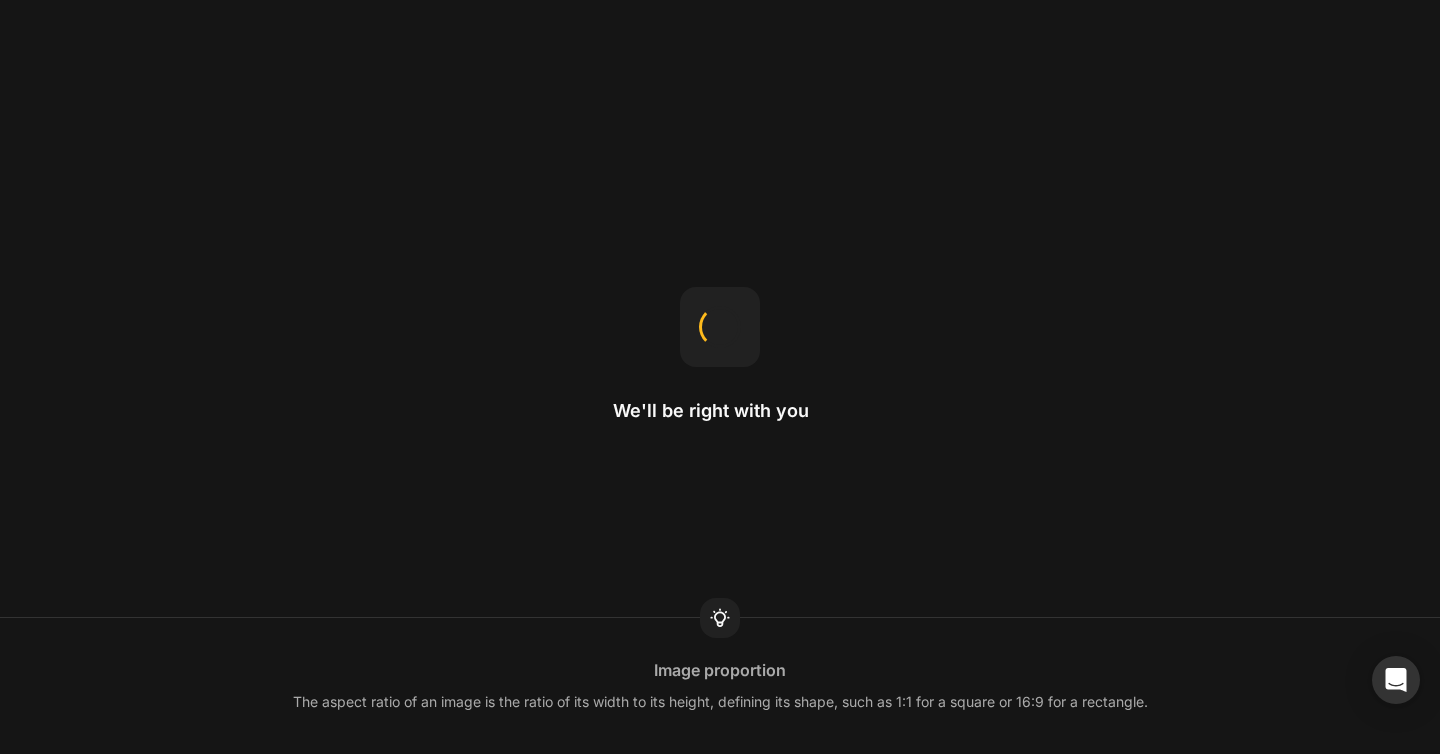 scroll, scrollTop: 0, scrollLeft: 0, axis: both 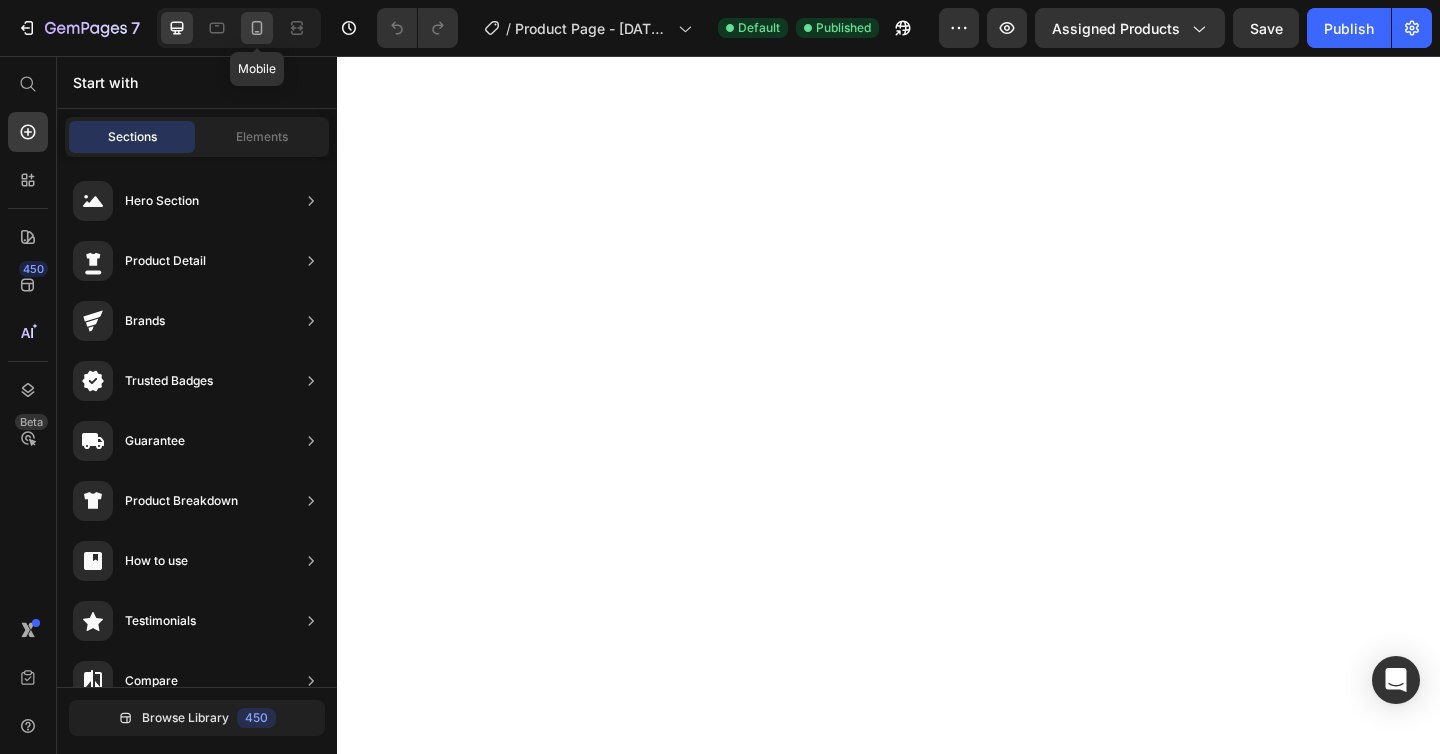 click 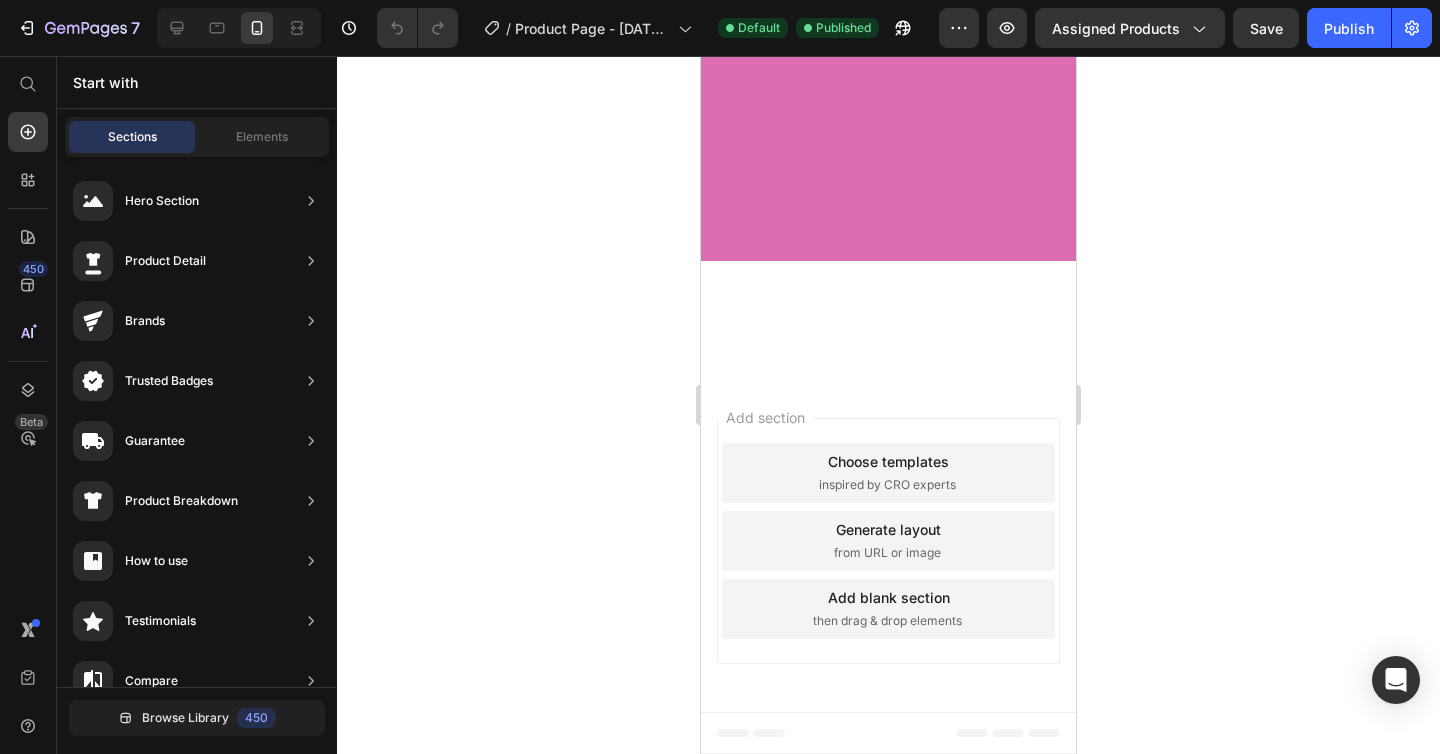 scroll, scrollTop: 1504, scrollLeft: 0, axis: vertical 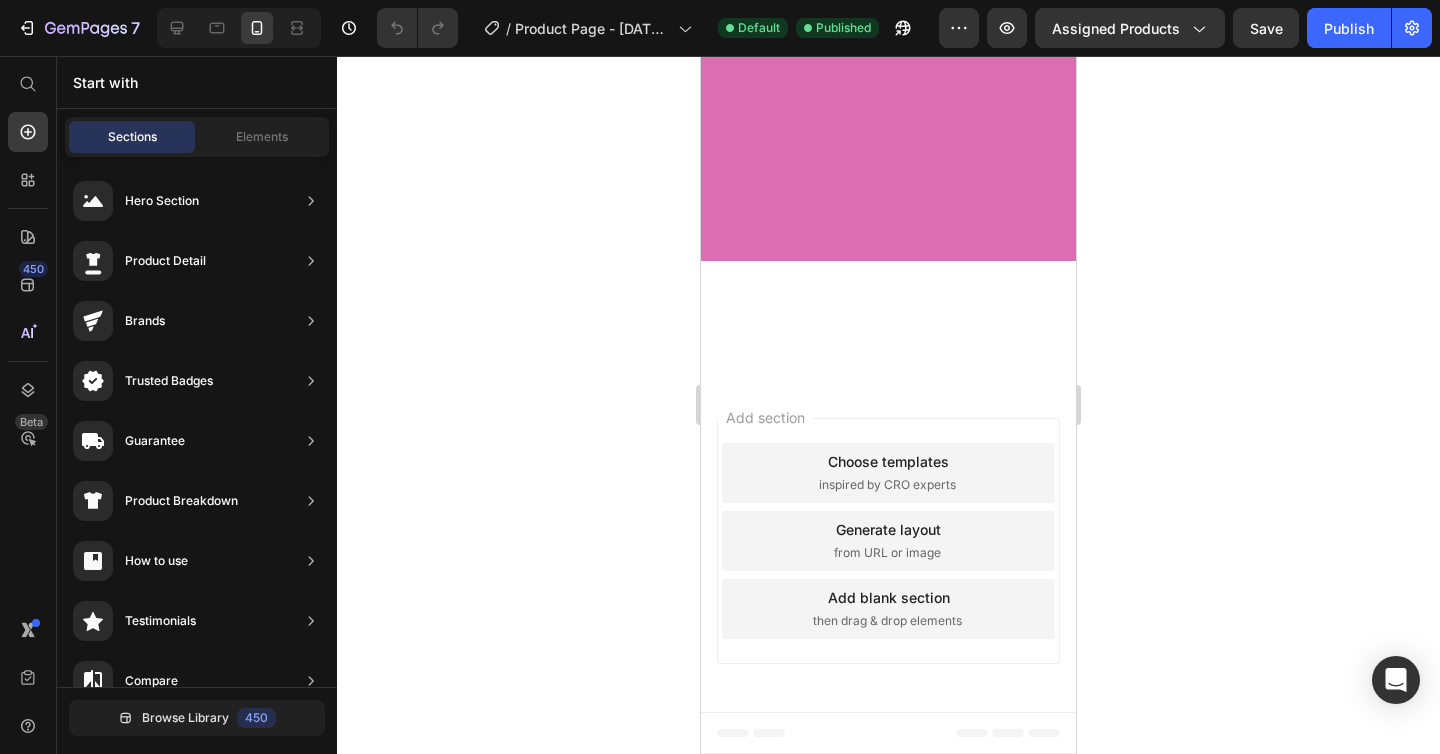click at bounding box center (888, -950) 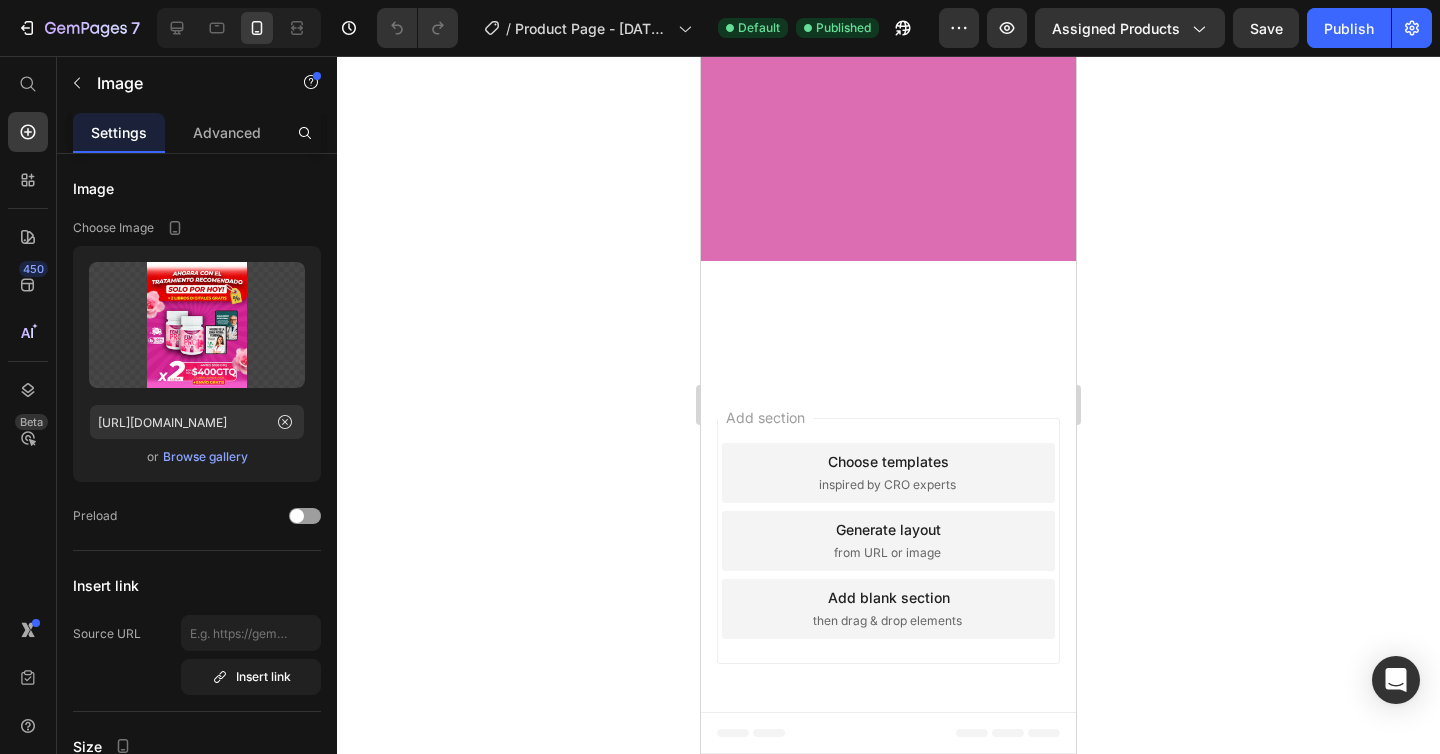 scroll, scrollTop: 1902, scrollLeft: 0, axis: vertical 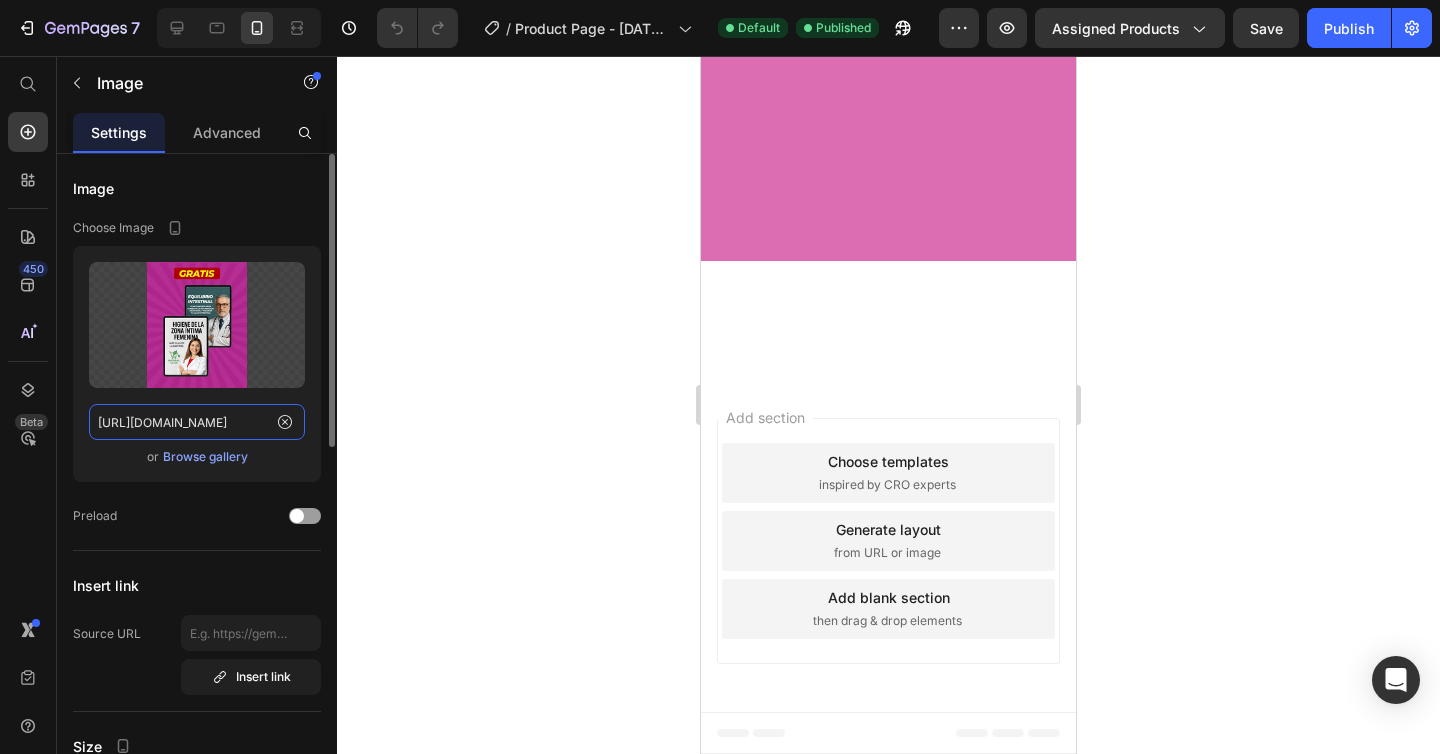 click on "[URL][DOMAIN_NAME]" 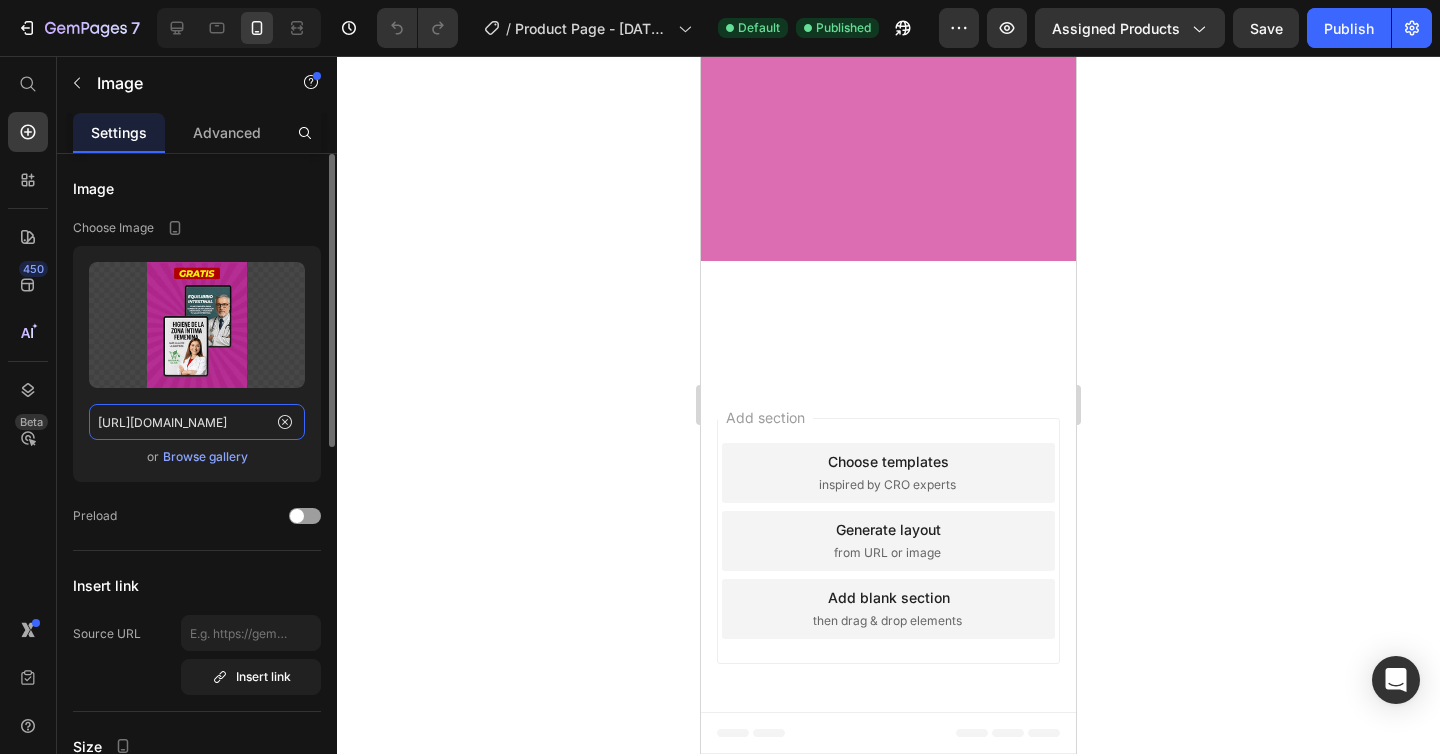 paste on "Mesa_de_trabajo_7.webp?v=1751461345" 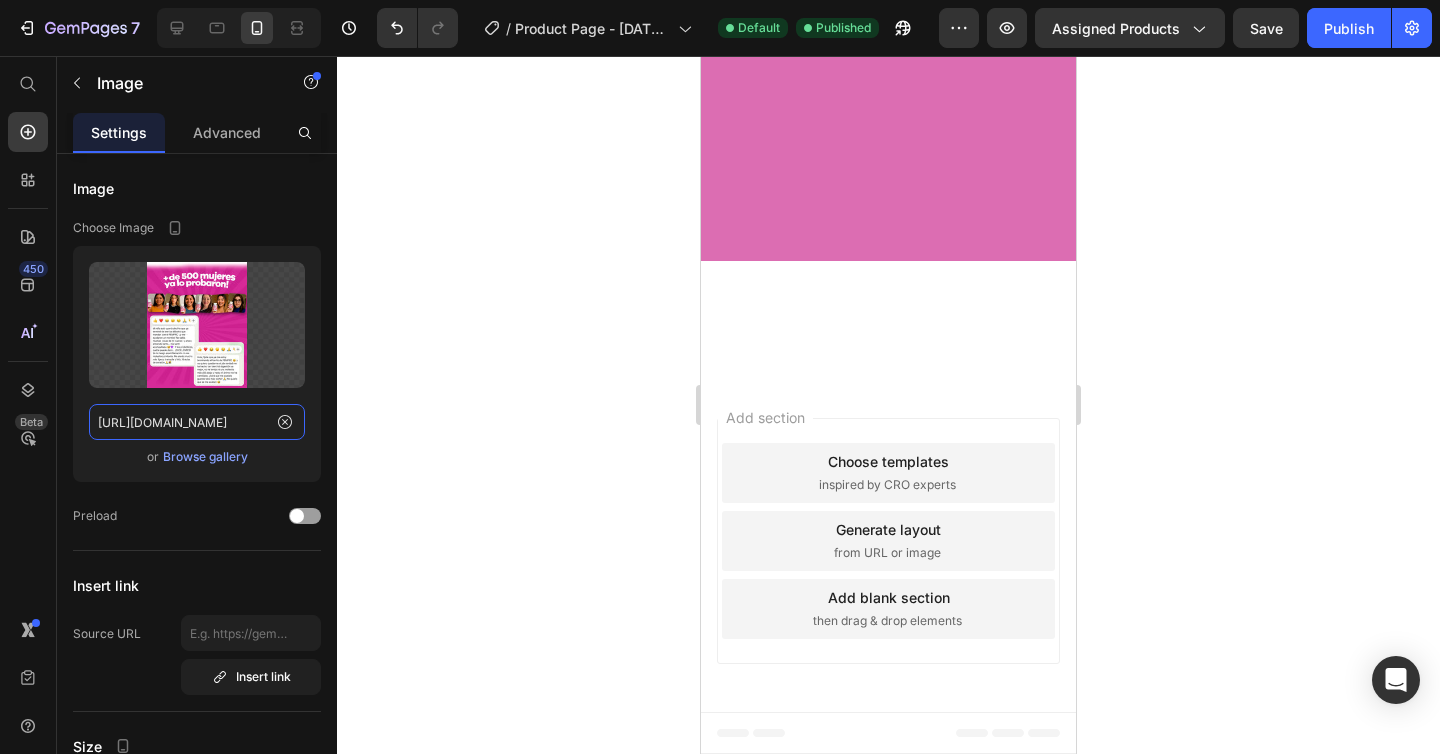 type on "[URL][DOMAIN_NAME]" 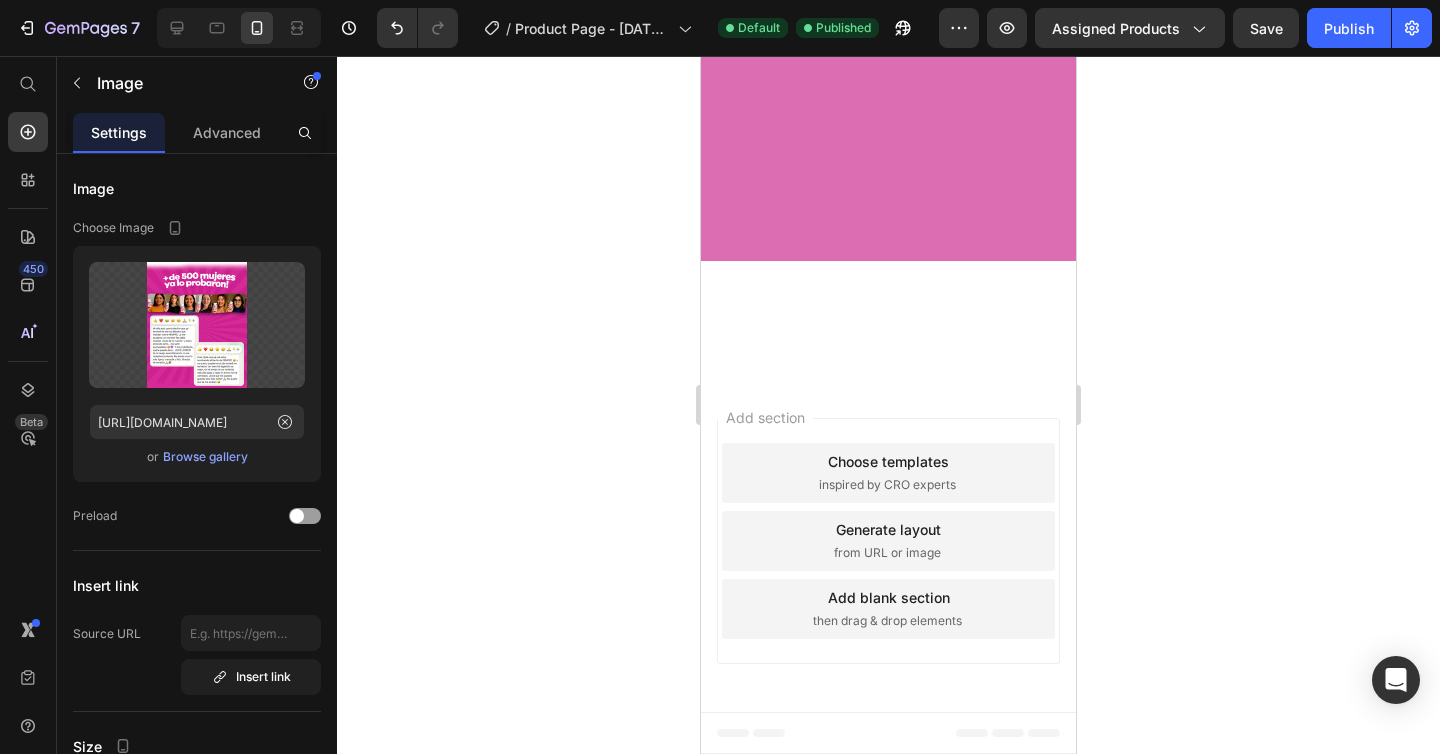click 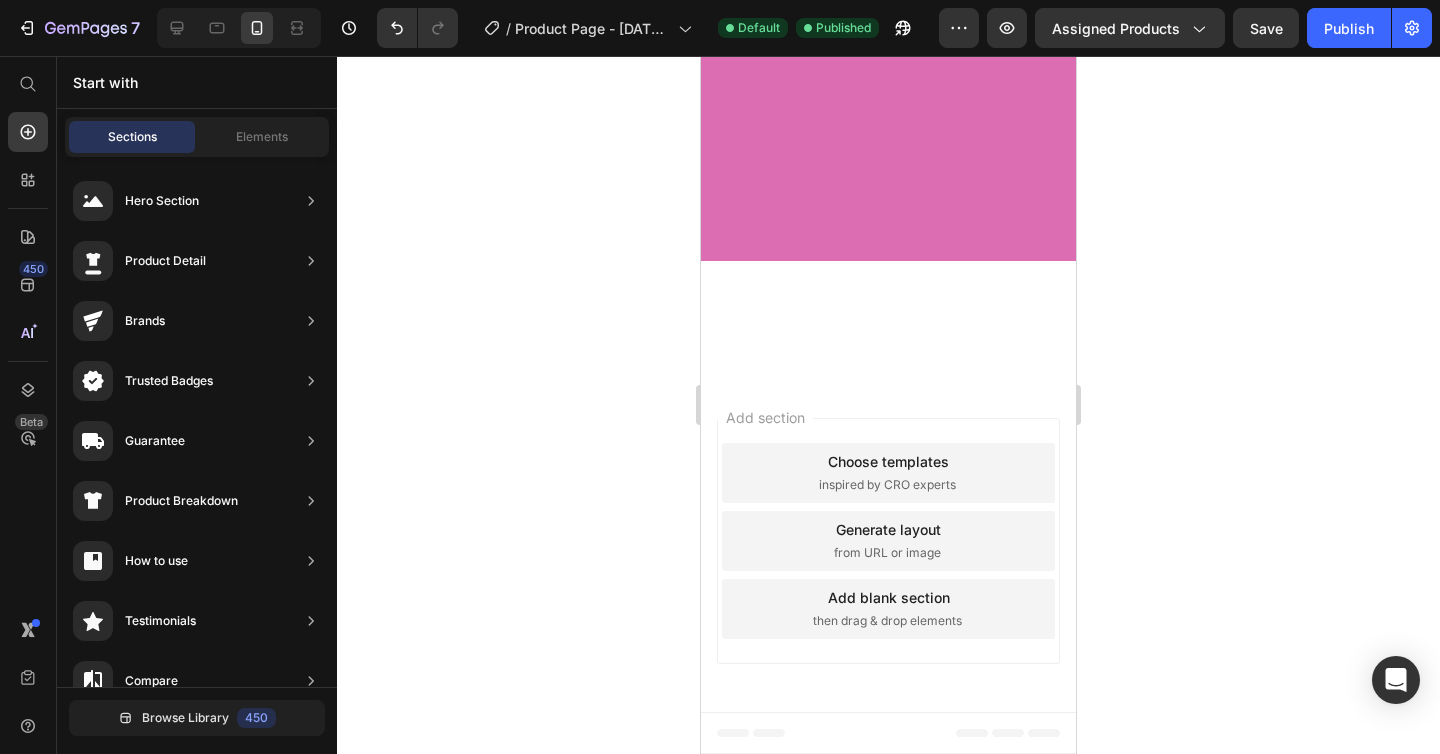 scroll, scrollTop: 1735, scrollLeft: 0, axis: vertical 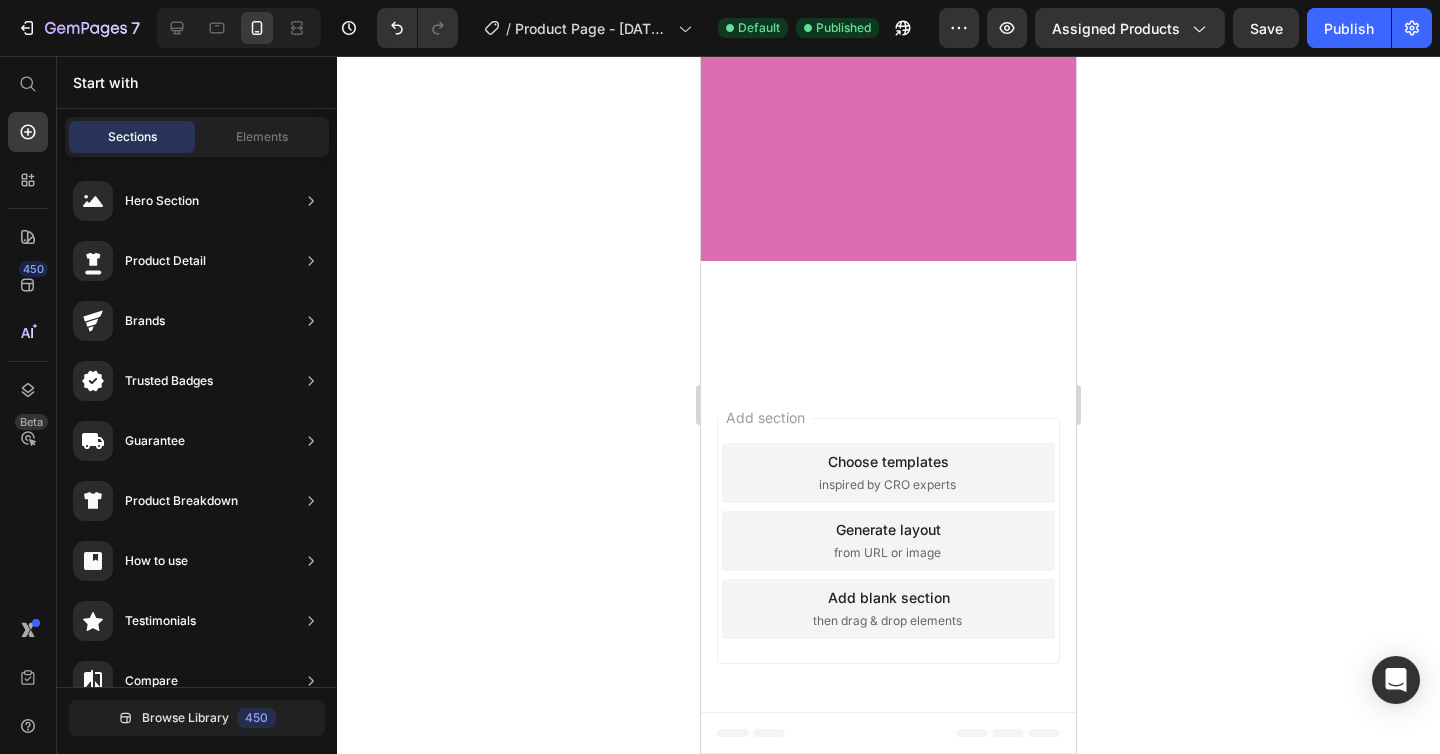 click at bounding box center [888, -950] 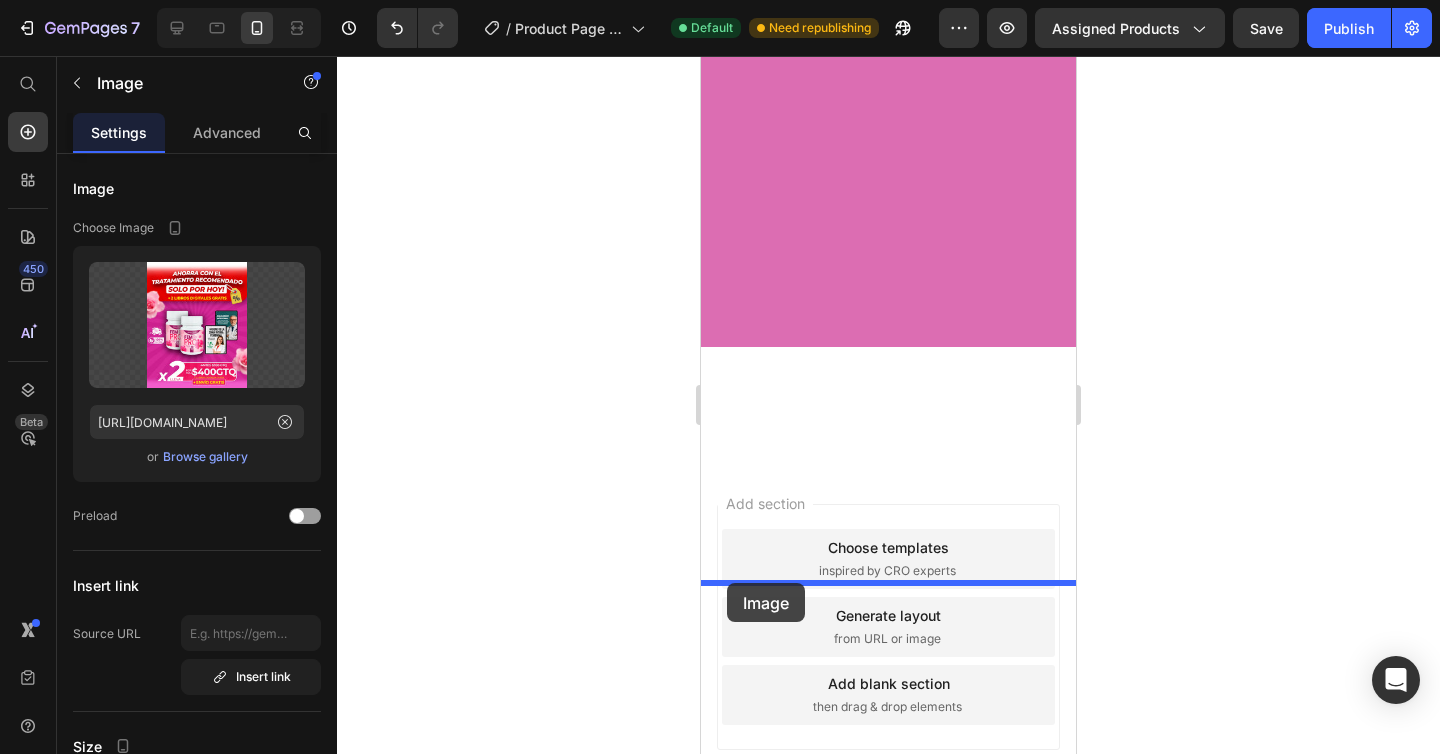 drag, startPoint x: 724, startPoint y: 98, endPoint x: 727, endPoint y: 583, distance: 485.00928 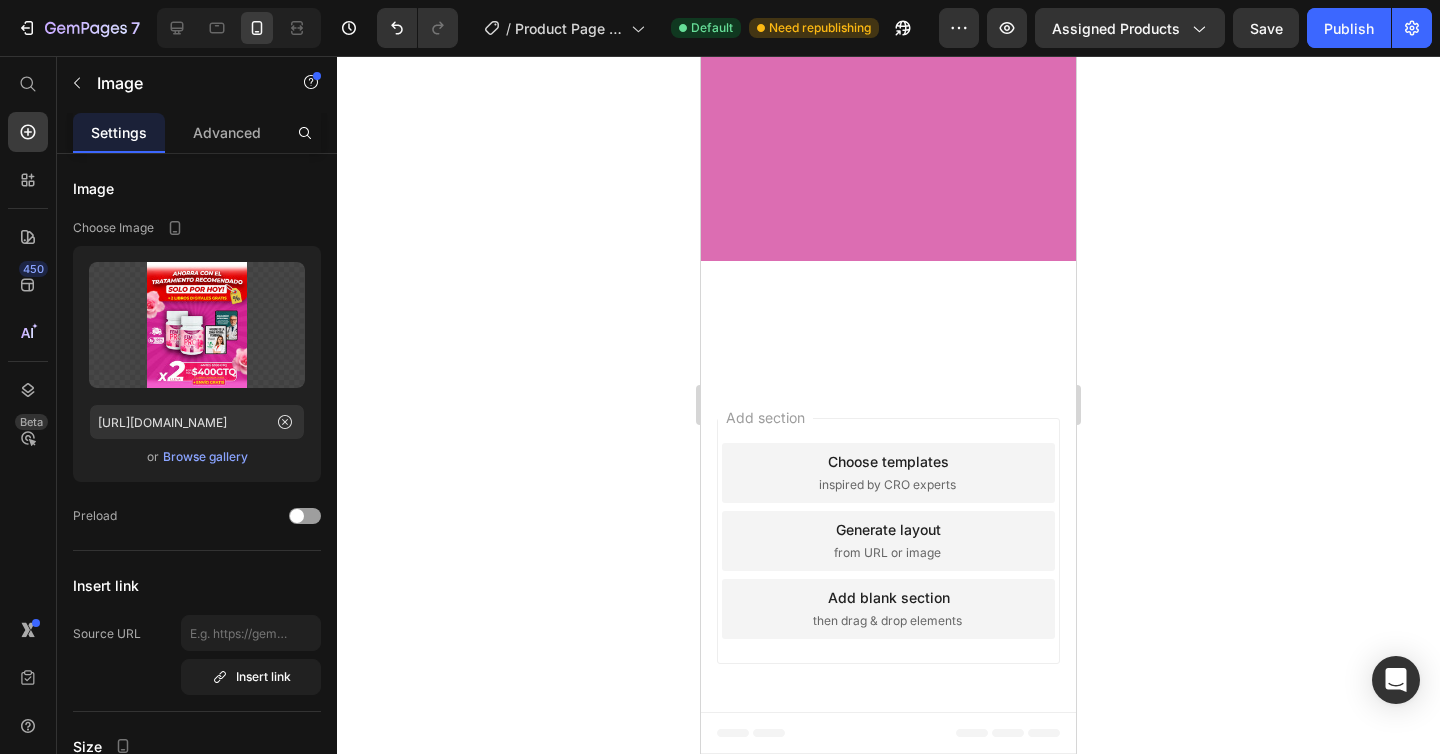 scroll, scrollTop: 1974, scrollLeft: 0, axis: vertical 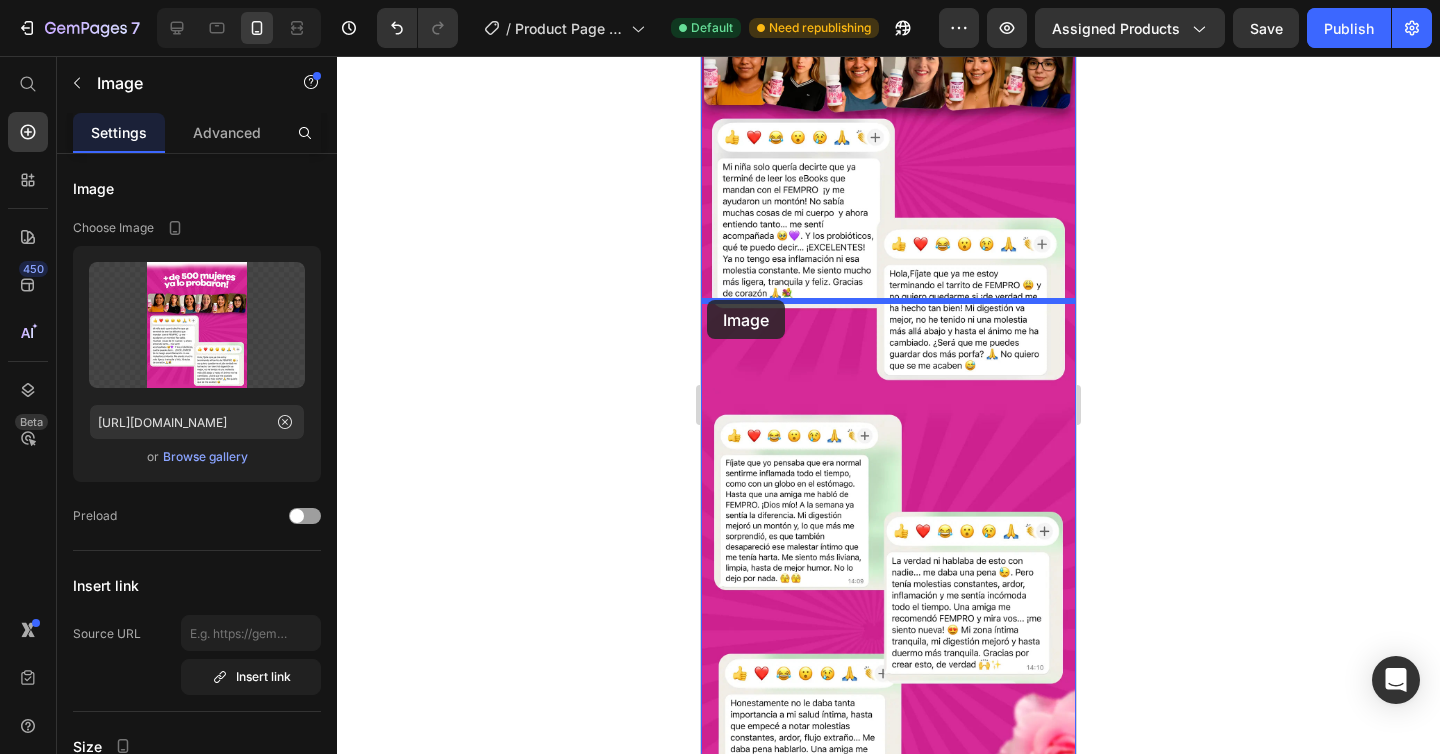 drag, startPoint x: 722, startPoint y: 334, endPoint x: 707, endPoint y: 300, distance: 37.161808 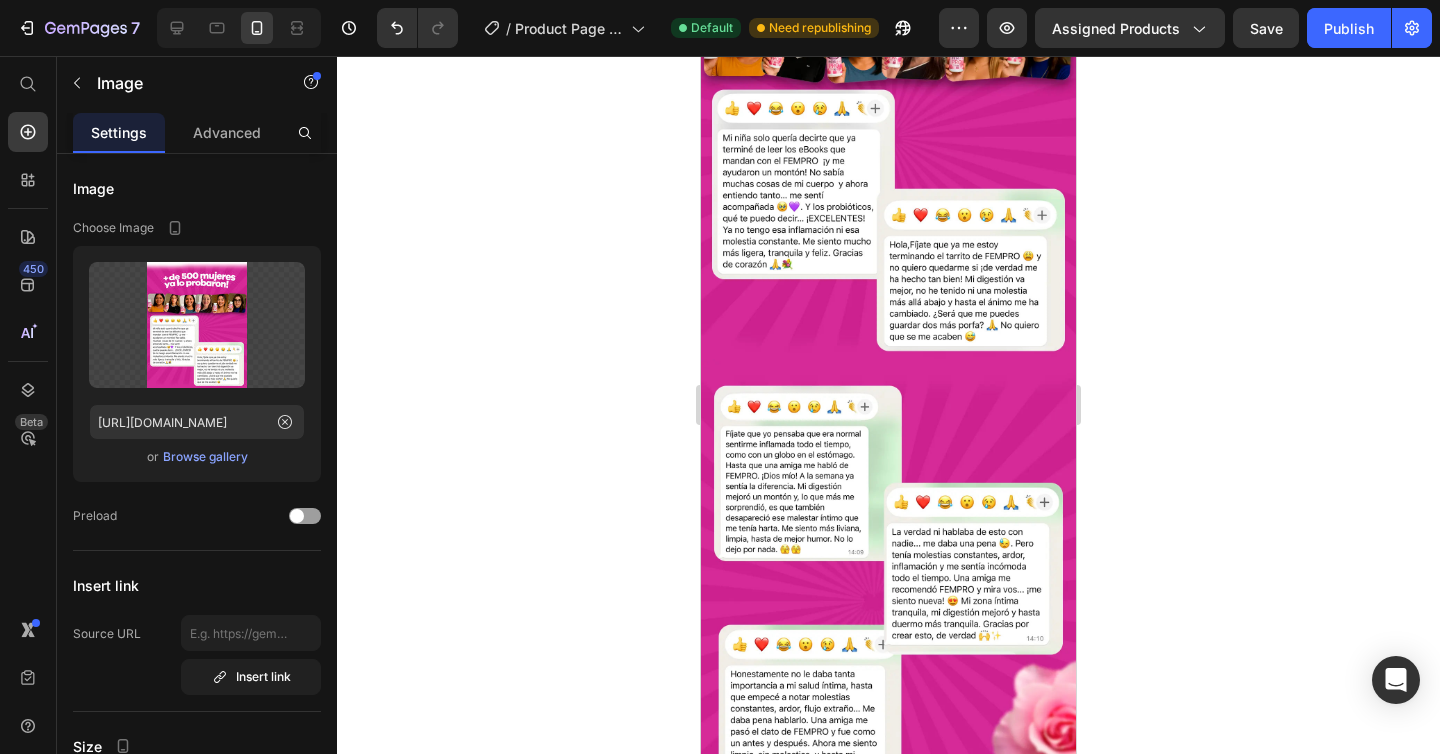 scroll, scrollTop: 1526, scrollLeft: 0, axis: vertical 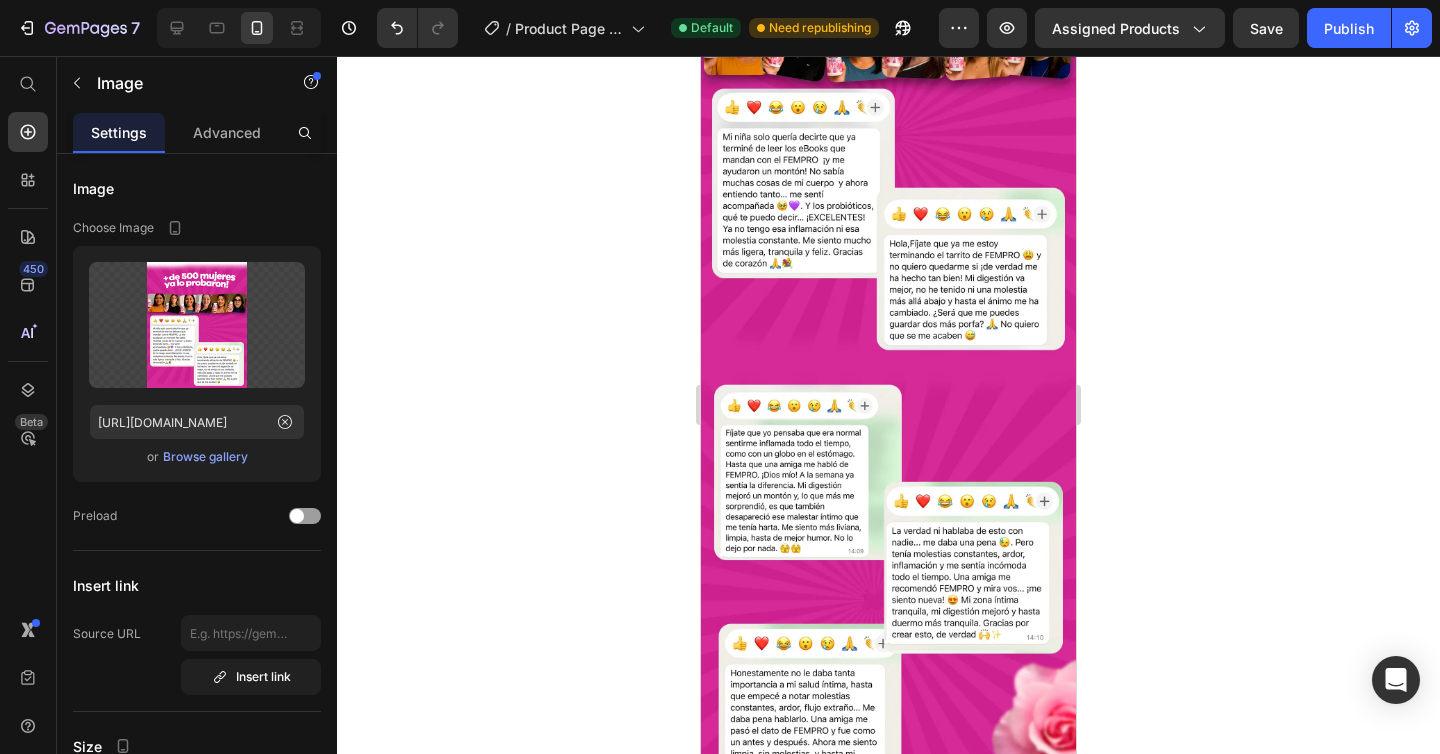 click 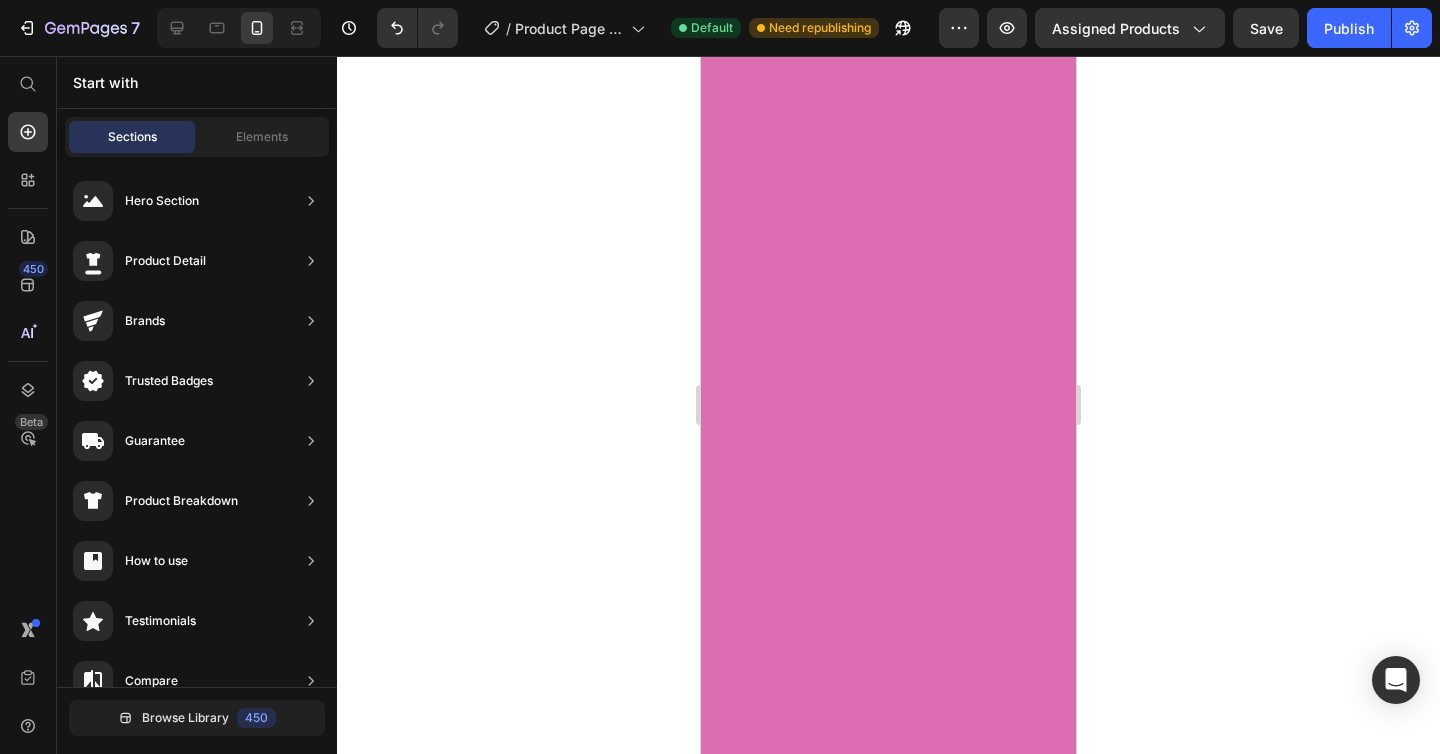 scroll, scrollTop: 3181, scrollLeft: 0, axis: vertical 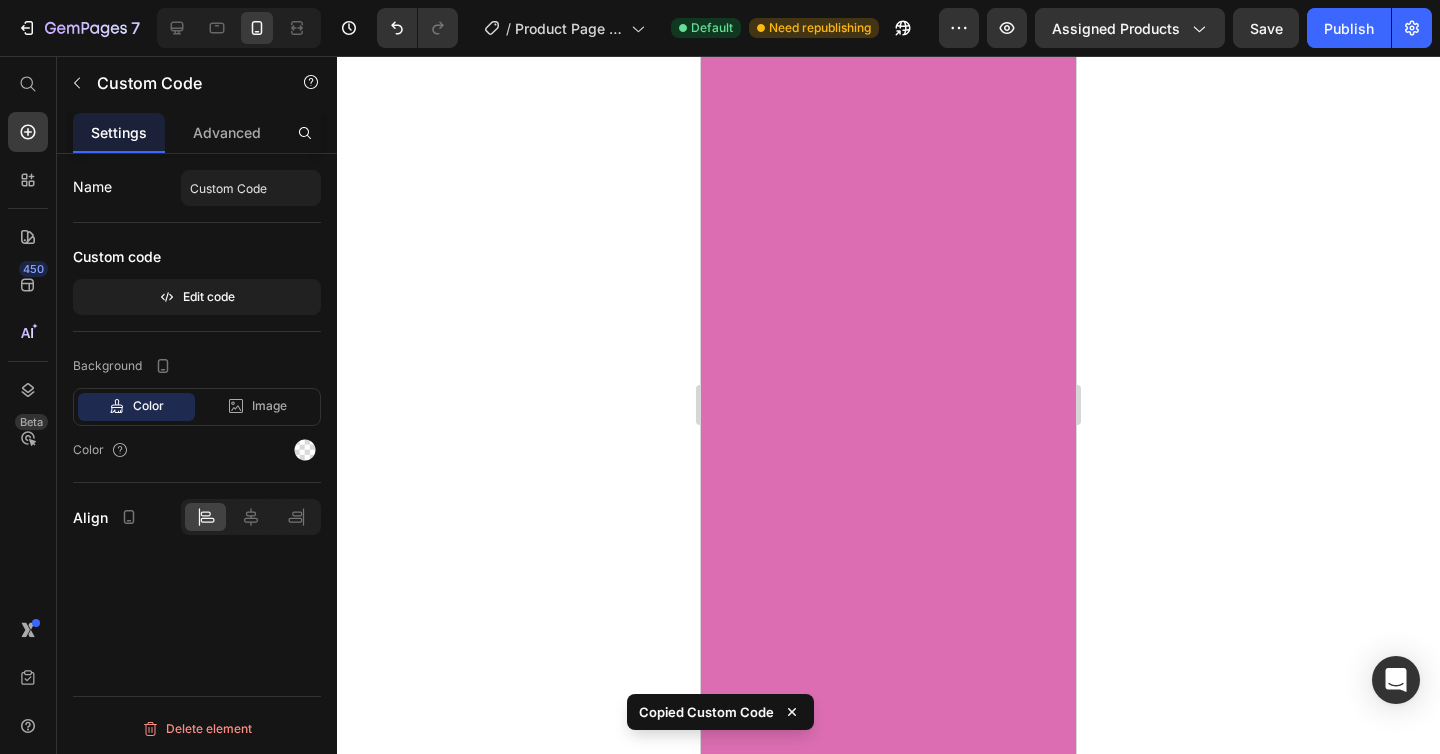 click at bounding box center (888, -1533) 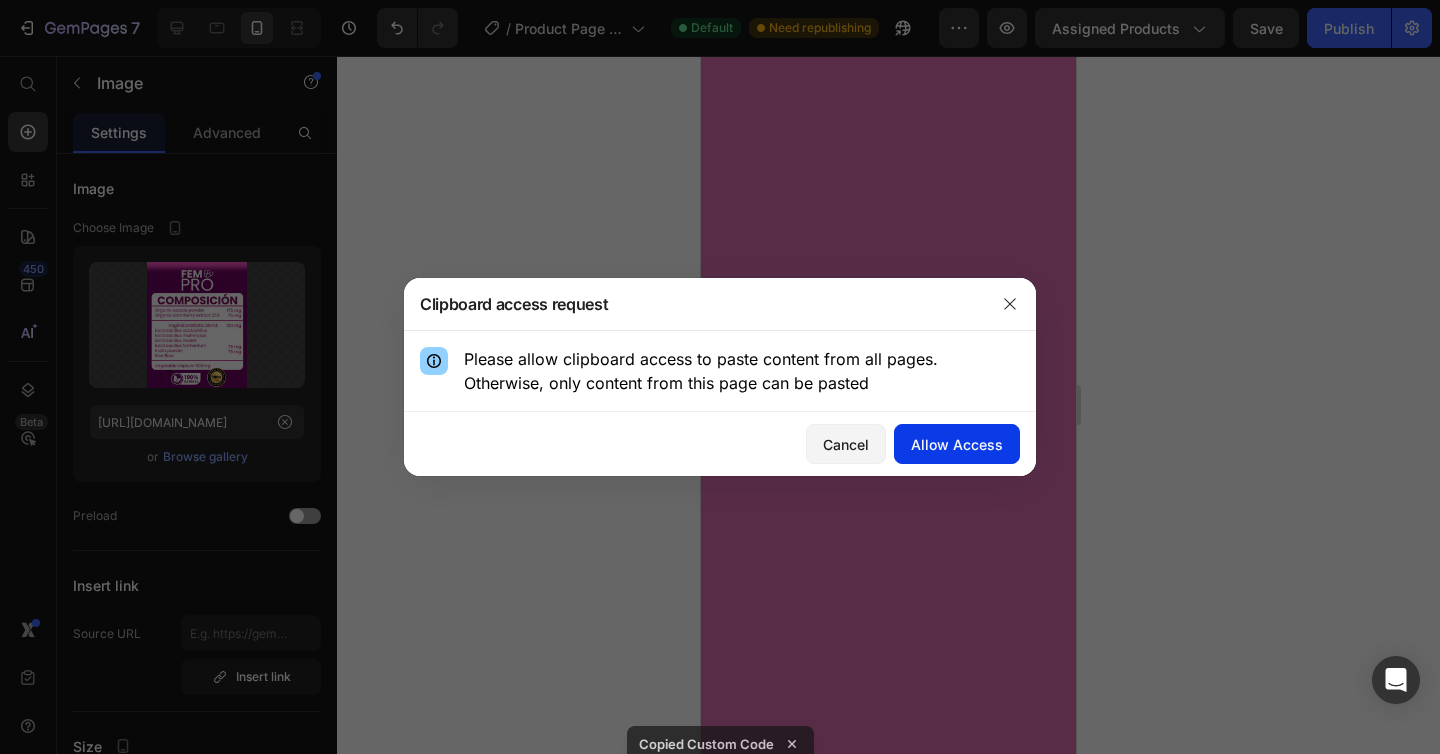 click on "Allow Access" at bounding box center (957, 444) 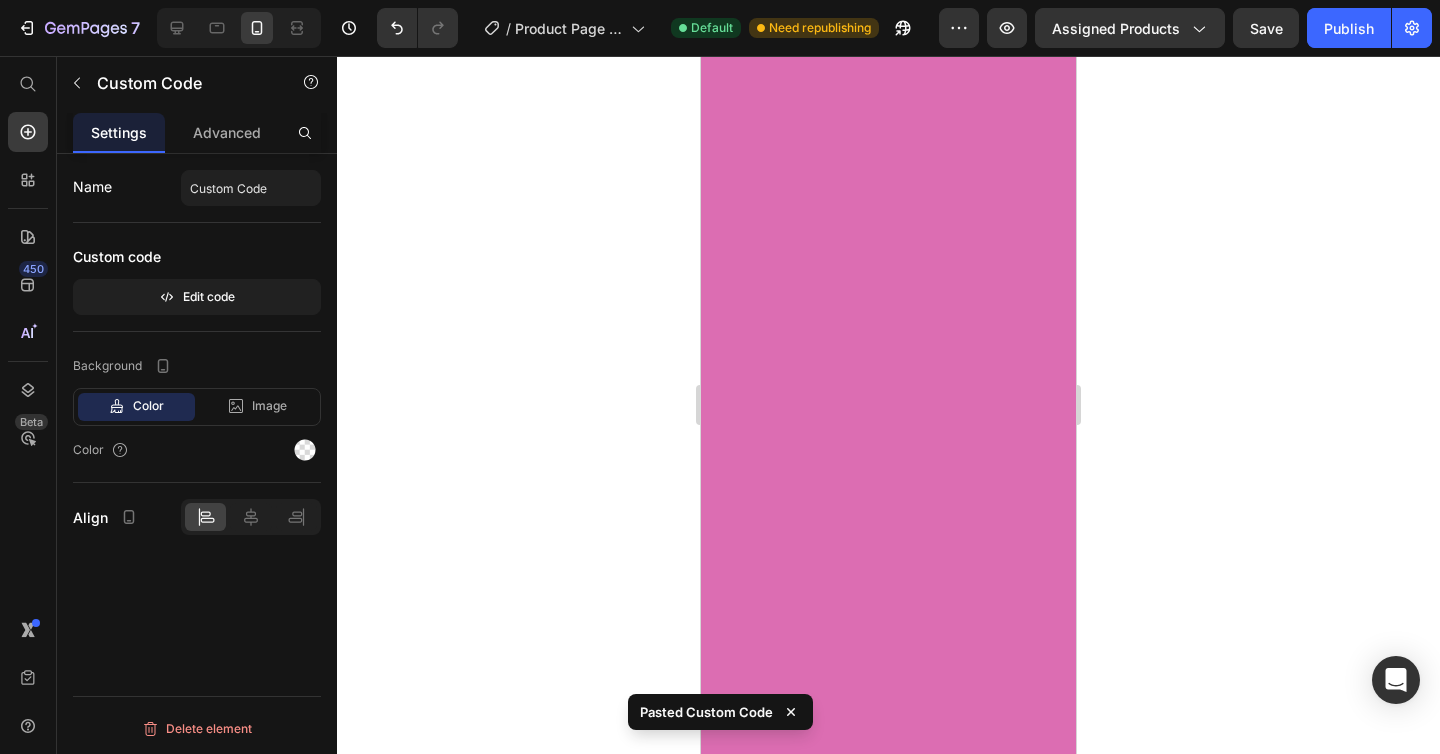 click 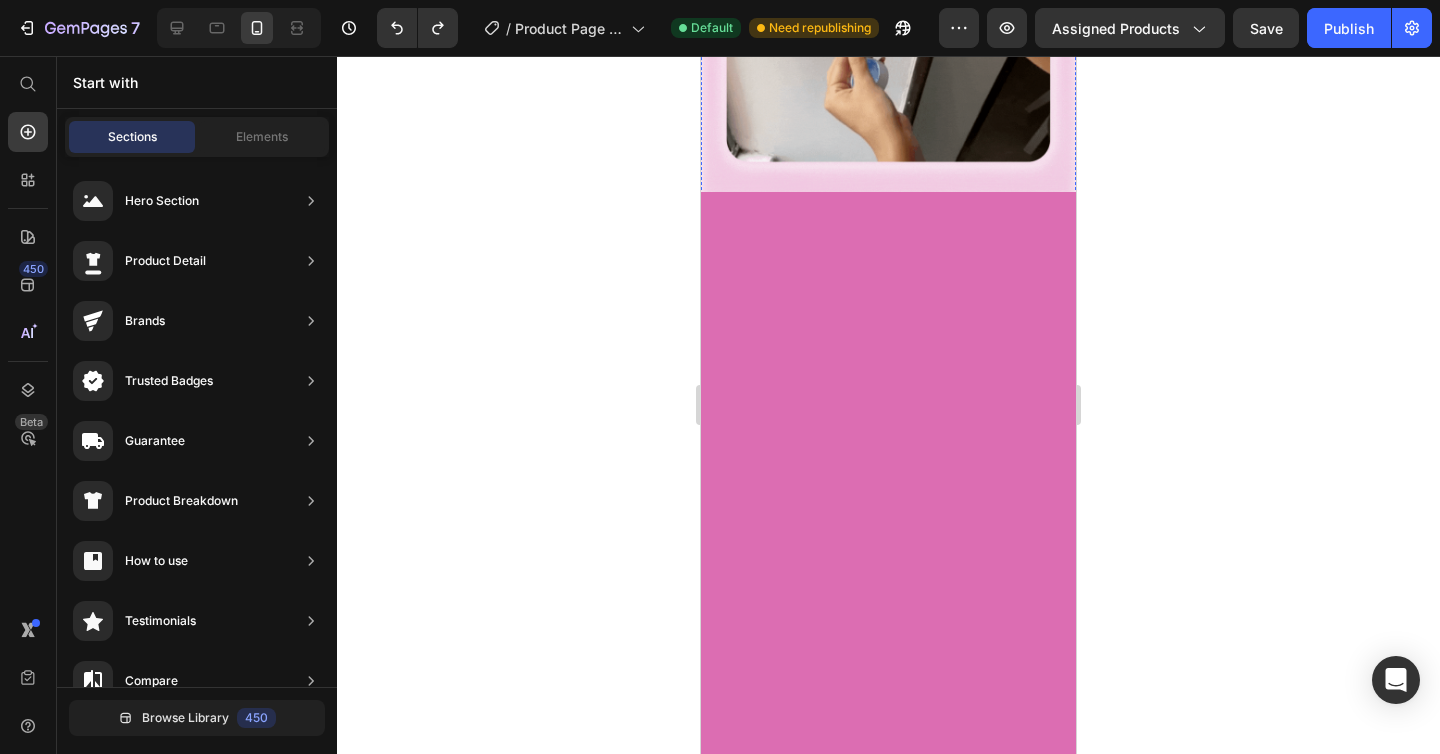 scroll, scrollTop: 2470, scrollLeft: 0, axis: vertical 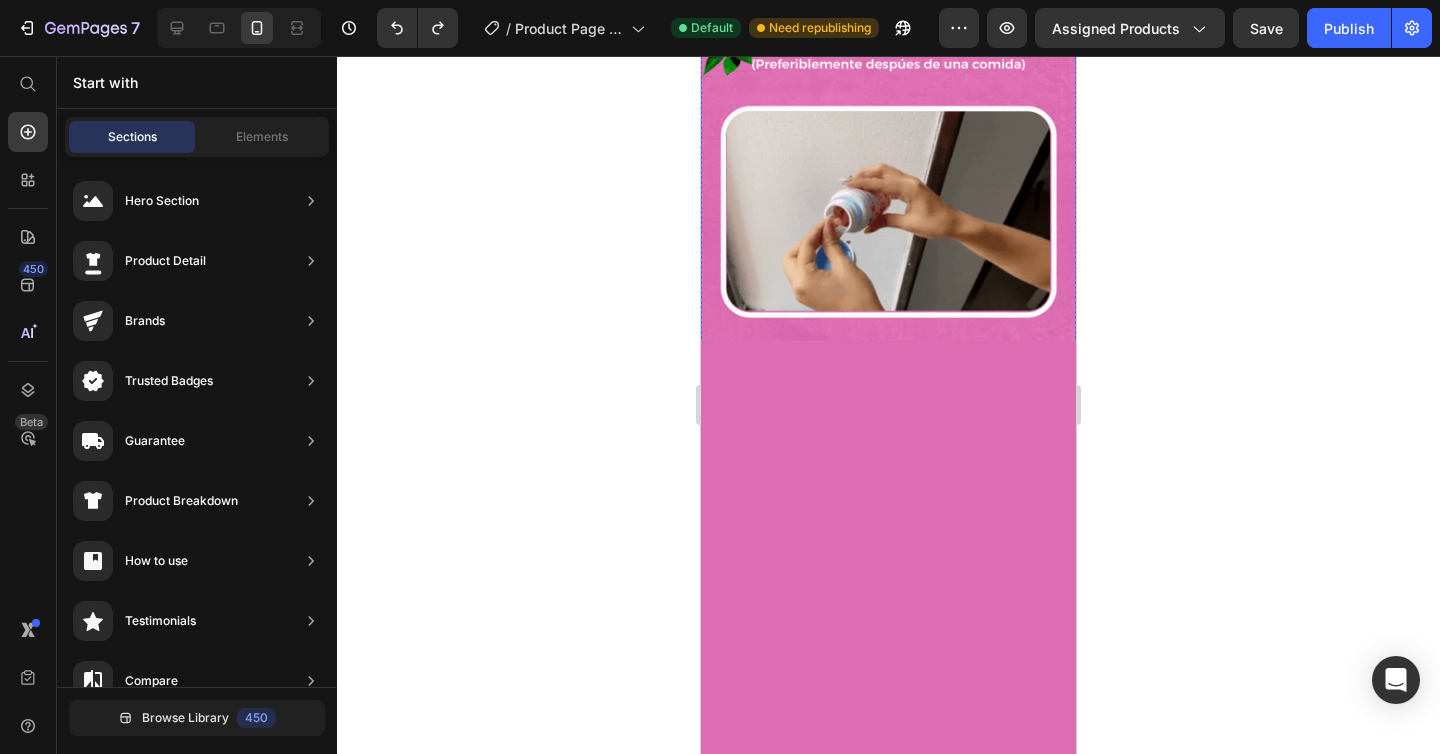 click at bounding box center [888, -1324] 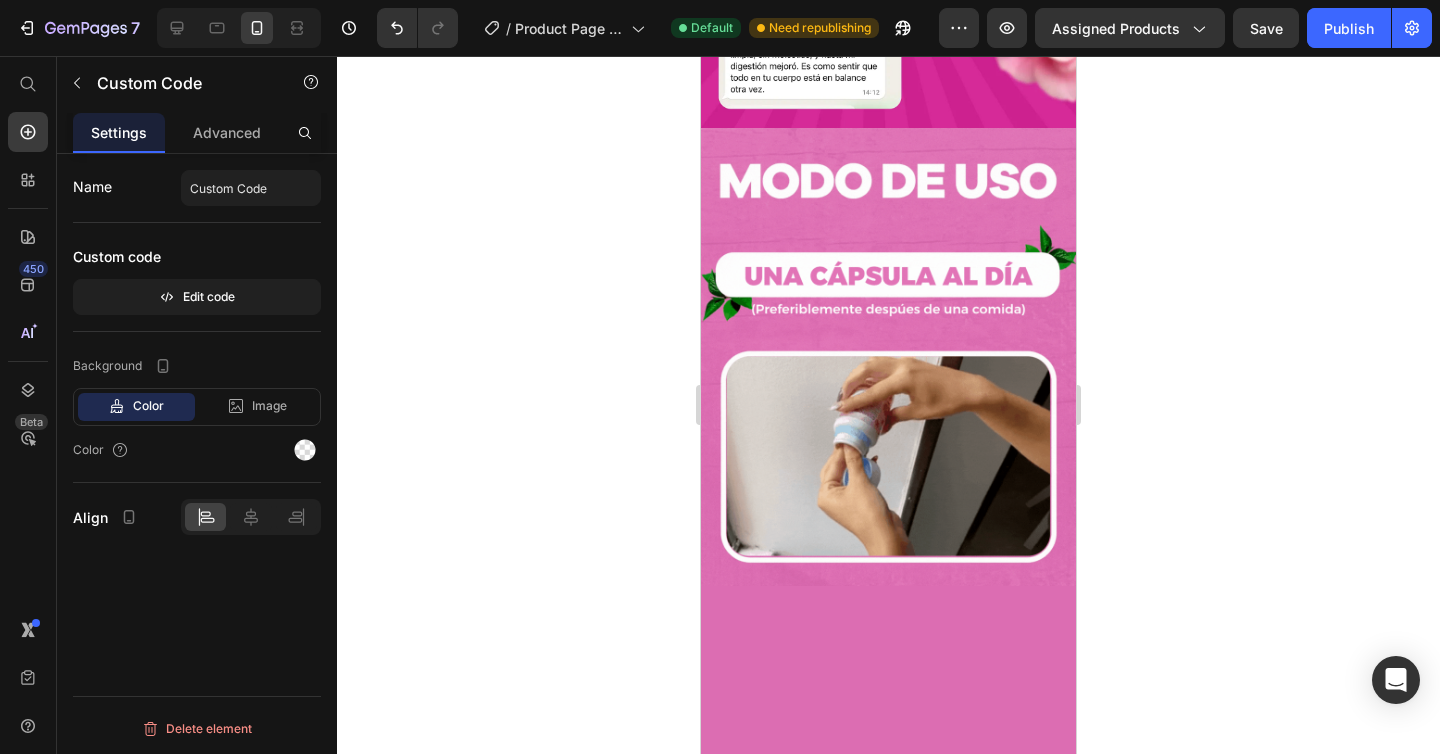 scroll, scrollTop: 2108, scrollLeft: 0, axis: vertical 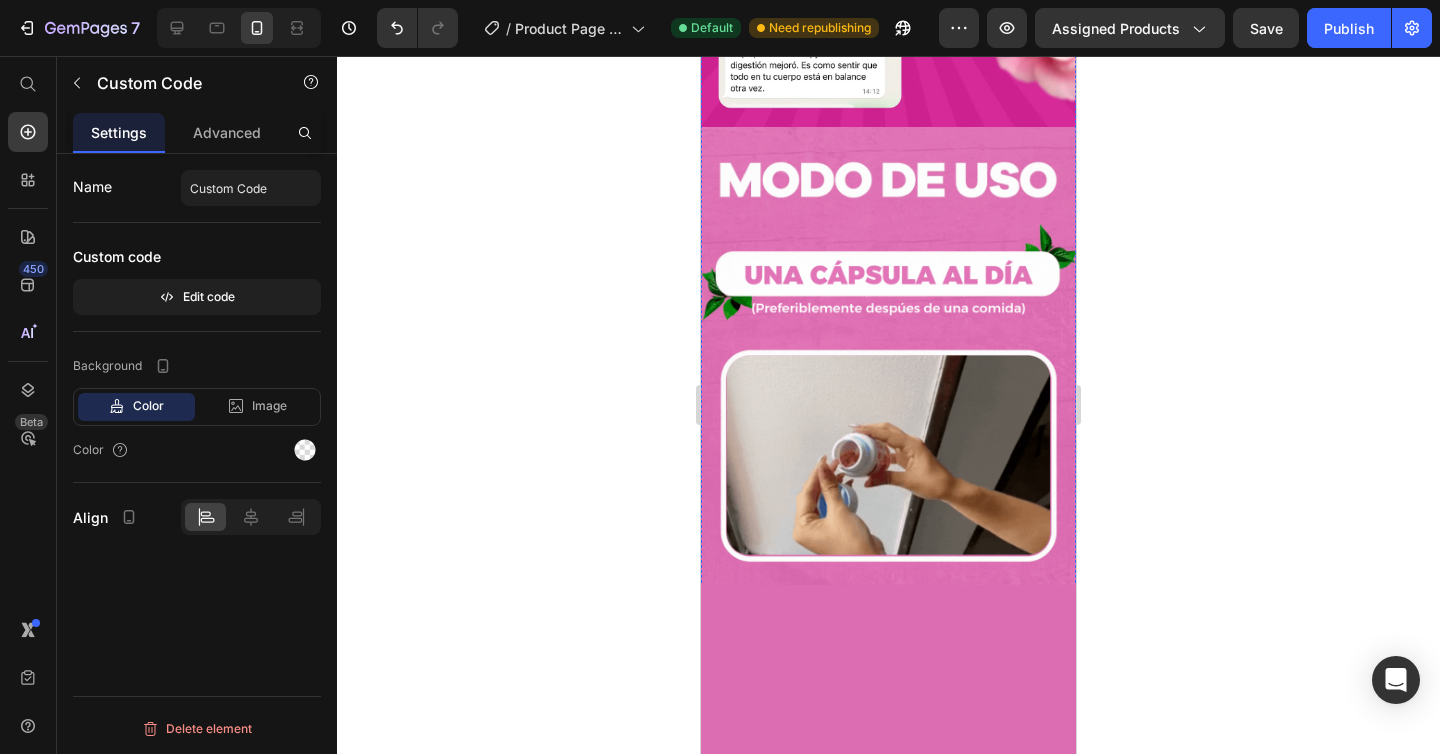 click at bounding box center [888, -1121] 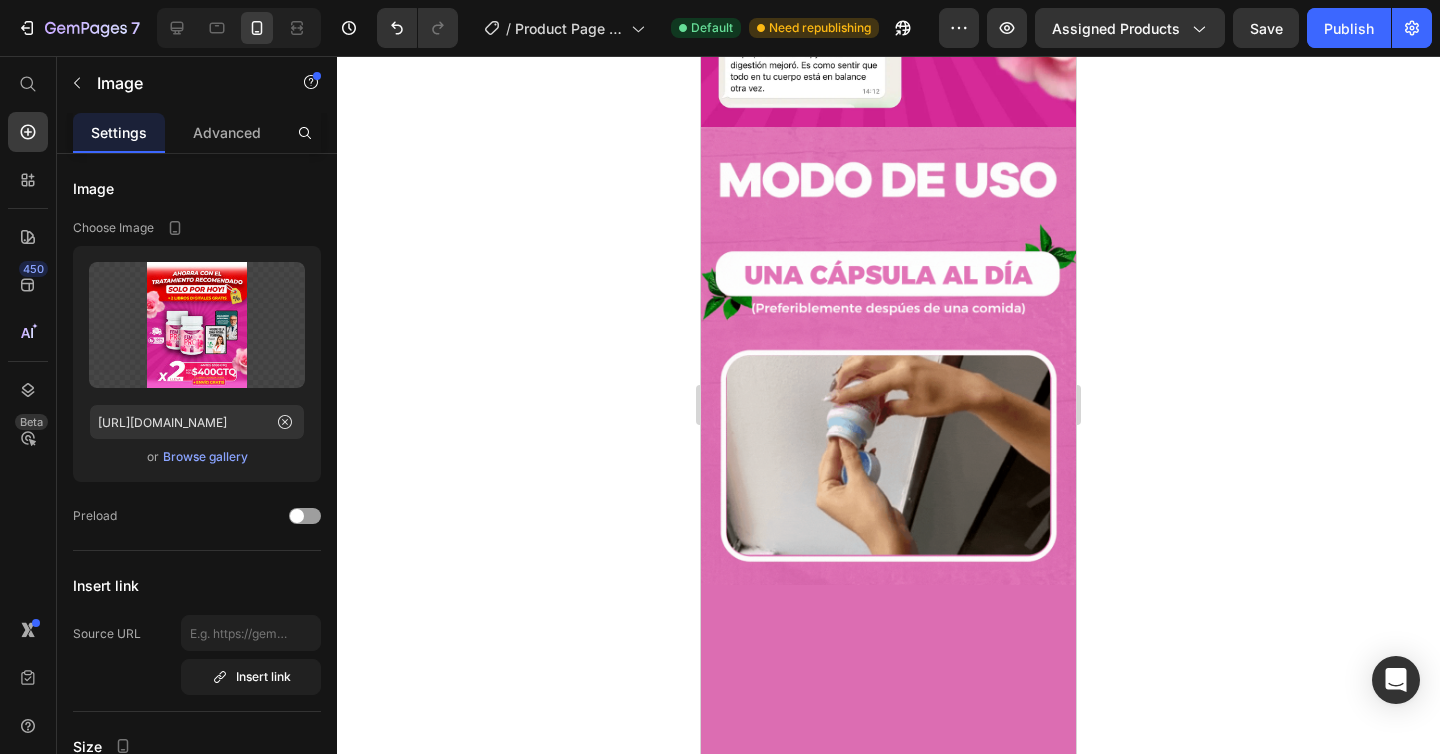 click at bounding box center (888, -1121) 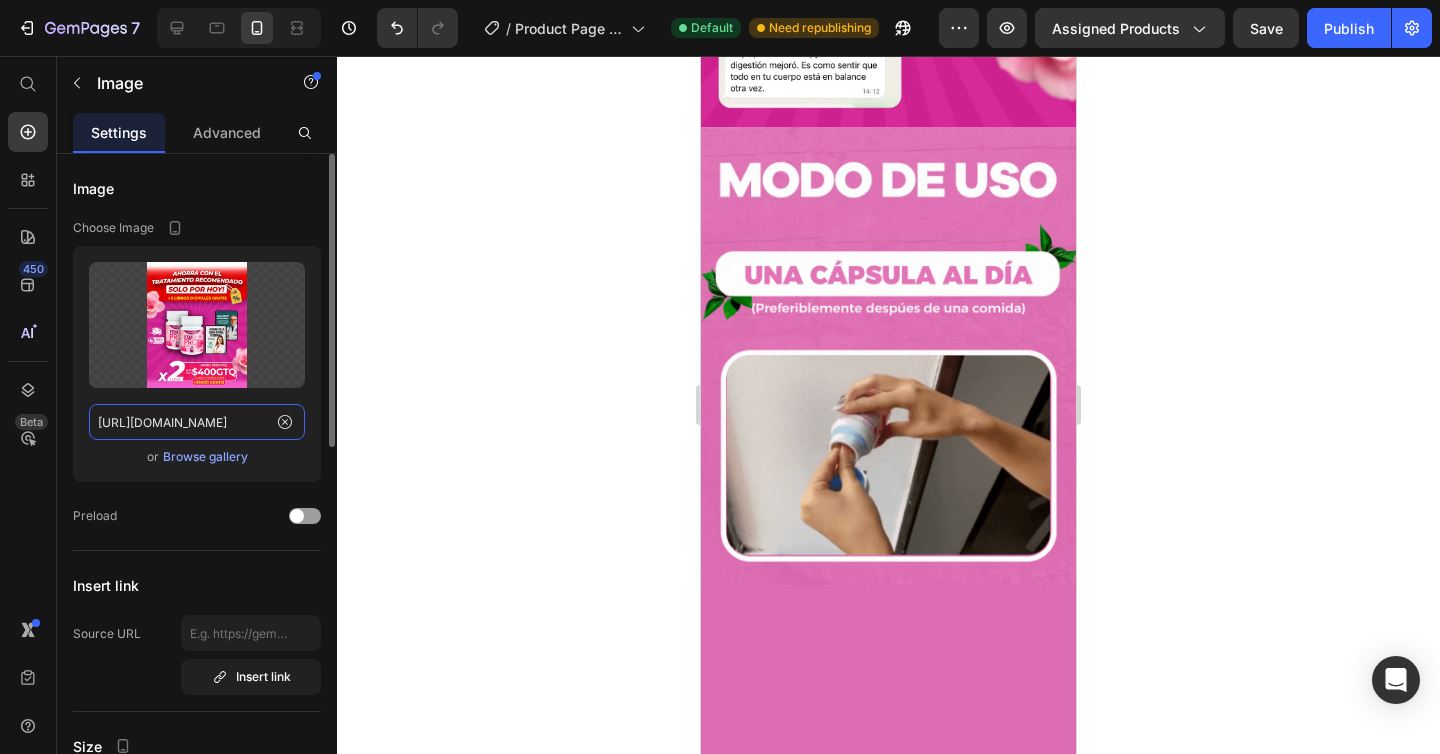 click on "[URL][DOMAIN_NAME]" 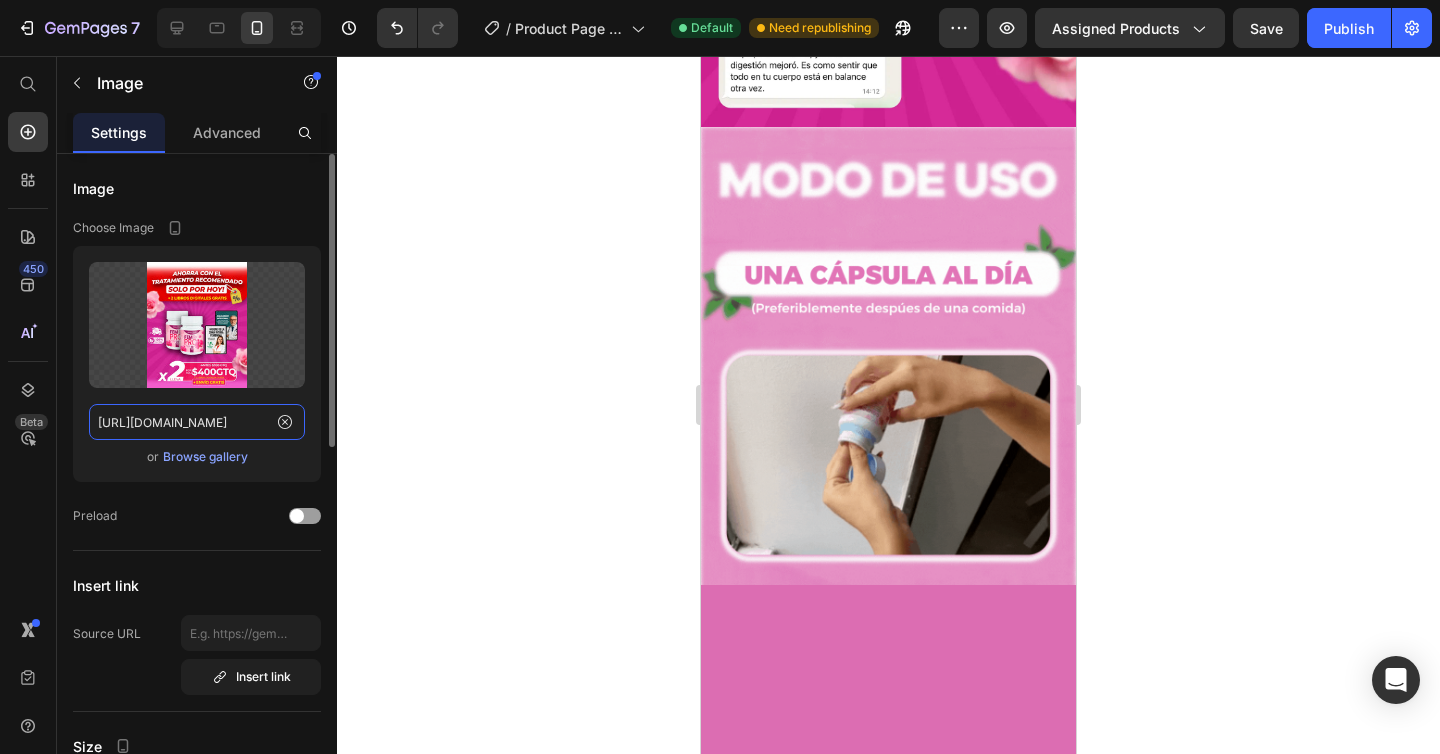 paste on "Mesa_de_trabajo_11_1.webp?v=1752116868" 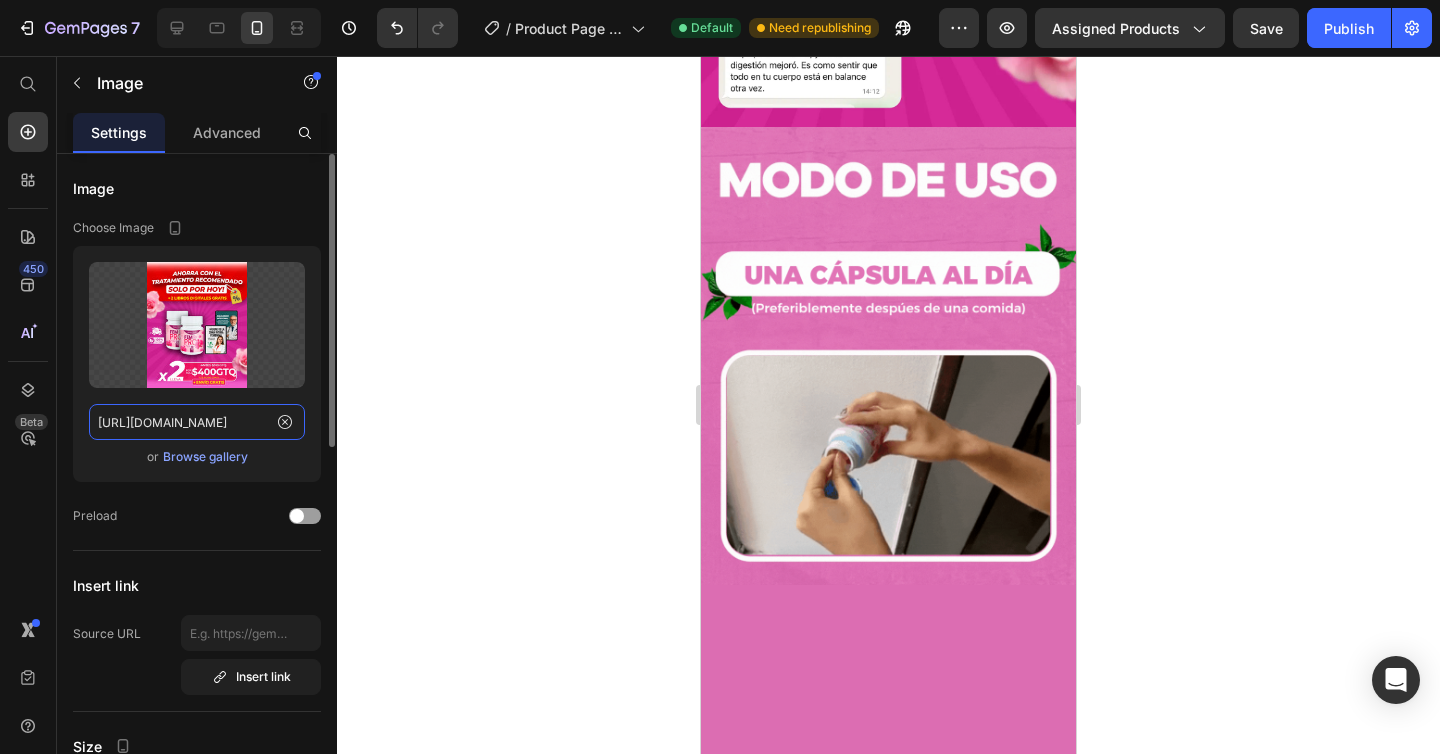 scroll, scrollTop: 0, scrollLeft: 378, axis: horizontal 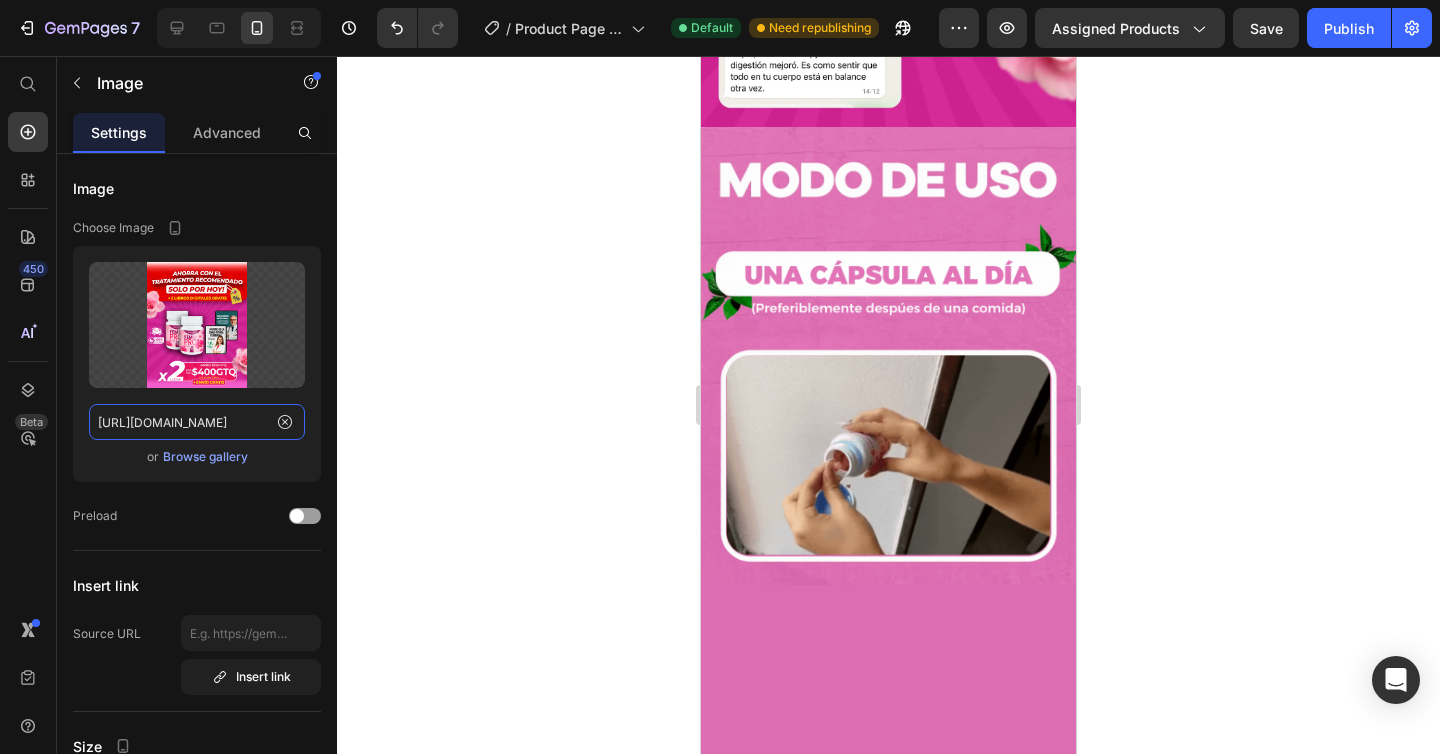 type on "[URL][DOMAIN_NAME]" 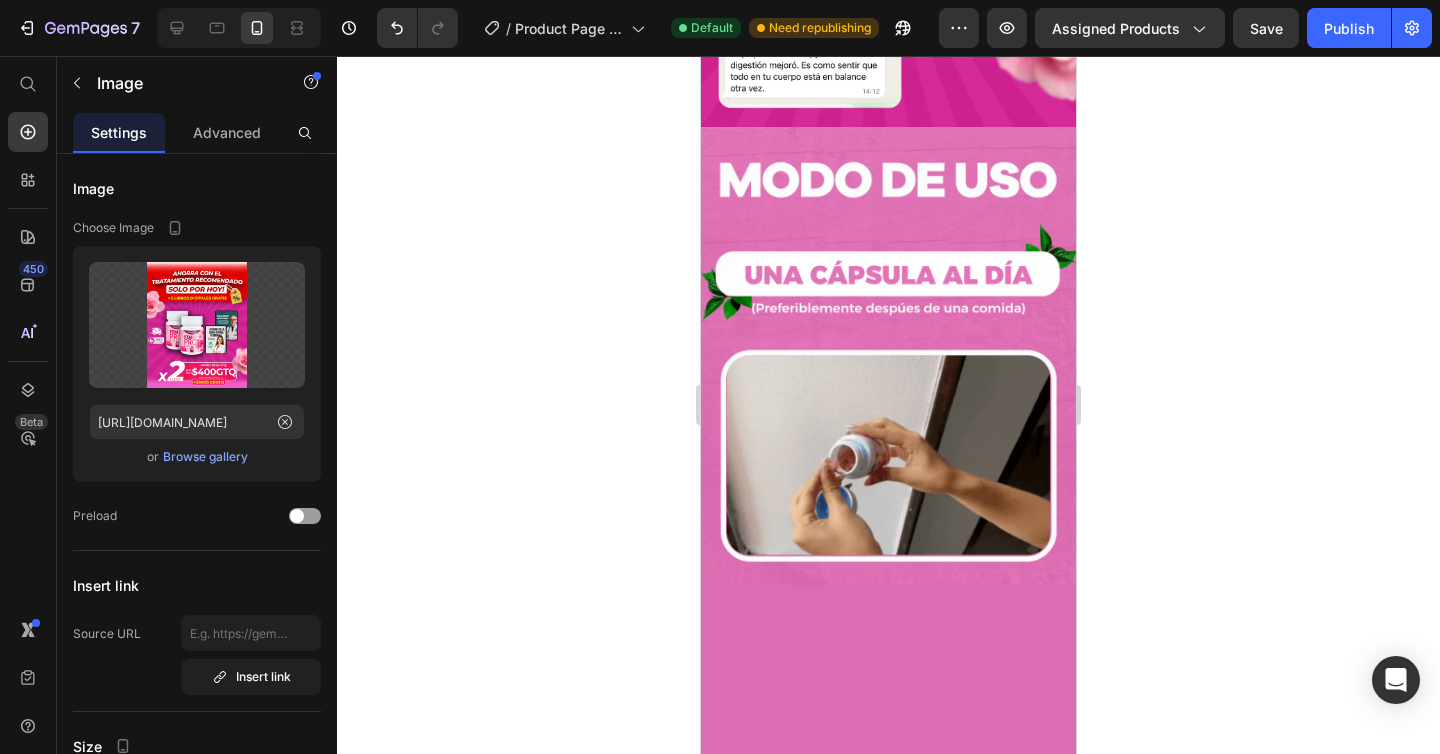 click 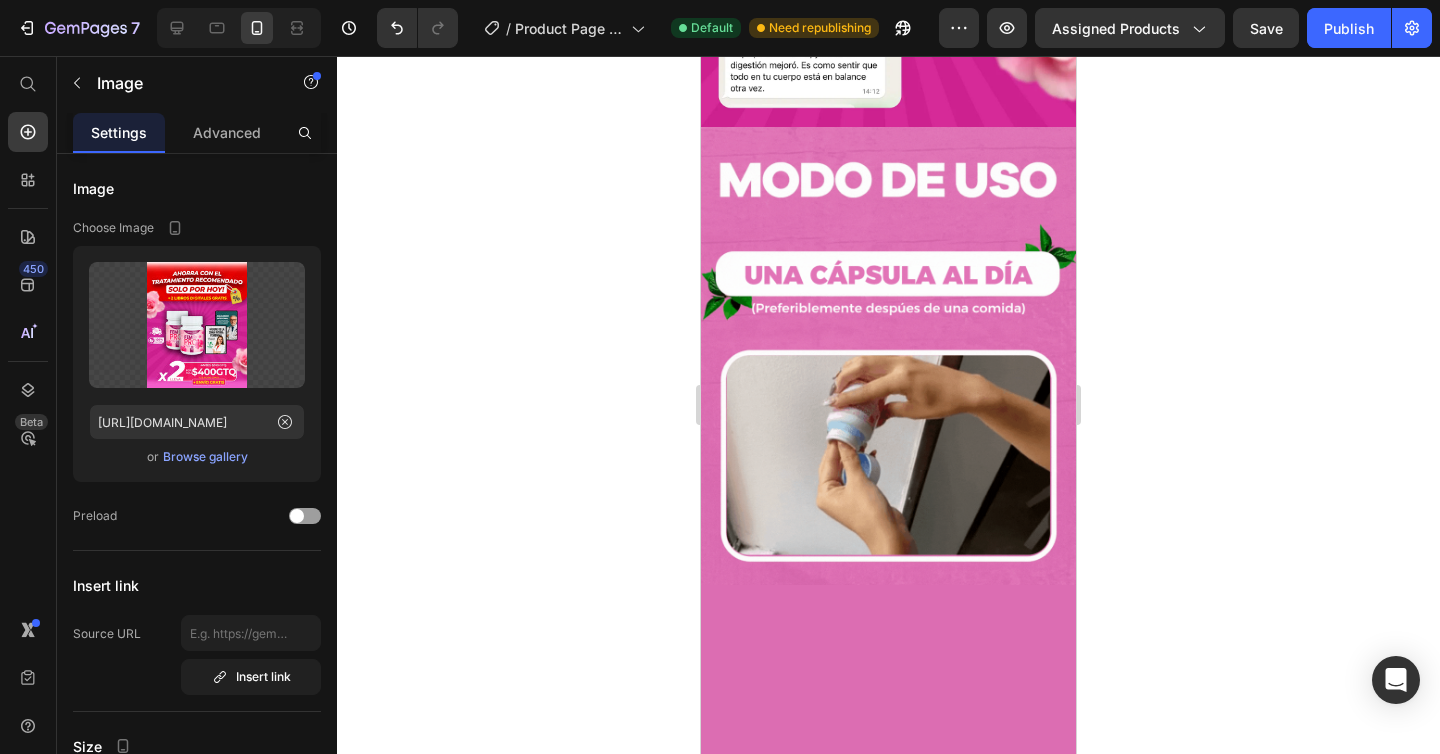 scroll, scrollTop: 0, scrollLeft: 0, axis: both 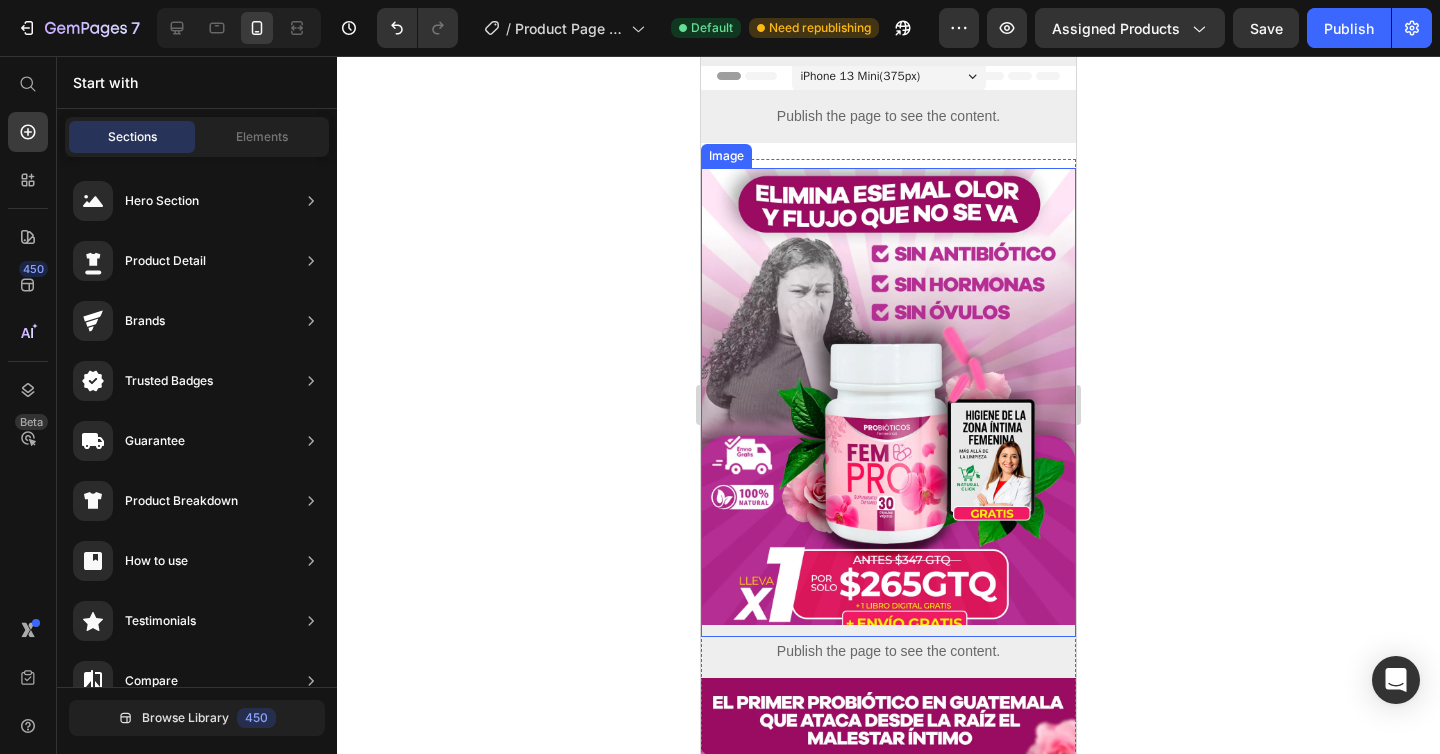 click at bounding box center [888, 402] 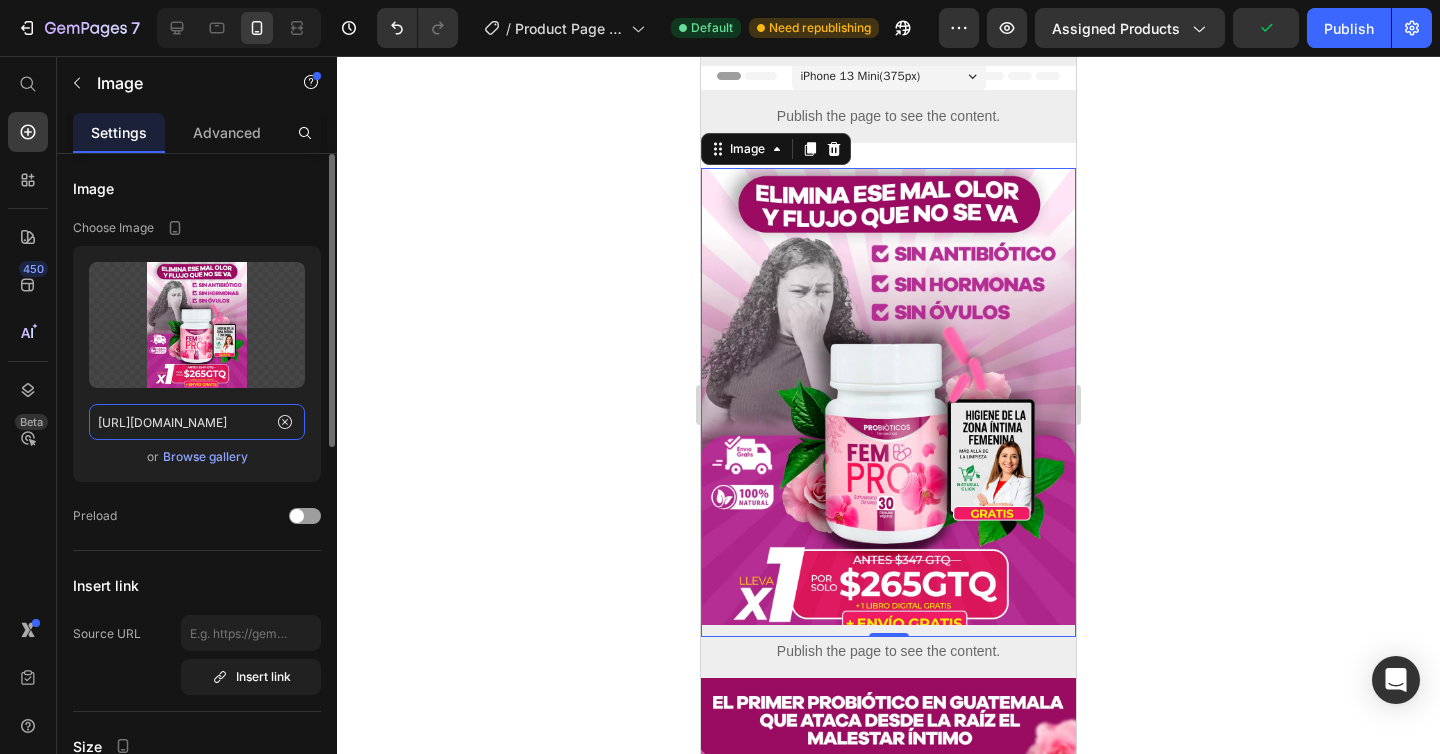 click on "[URL][DOMAIN_NAME]" 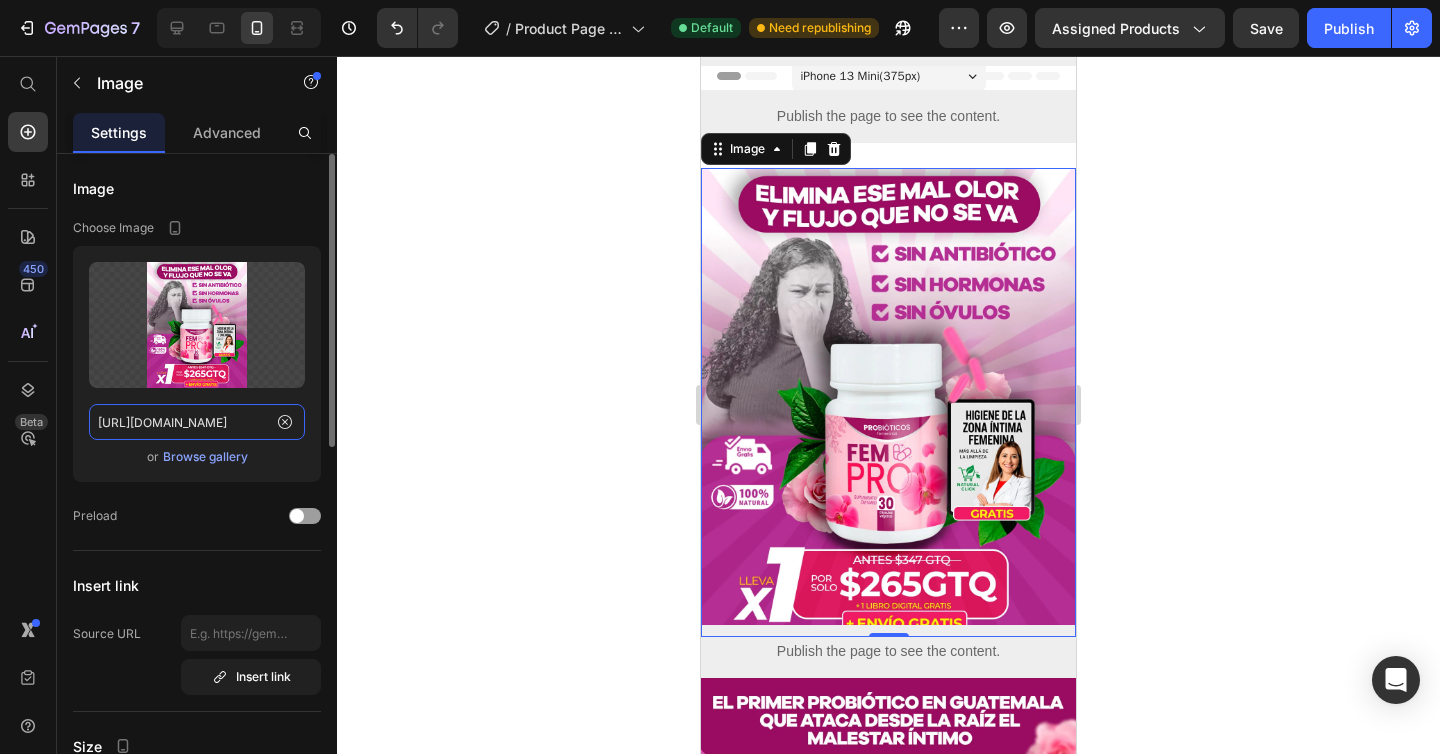 paste on "Mesa_de_trabajo_1_1.webp?v=1752116868" 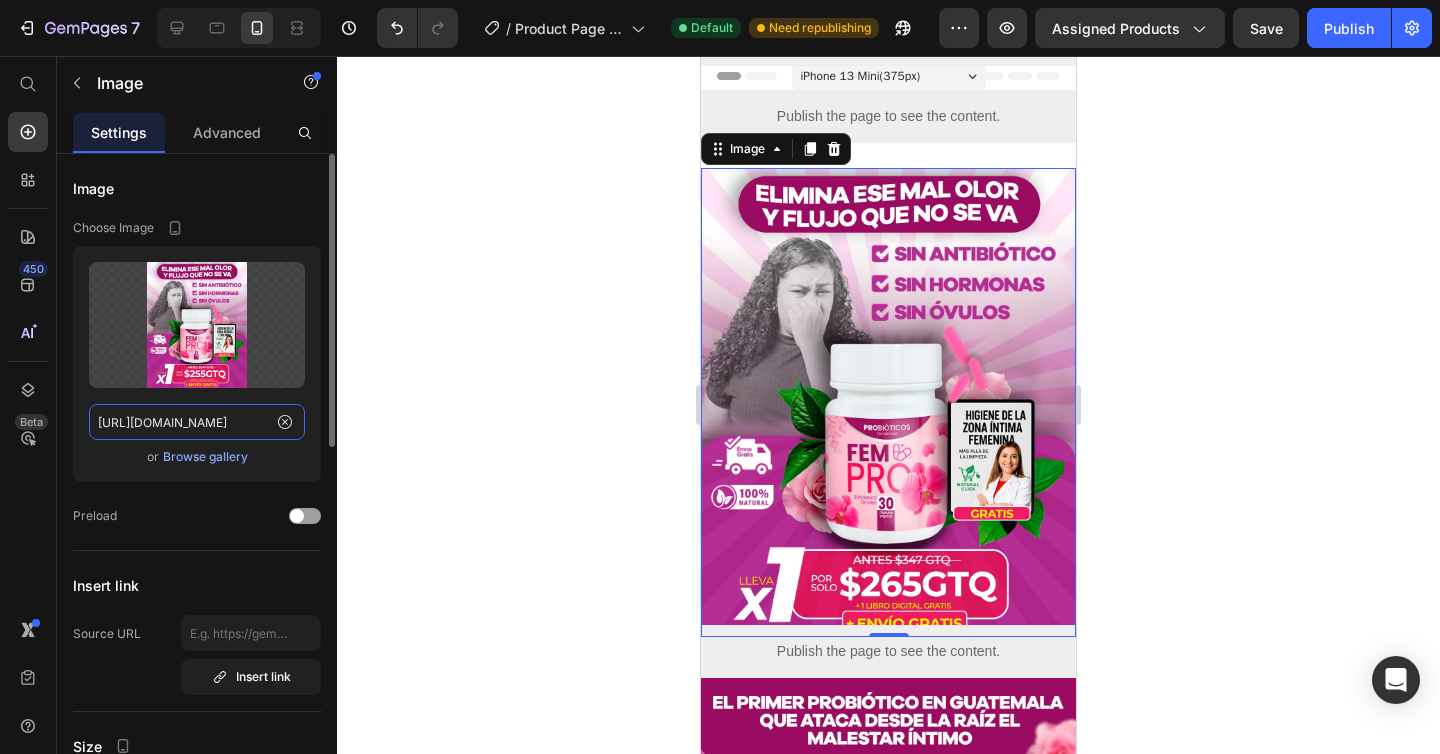 scroll, scrollTop: 0, scrollLeft: 373, axis: horizontal 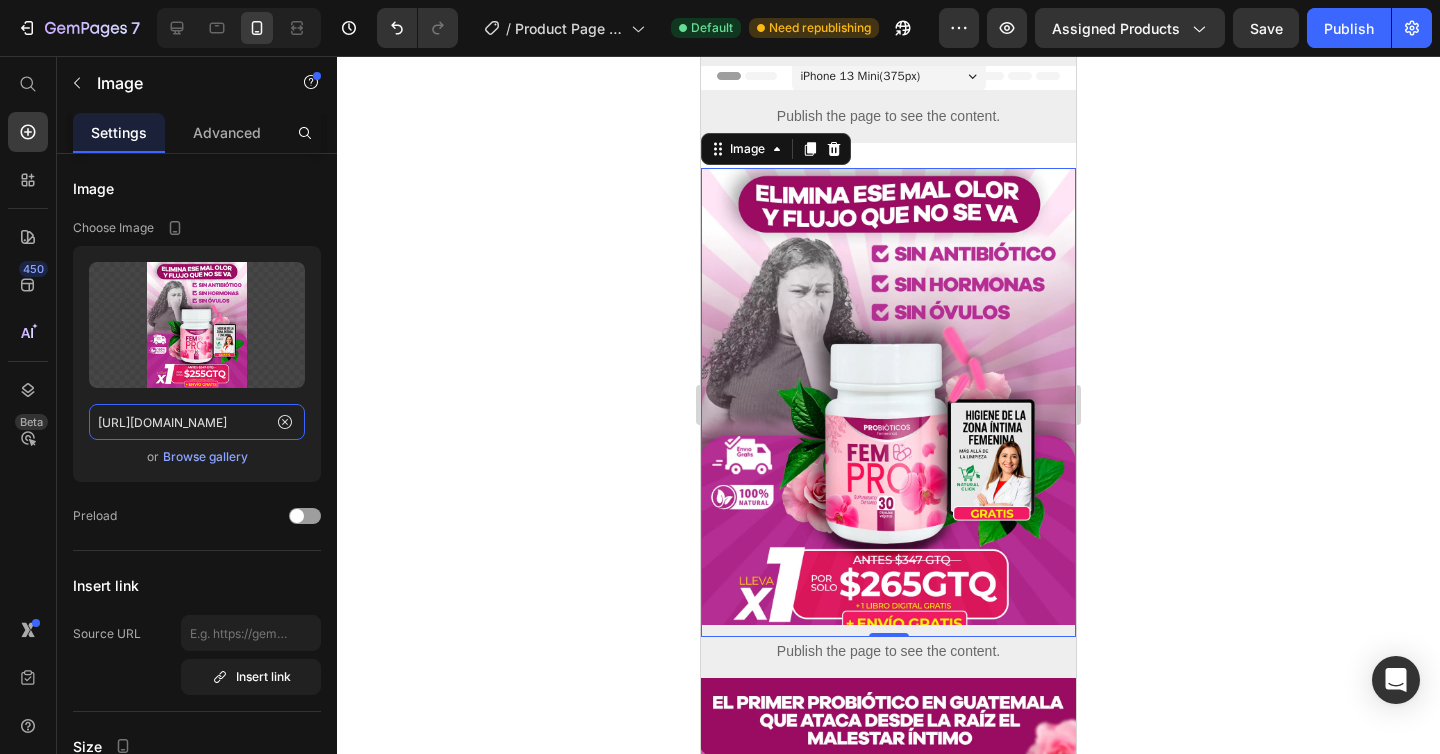type on "[URL][DOMAIN_NAME]" 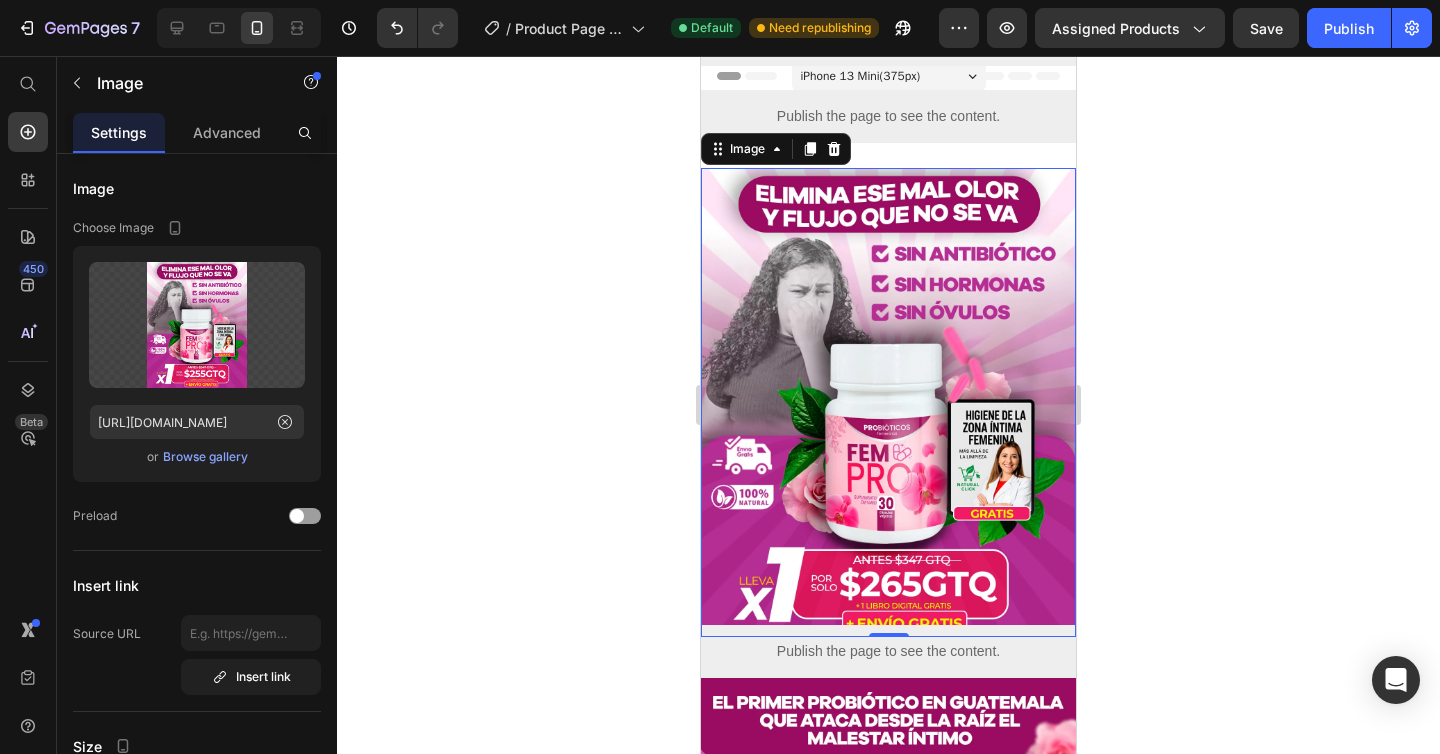 click 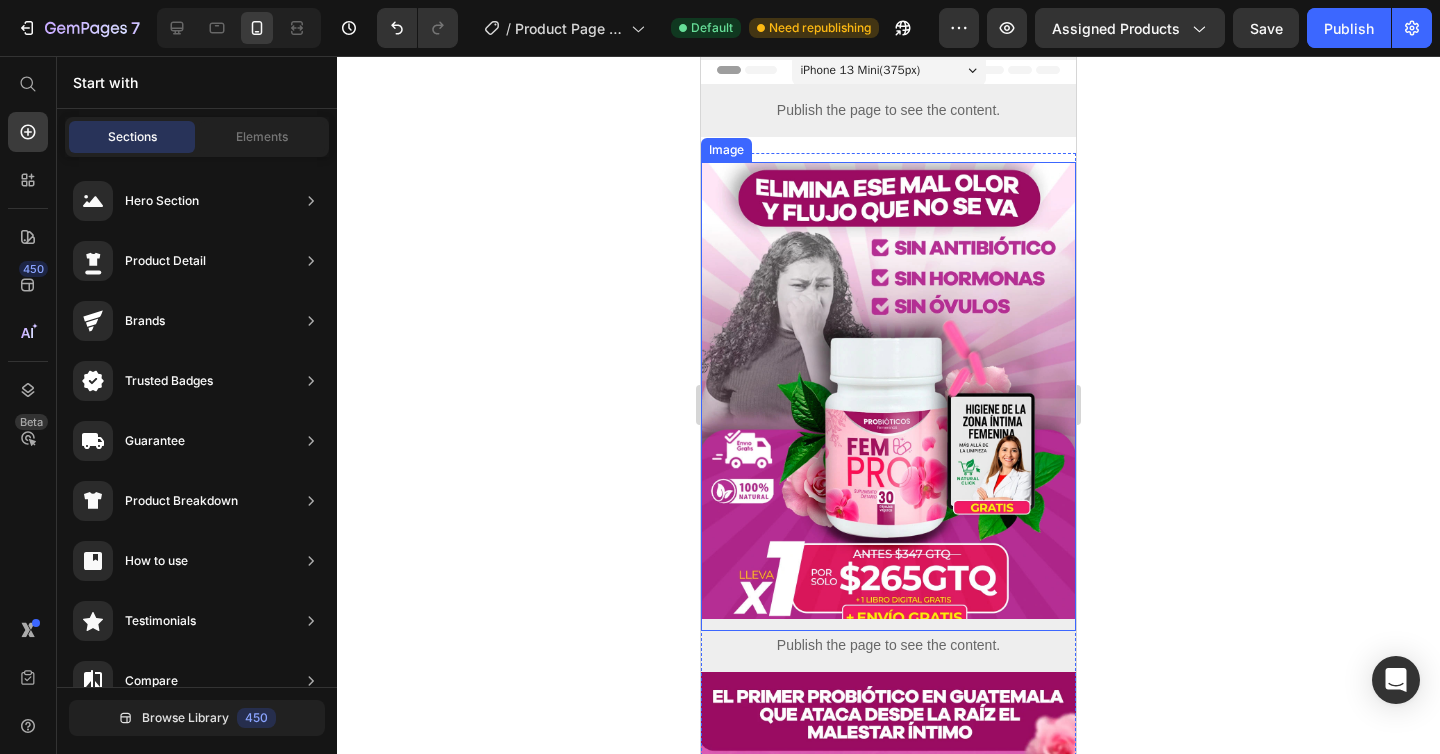 scroll, scrollTop: 4, scrollLeft: 0, axis: vertical 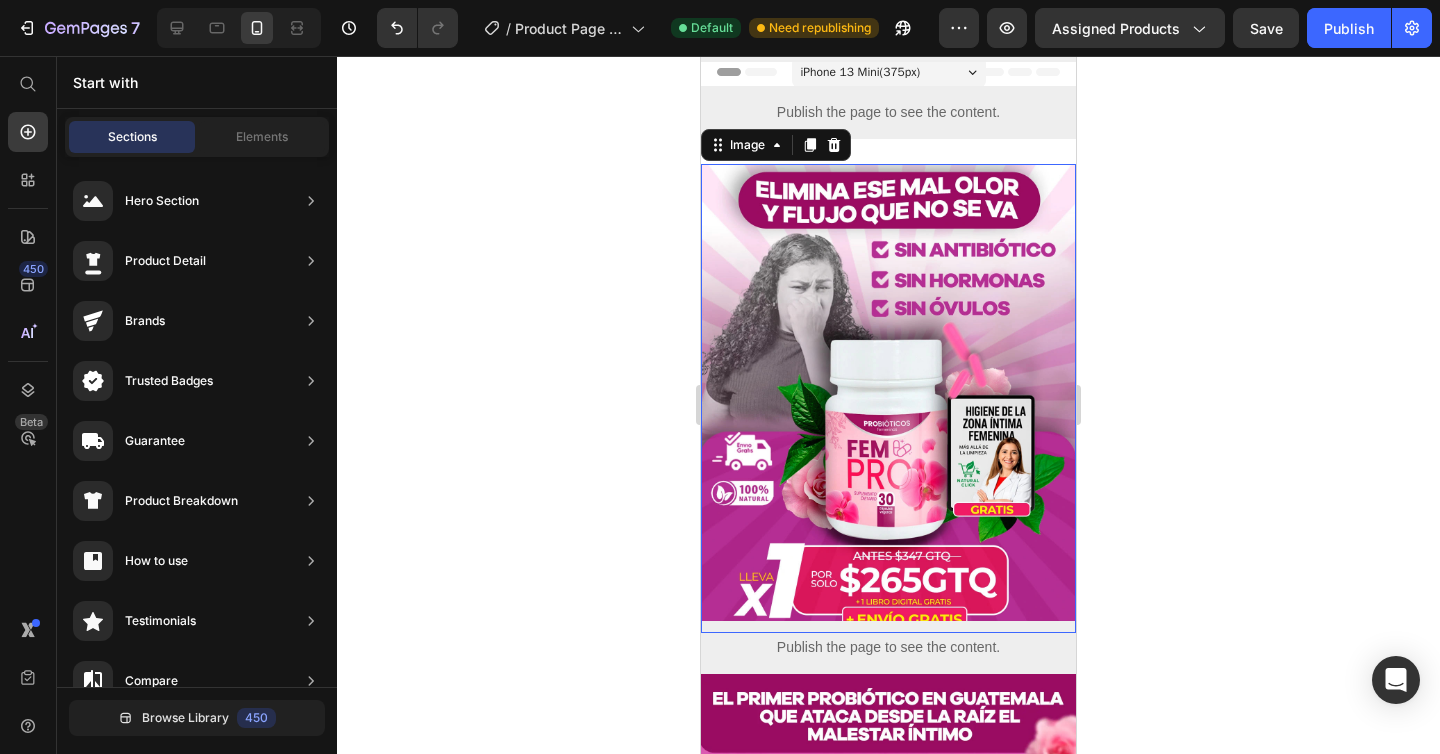 click at bounding box center [888, 398] 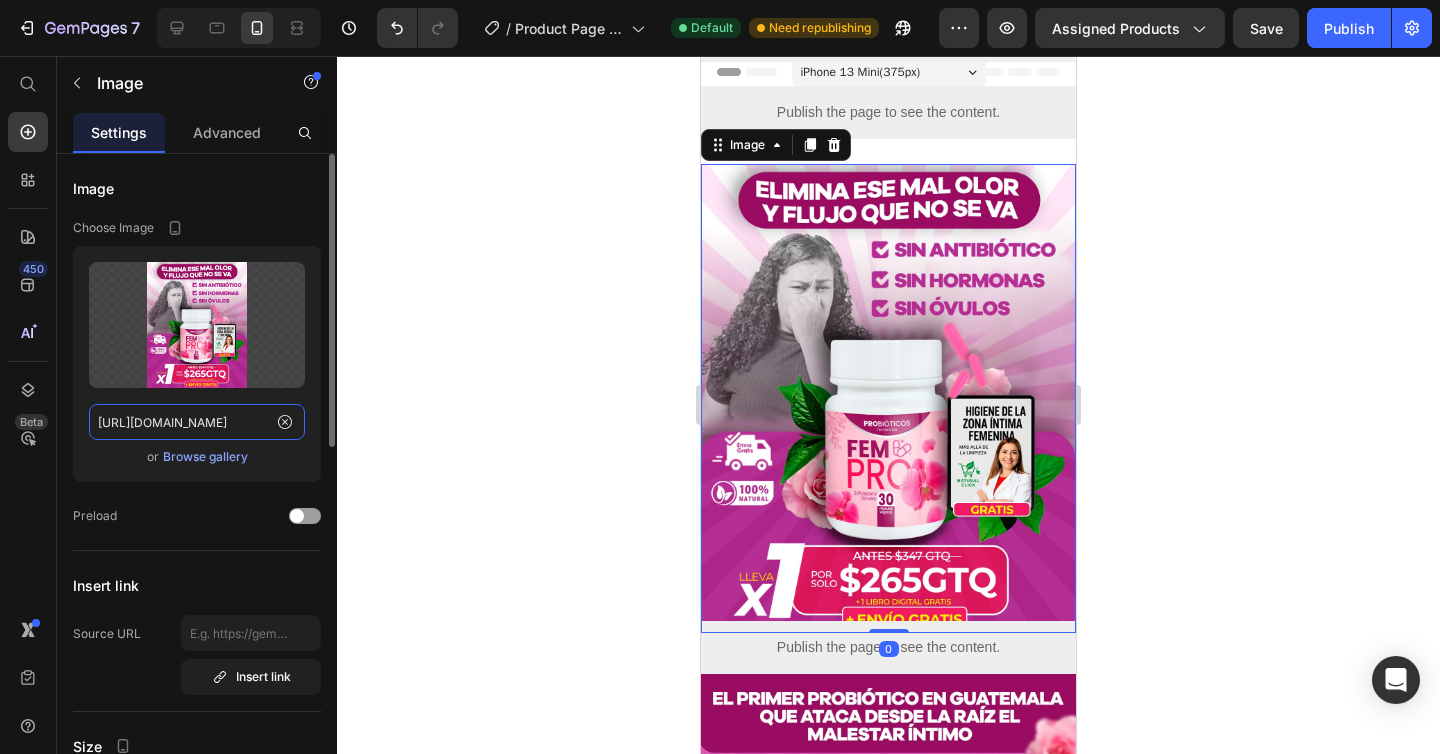 click on "[URL][DOMAIN_NAME]" 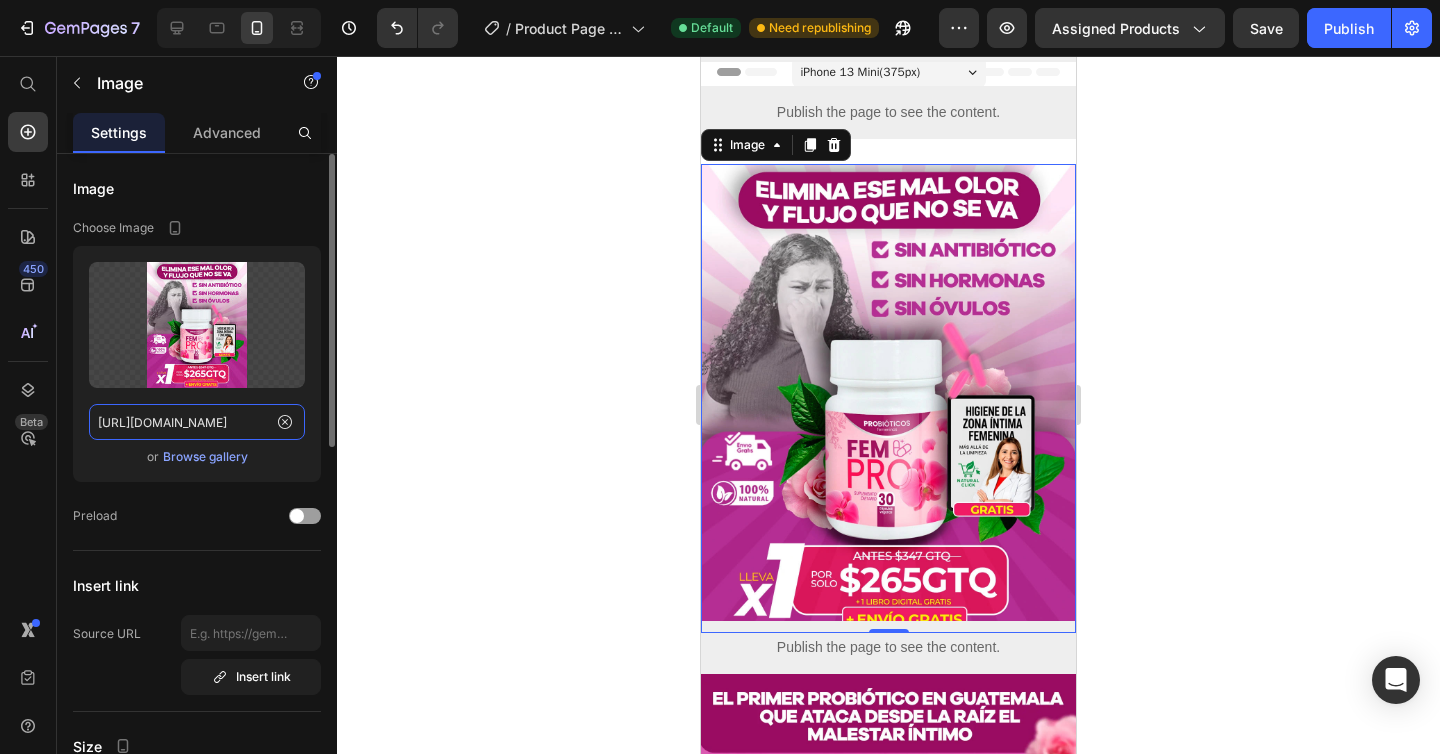 paste on "Mesa_de_trabajo_1_1.webp?v=1752116868" 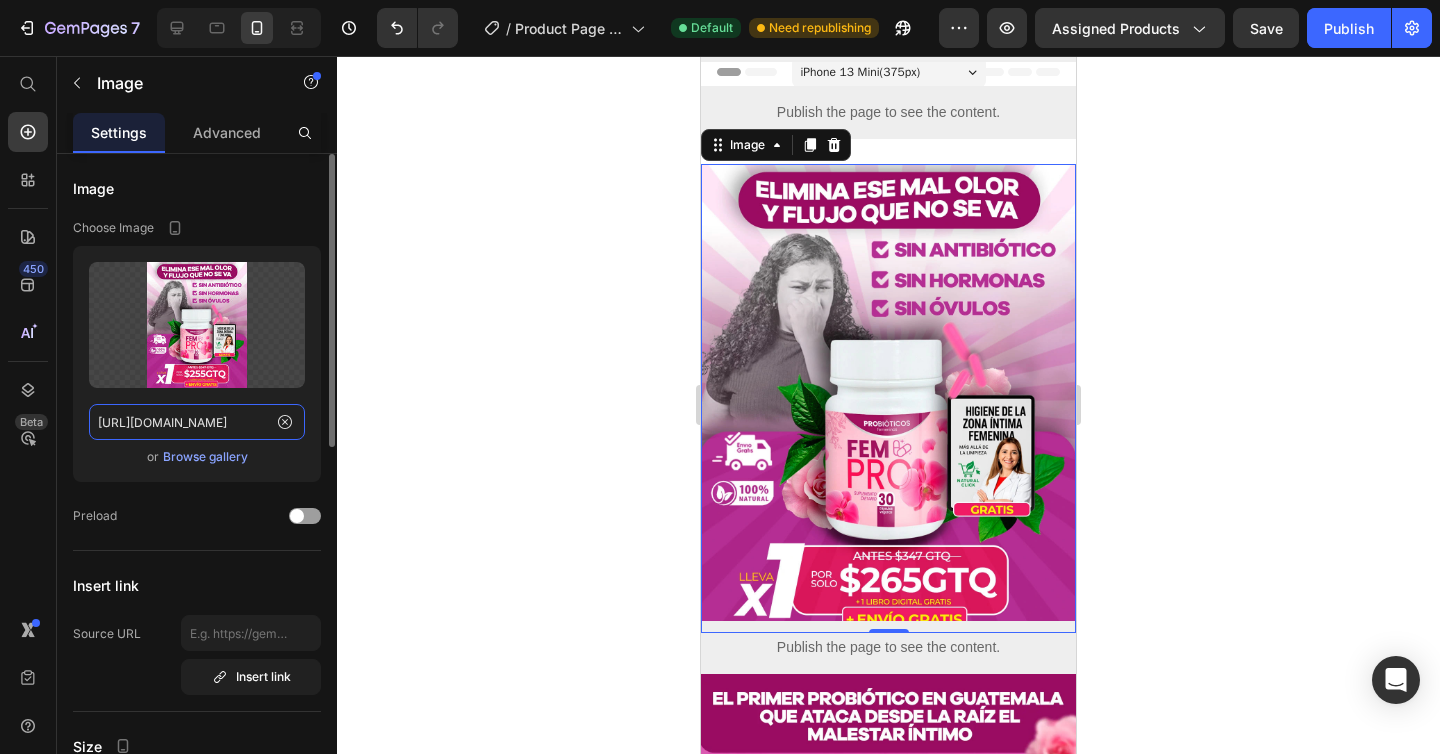 scroll, scrollTop: 0, scrollLeft: 373, axis: horizontal 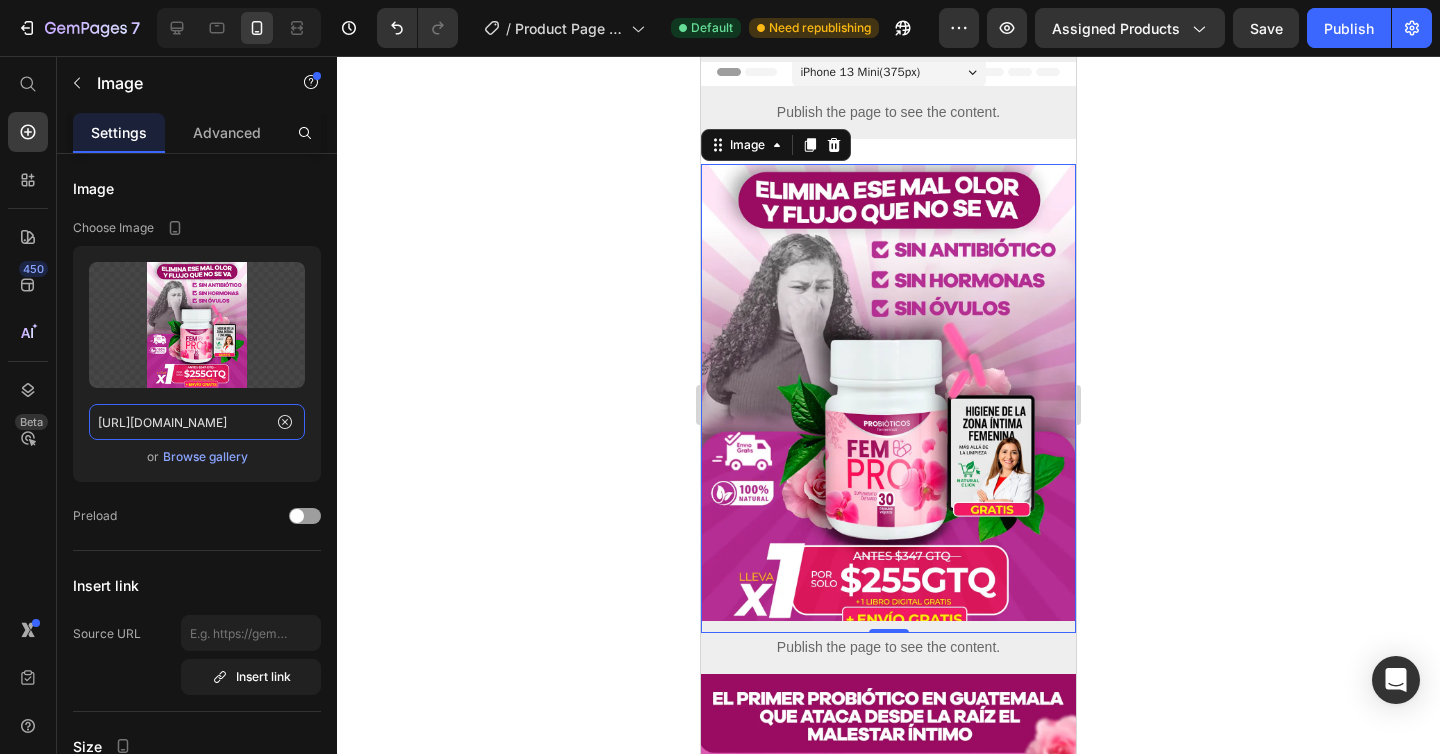 type on "[URL][DOMAIN_NAME]" 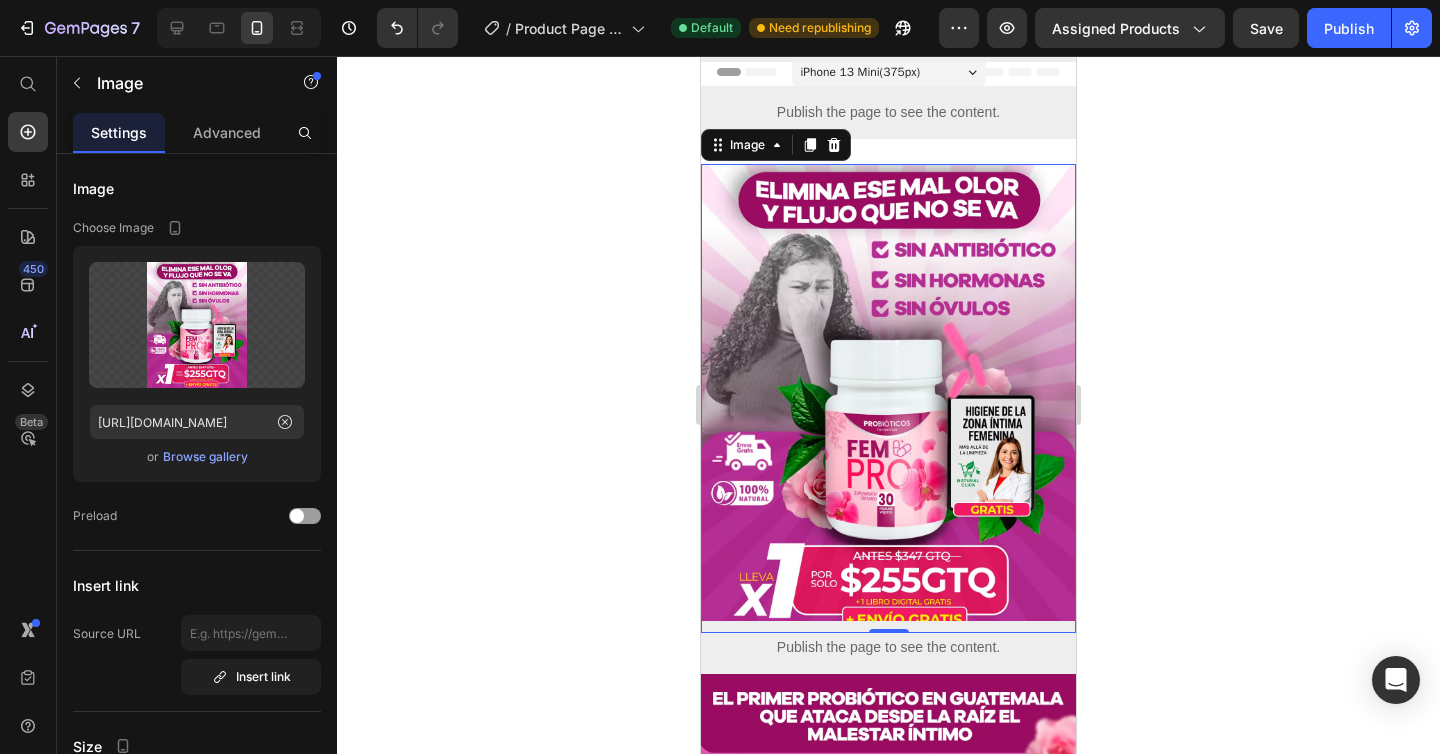 scroll, scrollTop: 0, scrollLeft: 0, axis: both 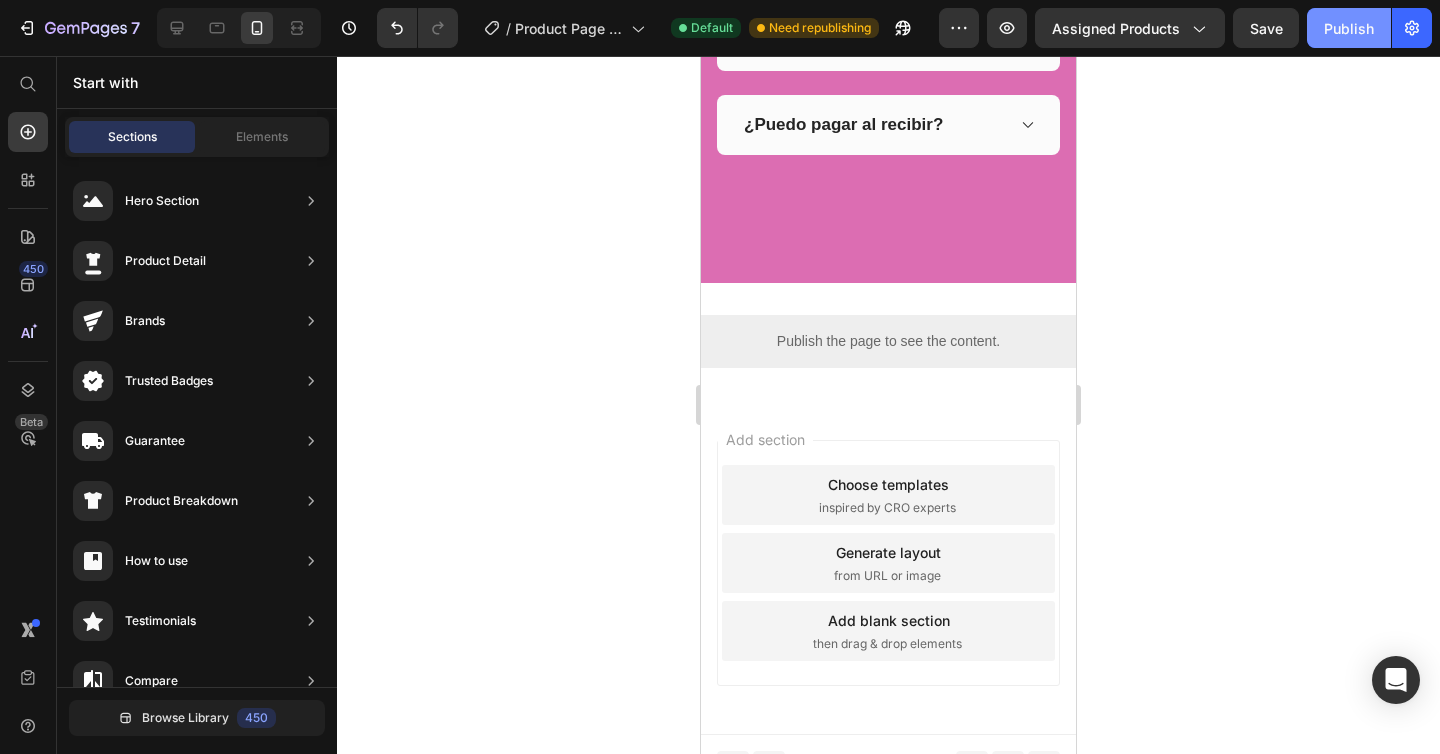 click on "Publish" at bounding box center (1349, 28) 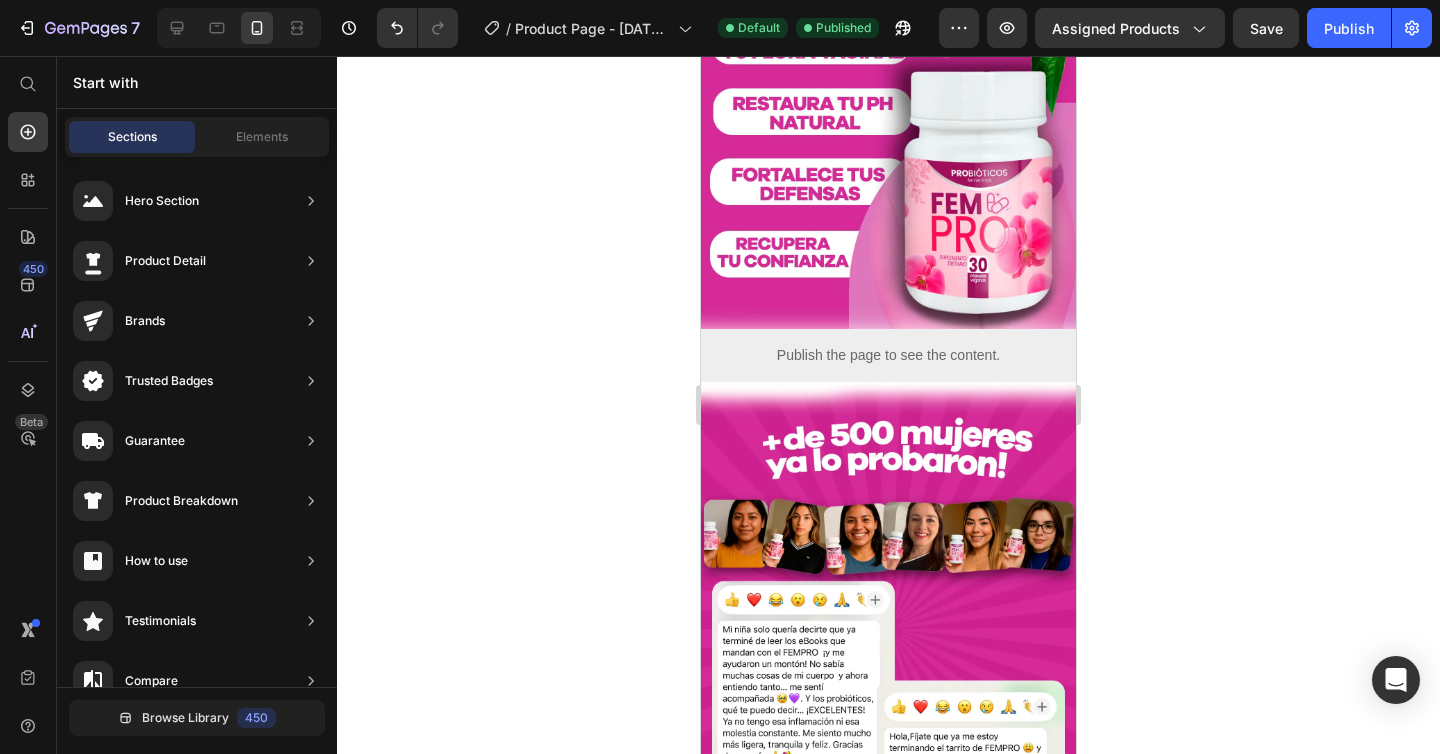 scroll, scrollTop: 0, scrollLeft: 0, axis: both 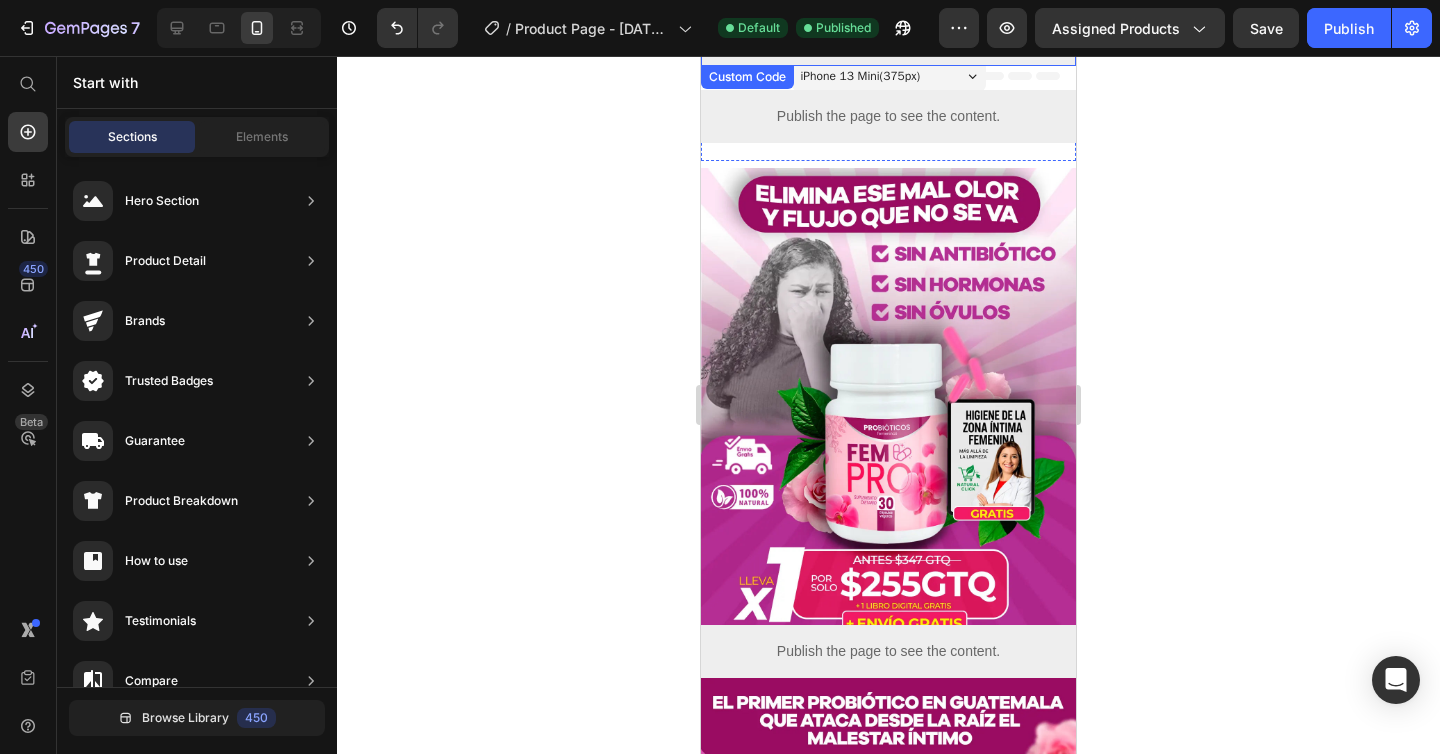 click on "Publish the page to see the content." at bounding box center [888, 39] 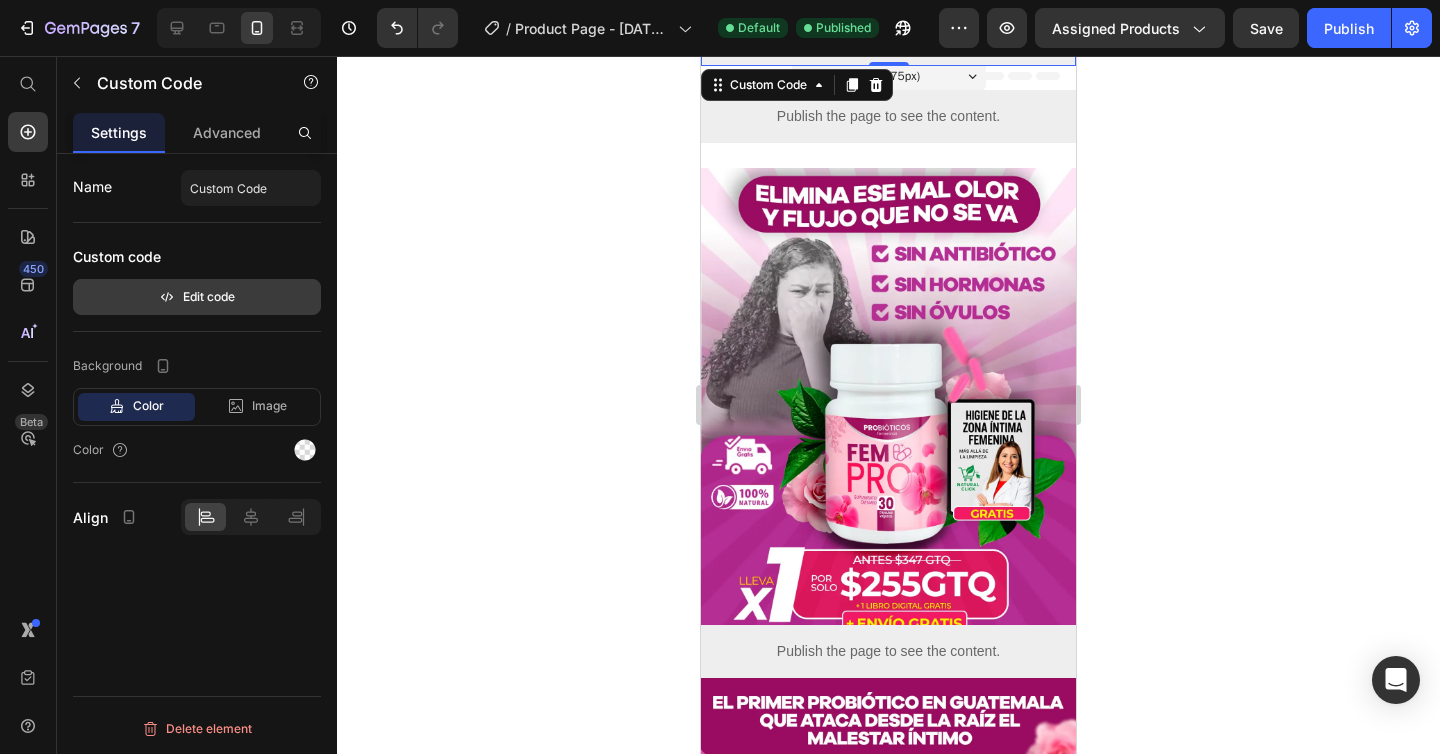 click on "Edit code" at bounding box center (197, 297) 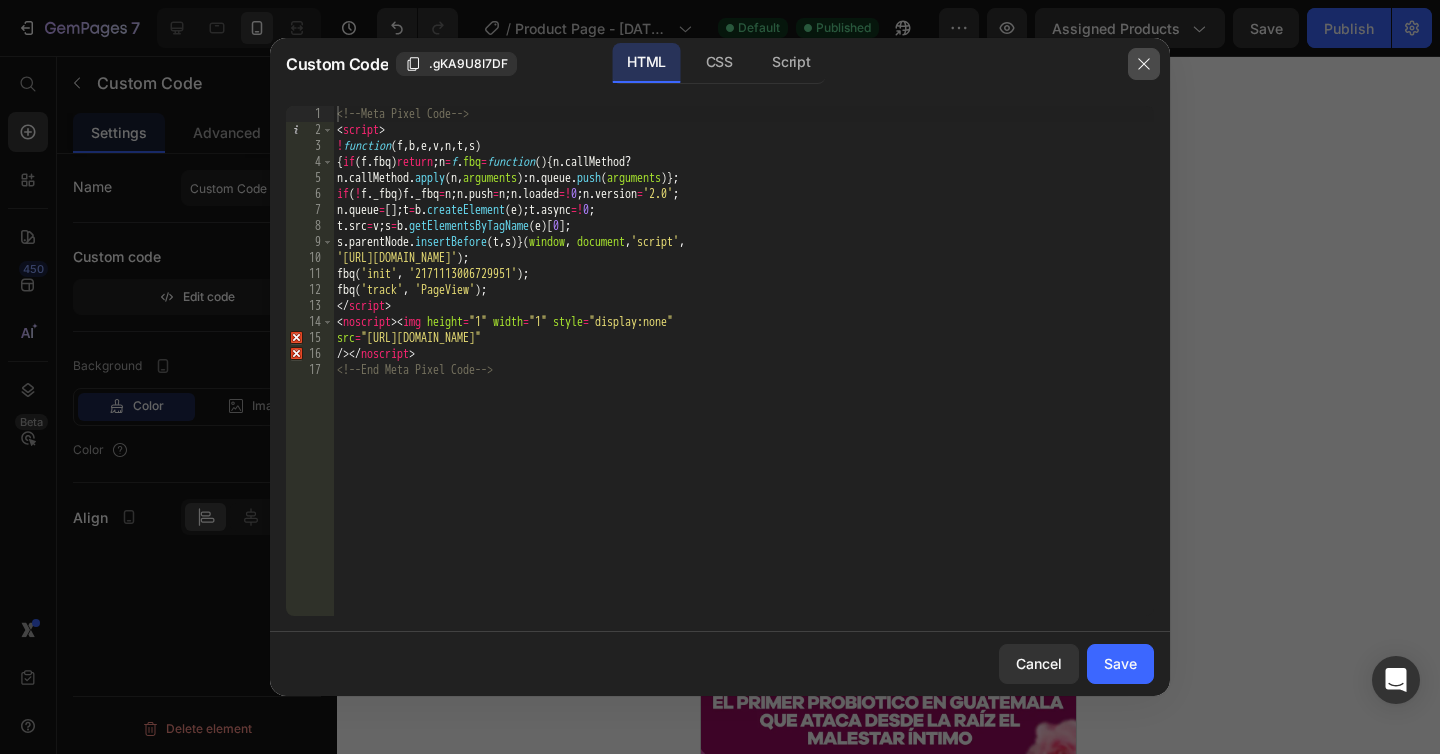 click 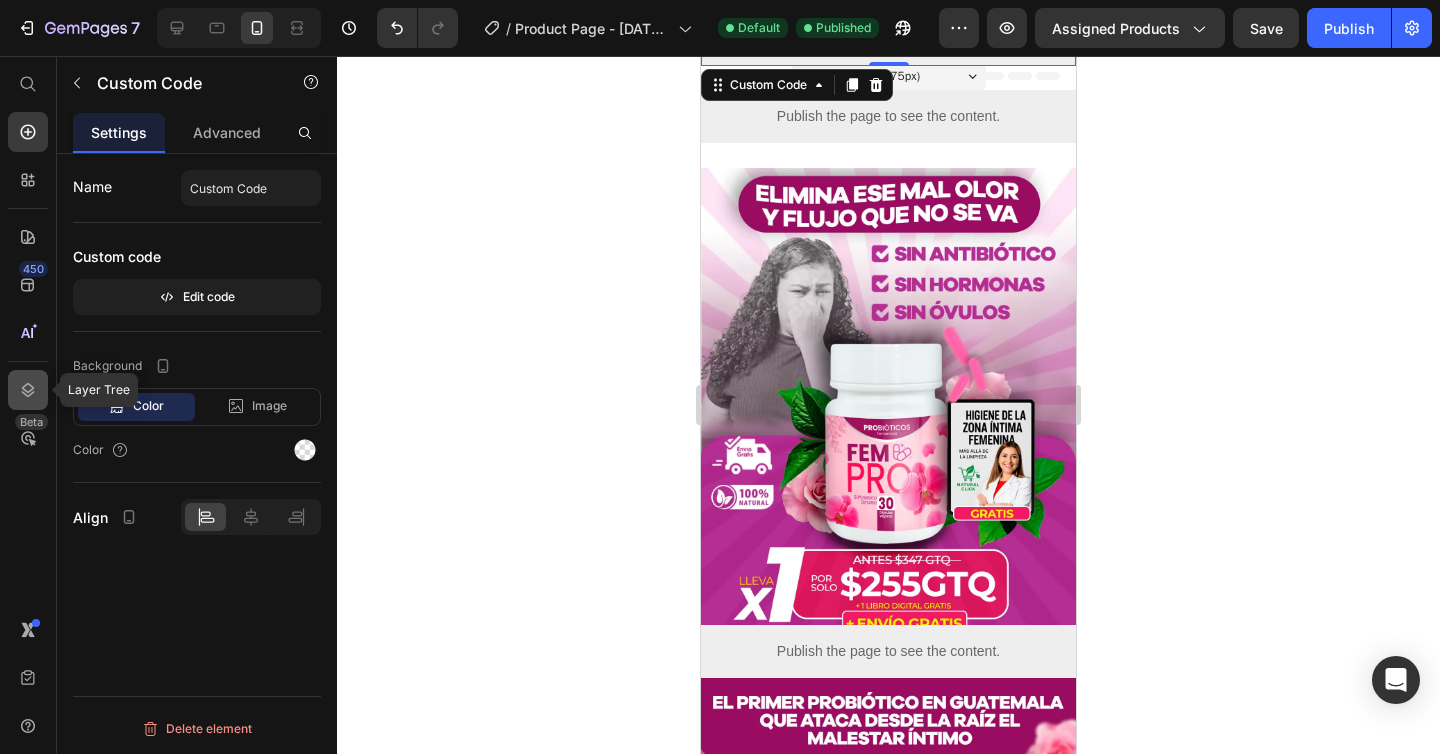 click 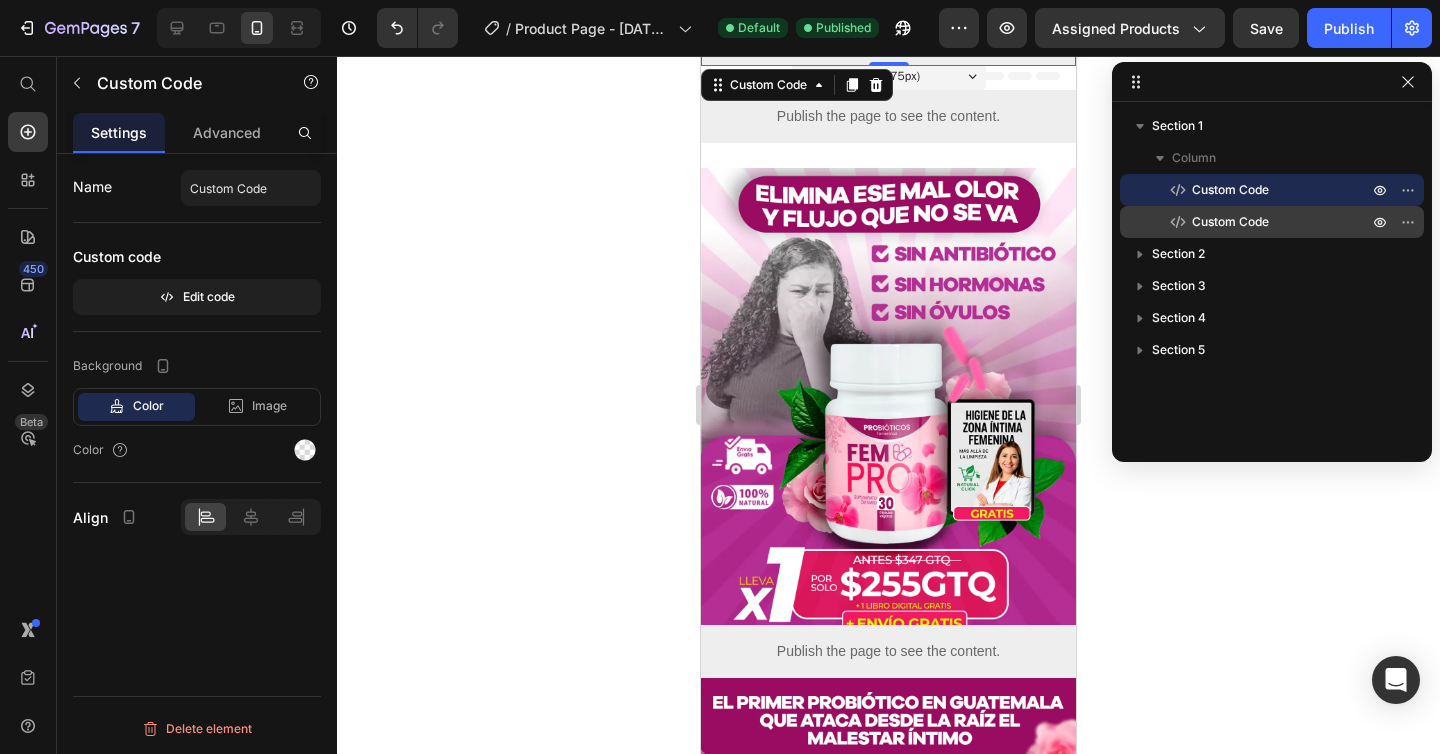 click on "Custom Code" at bounding box center [1272, 222] 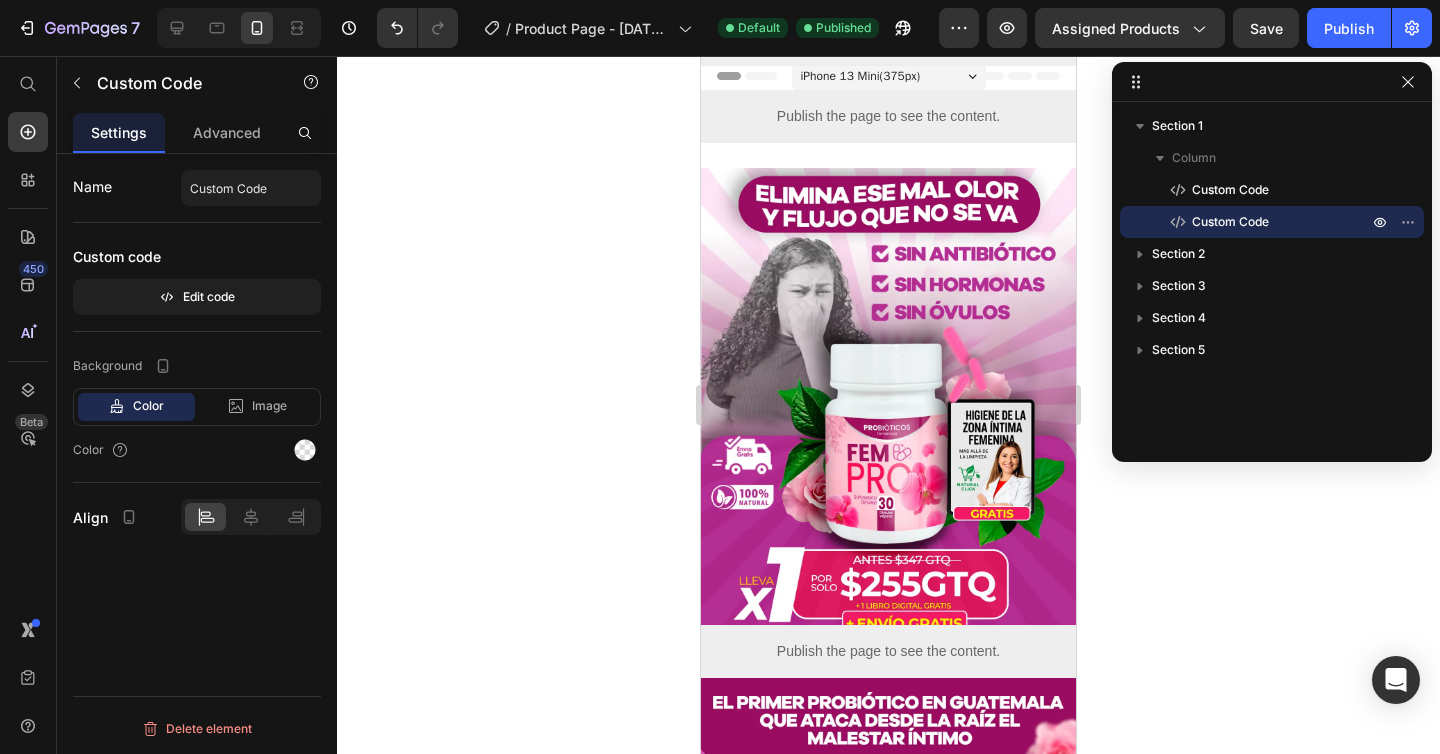 click on "Custom Code" at bounding box center (1230, 222) 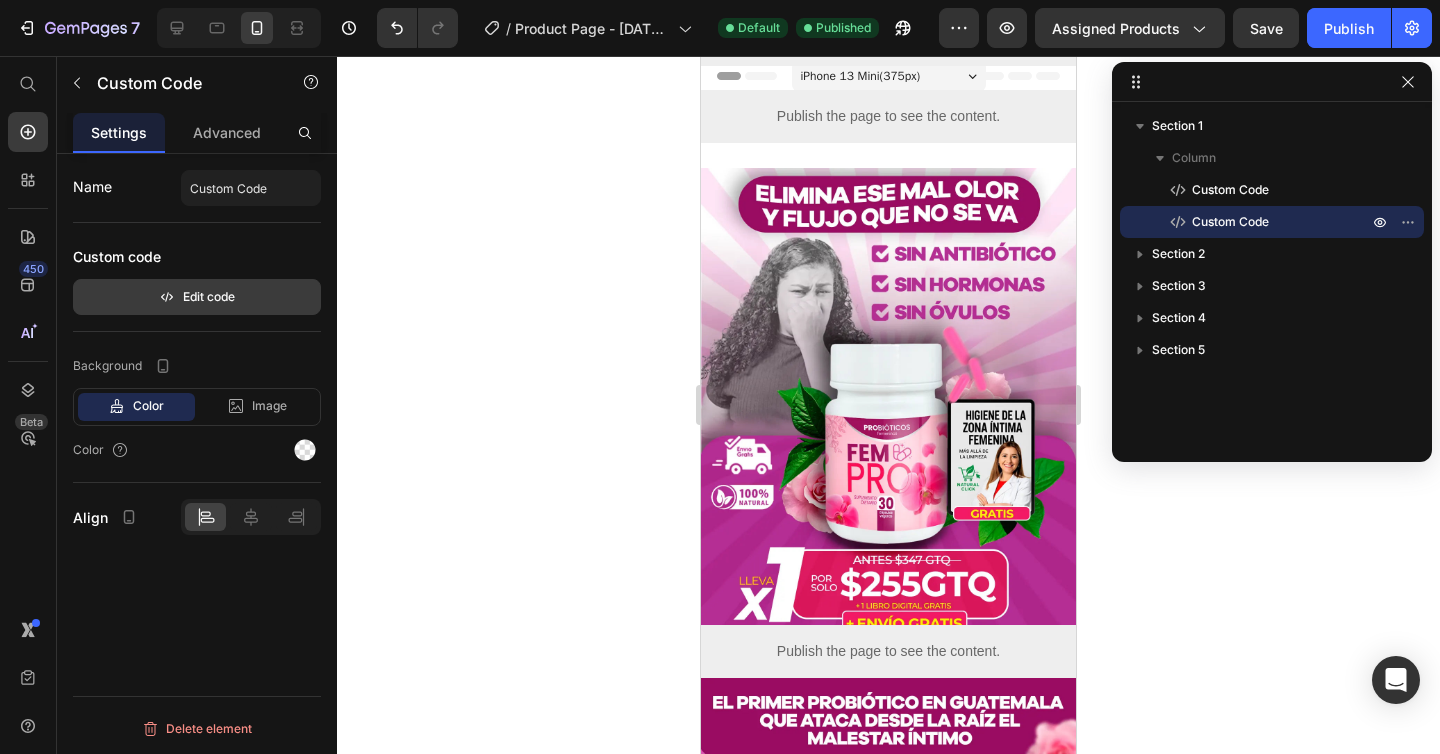 click on "Edit code" at bounding box center (197, 297) 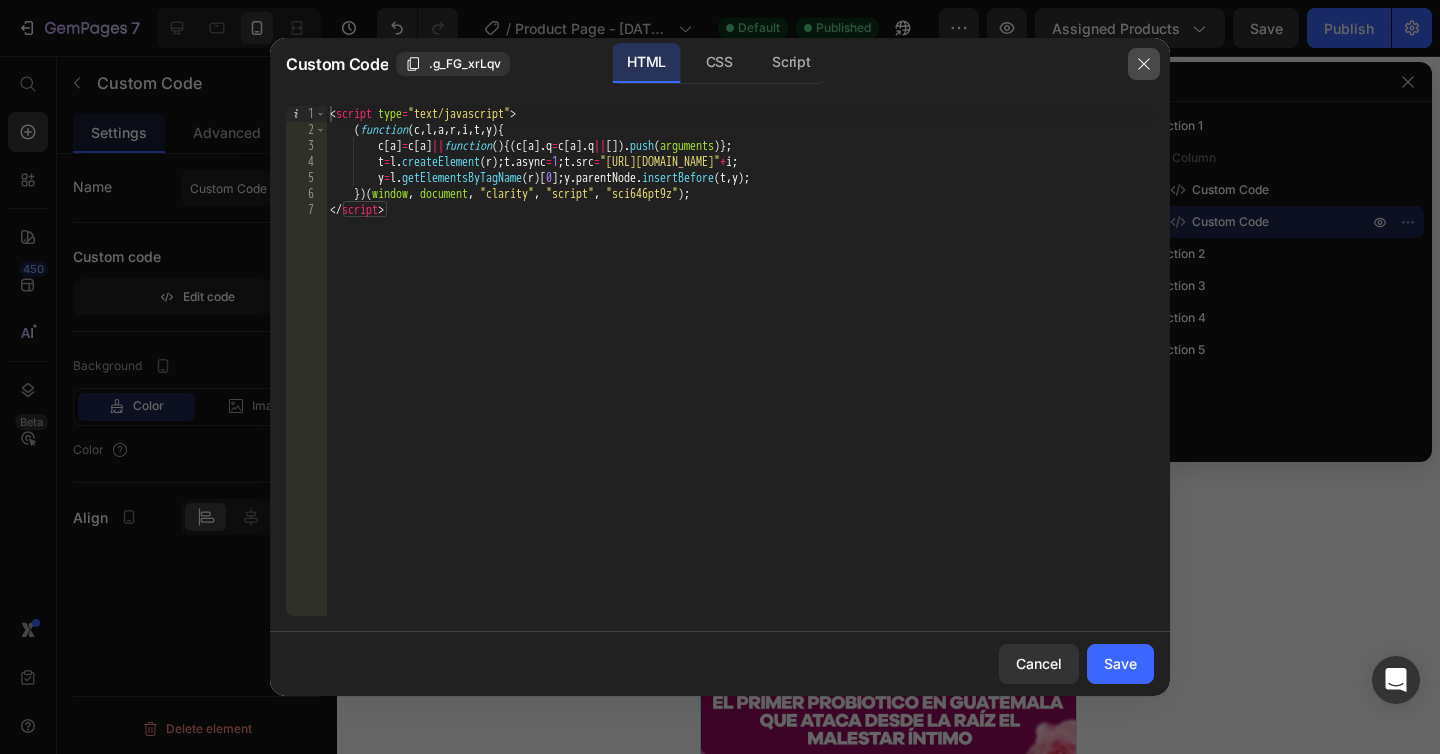 click 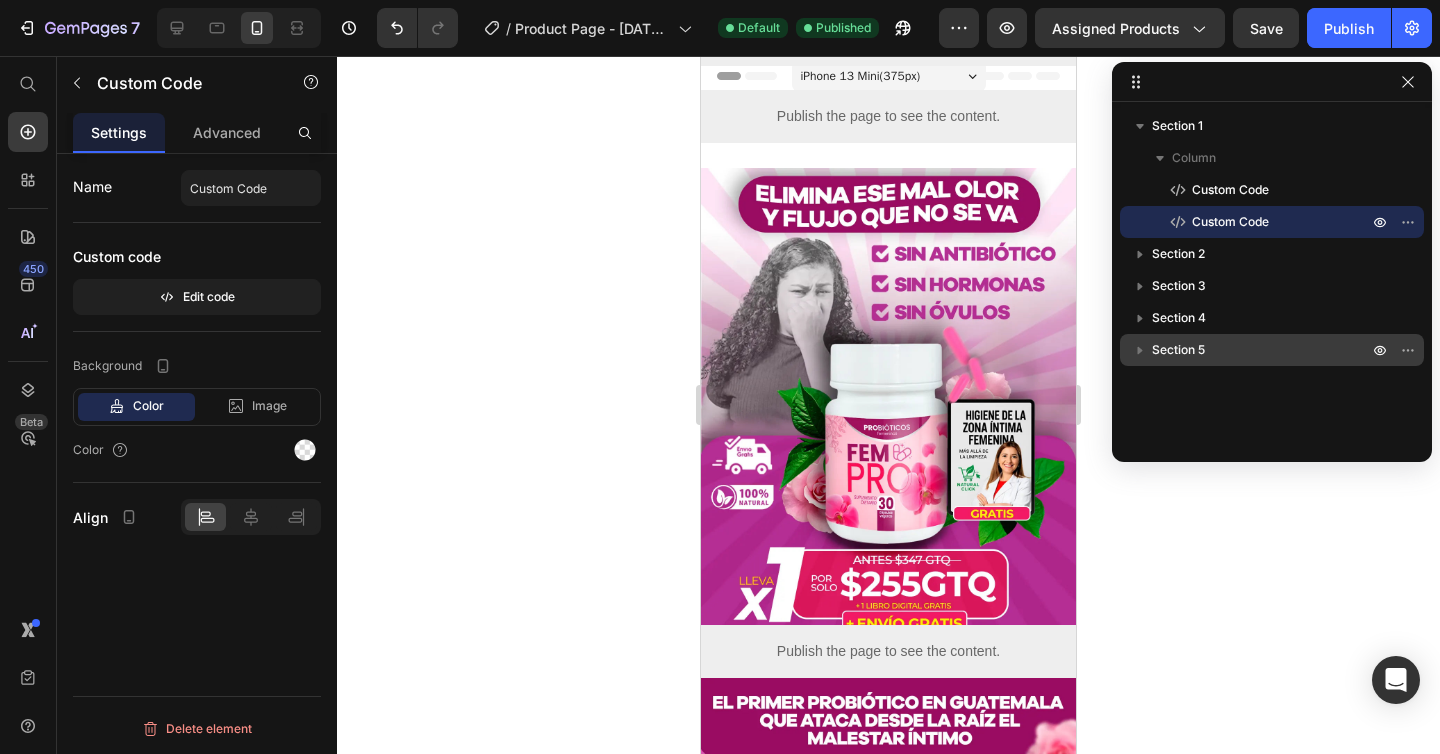 click 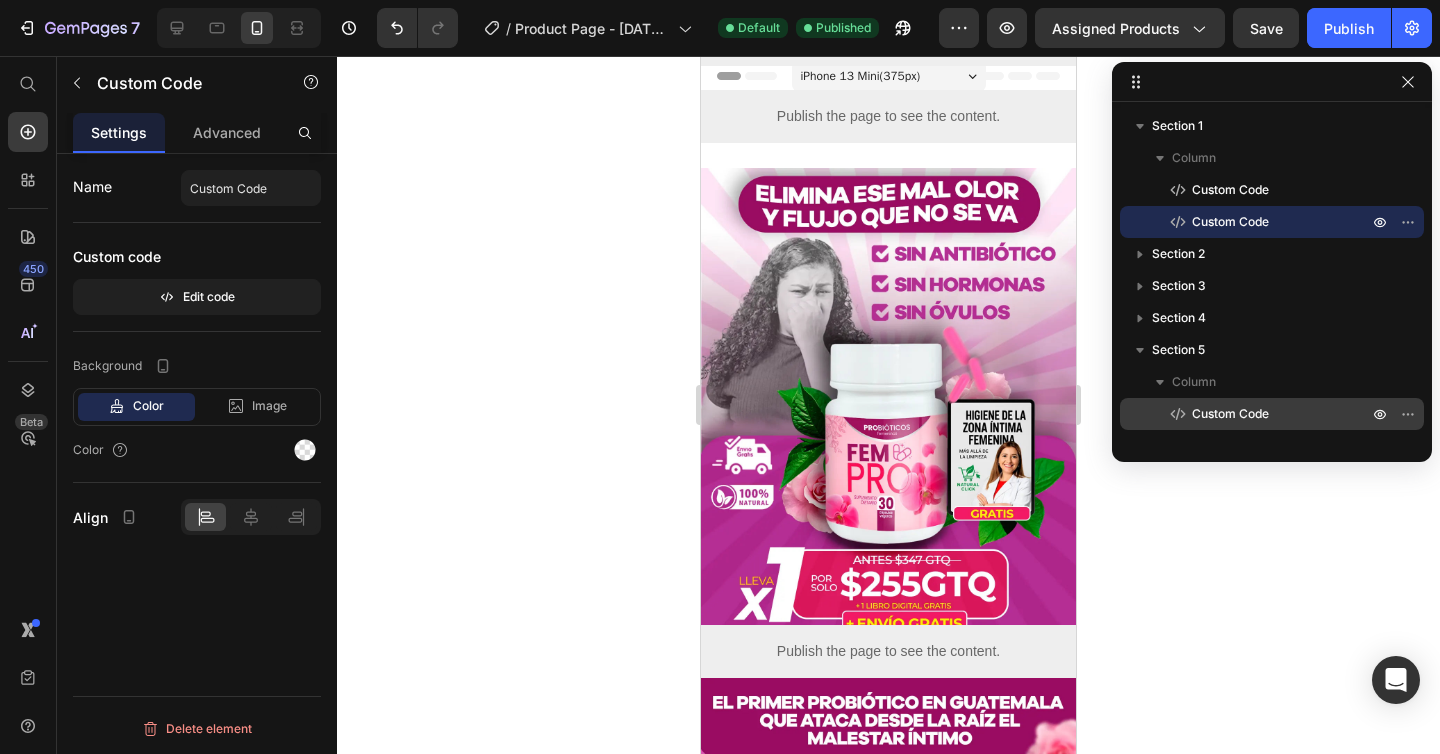 click on "Custom Code" at bounding box center (1230, 414) 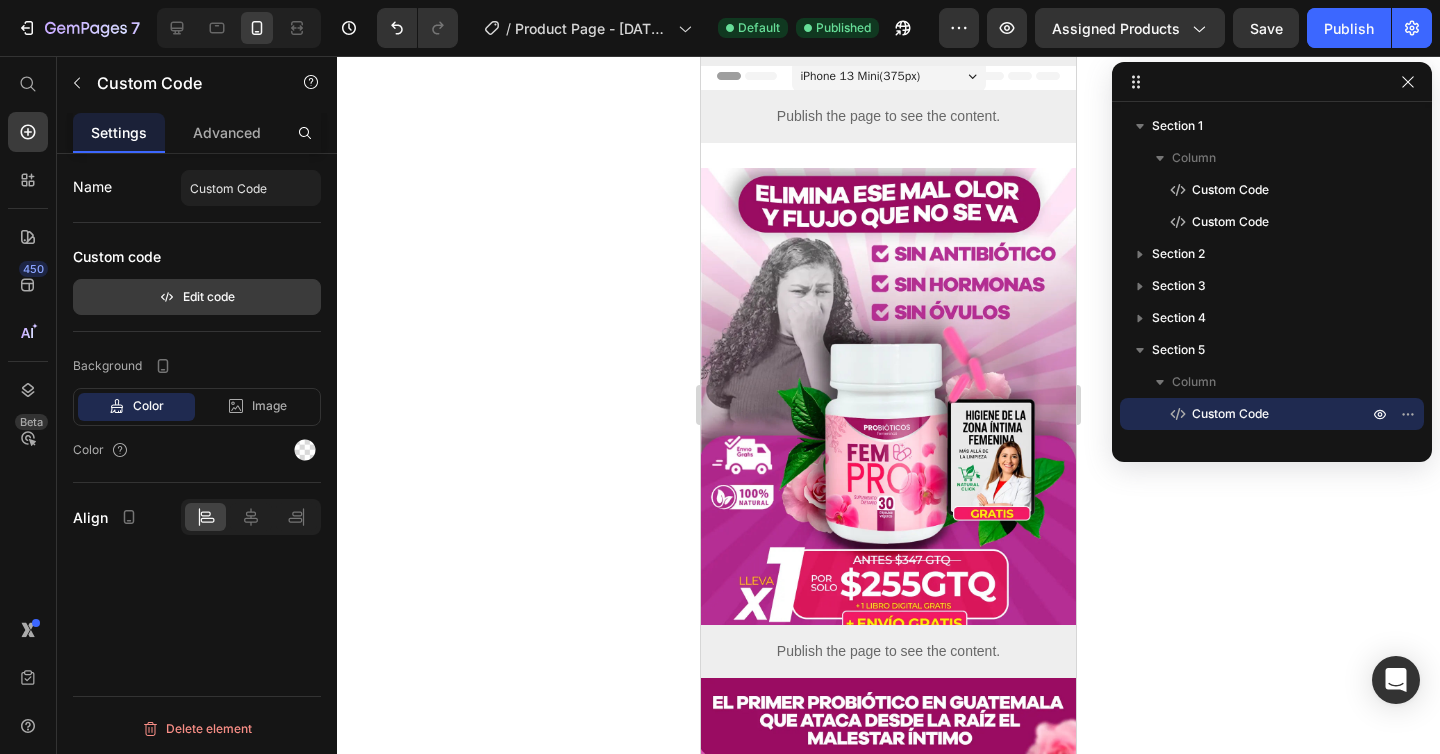 click 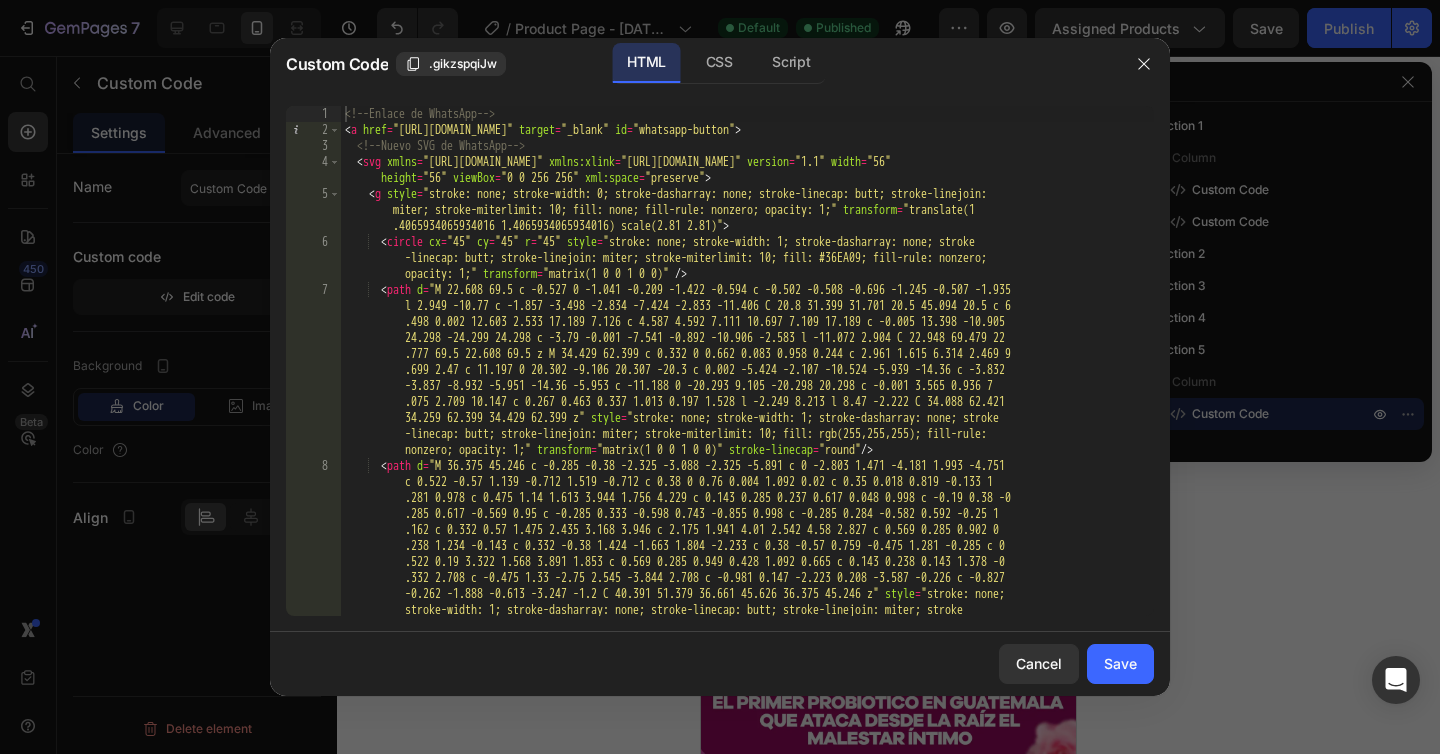 click on "<!--  Enlace de WhatsApp  --> < a   href = "[URL][DOMAIN_NAME]"   target = "_blank"   id = "whatsapp-button" >    <!--  Nuevo SVG de WhatsApp  -->    < svg   xmlns = "[URL][DOMAIN_NAME]"   xmlns:xlink = "[URL][DOMAIN_NAME]"   version = "1.1"   width = "56"          height = "56"   viewBox = "0 0 256 256"   xml:space = "preserve" >      < g   style = "stroke: none; stroke-width: 0; stroke-dasharray: none; stroke-linecap: butt; stroke-linejoin:           miter; stroke-miterlimit: 10; fill: none; fill-rule: nonzero; opacity: 1;"   transform = "translate(1          .4065934065934016 1.4065934065934016) scale(2.81 2.81)" >         < circle   cx = "45"   cy = "45"   r = "45"   style = "stroke: none; stroke-width: 1; stroke-dasharray: none; stroke            -linecap: butt; stroke-linejoin: miter; stroke-miterlimit: 10; fill: #36EA09; fill-rule: nonzero;             opacity: 1;"   transform = "matrix(1 0 0 1 0 0)"   />         < path   d =" at bounding box center [747, 465] 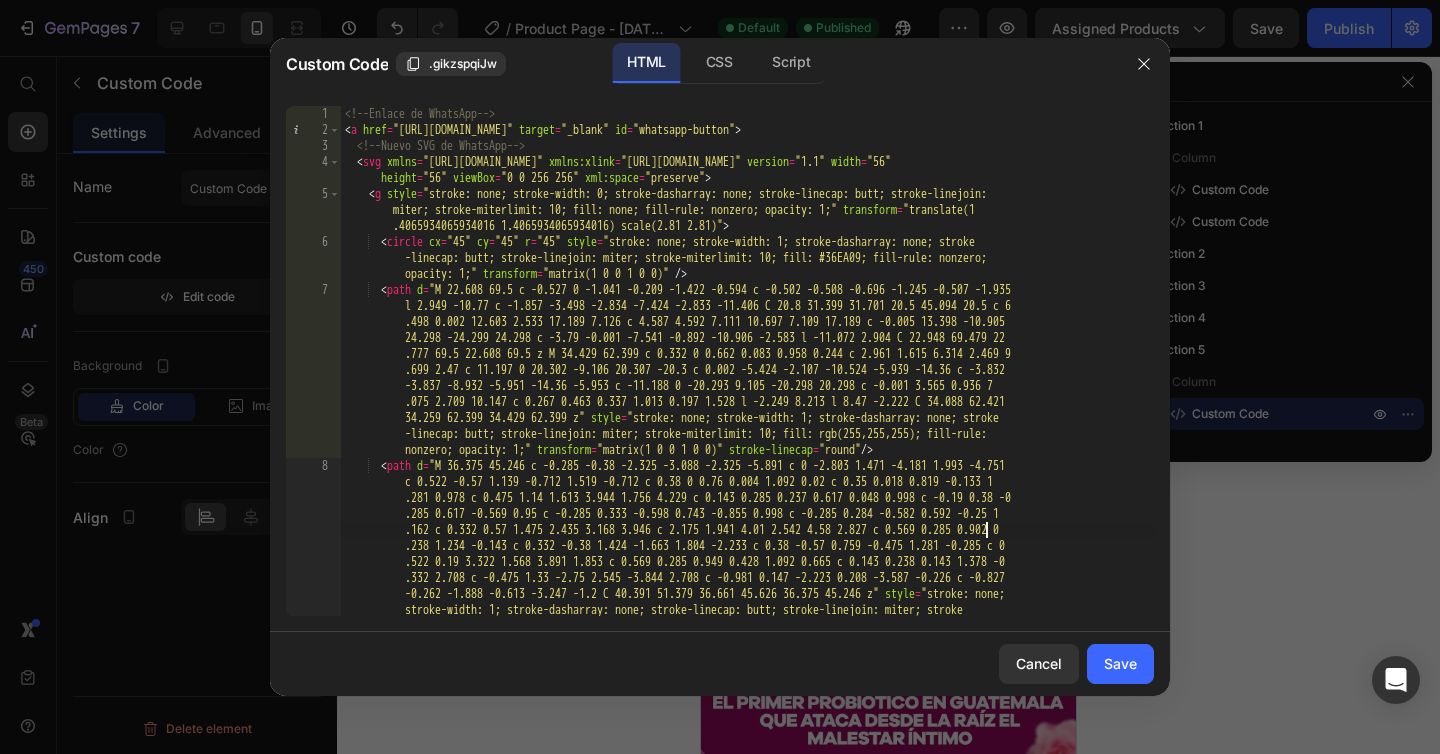 type on "</script>" 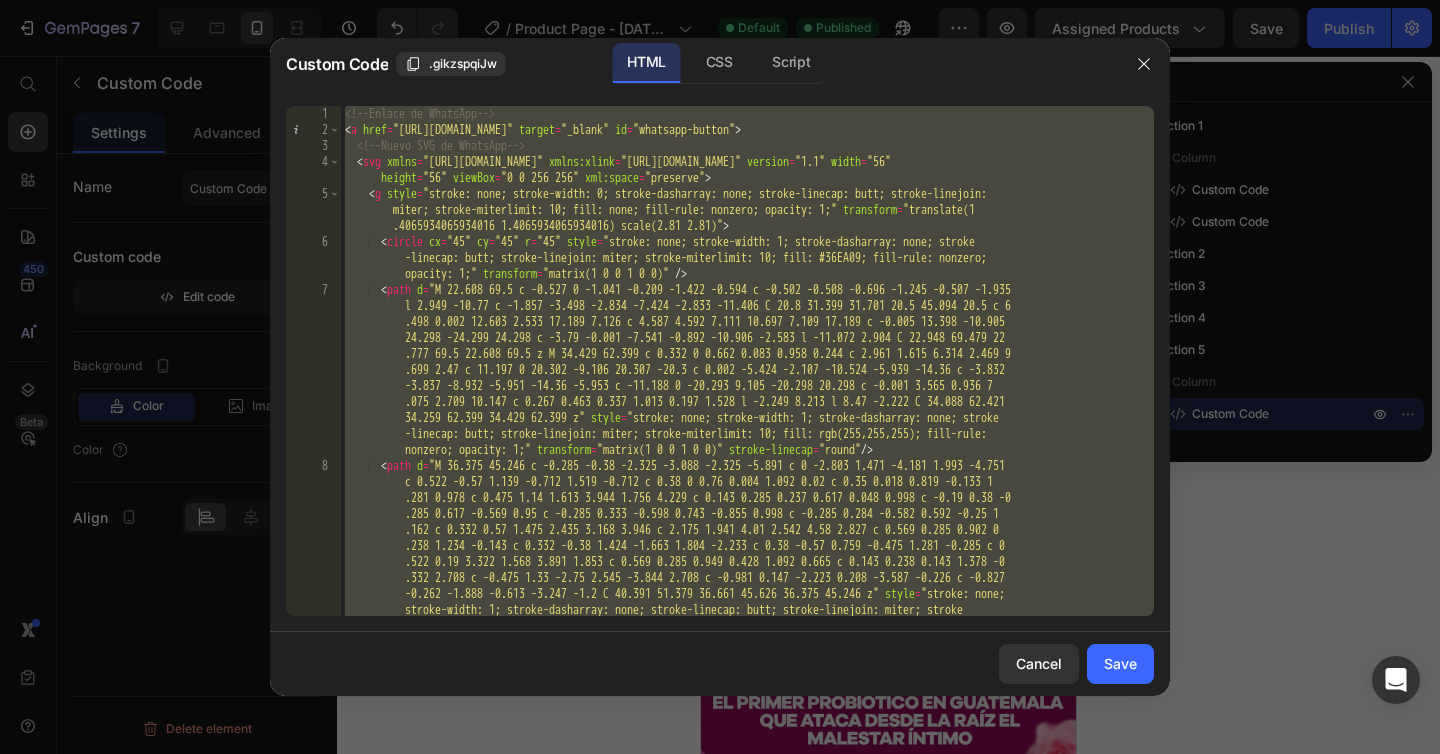 click on "<!--  Enlace de WhatsApp  --> < a   href = "[URL][DOMAIN_NAME]"   target = "_blank"   id = "whatsapp-button" >    <!--  Nuevo SVG de WhatsApp  -->    < svg   xmlns = "[URL][DOMAIN_NAME]"   xmlns:xlink = "[URL][DOMAIN_NAME]"   version = "1.1"   width = "56"          height = "56"   viewBox = "0 0 256 256"   xml:space = "preserve" >      < g   style = "stroke: none; stroke-width: 0; stroke-dasharray: none; stroke-linecap: butt; stroke-linejoin:           miter; stroke-miterlimit: 10; fill: none; fill-rule: nonzero; opacity: 1;"   transform = "translate(1          .4065934065934016 1.4065934065934016) scale(2.81 2.81)" >         < circle   cx = "45"   cy = "45"   r = "45"   style = "stroke: none; stroke-width: 1; stroke-dasharray: none; stroke            -linecap: butt; stroke-linejoin: miter; stroke-miterlimit: 10; fill: #36EA09; fill-rule: nonzero;             opacity: 1;"   transform = "matrix(1 0 0 1 0 0)"   />         < path   d =" at bounding box center (747, 465) 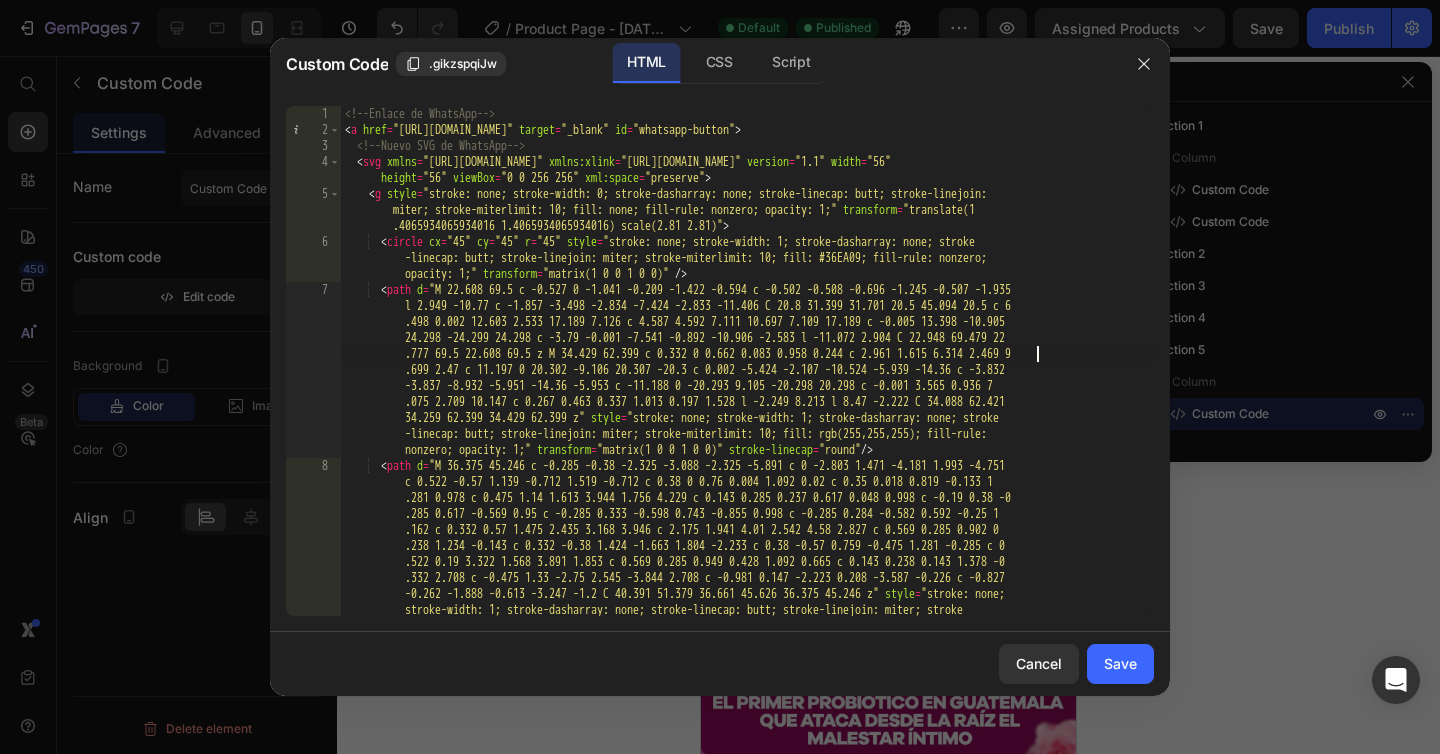 click on "<!--  Enlace de WhatsApp  --> < a   href = "[URL][DOMAIN_NAME]"   target = "_blank"   id = "whatsapp-button" >    <!--  Nuevo SVG de WhatsApp  -->    < svg   xmlns = "[URL][DOMAIN_NAME]"   xmlns:xlink = "[URL][DOMAIN_NAME]"   version = "1.1"   width = "56"          height = "56"   viewBox = "0 0 256 256"   xml:space = "preserve" >      < g   style = "stroke: none; stroke-width: 0; stroke-dasharray: none; stroke-linecap: butt; stroke-linejoin:           miter; stroke-miterlimit: 10; fill: none; fill-rule: nonzero; opacity: 1;"   transform = "translate(1          .4065934065934016 1.4065934065934016) scale(2.81 2.81)" >         < circle   cx = "45"   cy = "45"   r = "45"   style = "stroke: none; stroke-width: 1; stroke-dasharray: none; stroke            -linecap: butt; stroke-linejoin: miter; stroke-miterlimit: 10; fill: #36EA09; fill-rule: nonzero;             opacity: 1;"   transform = "matrix(1 0 0 1 0 0)"   />         < path   d =" at bounding box center [747, 465] 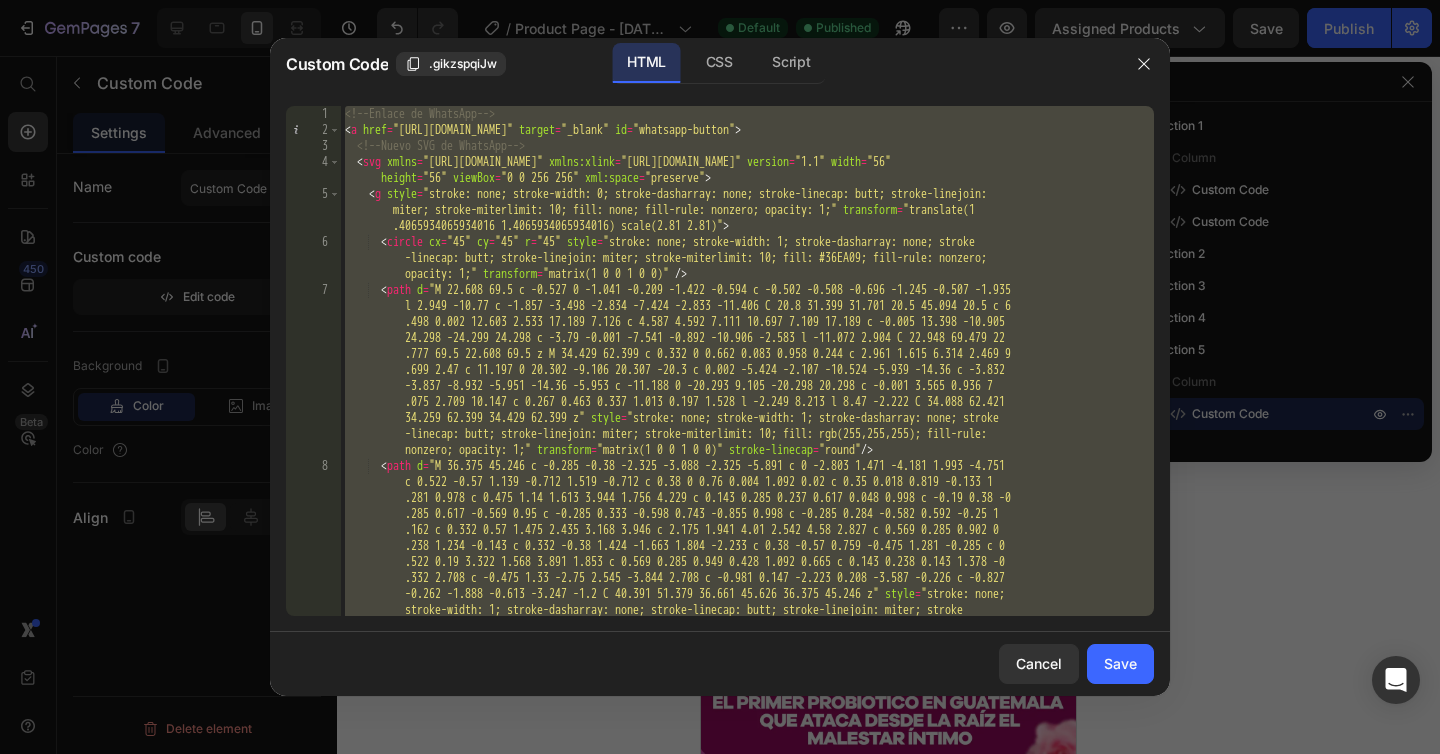 paste 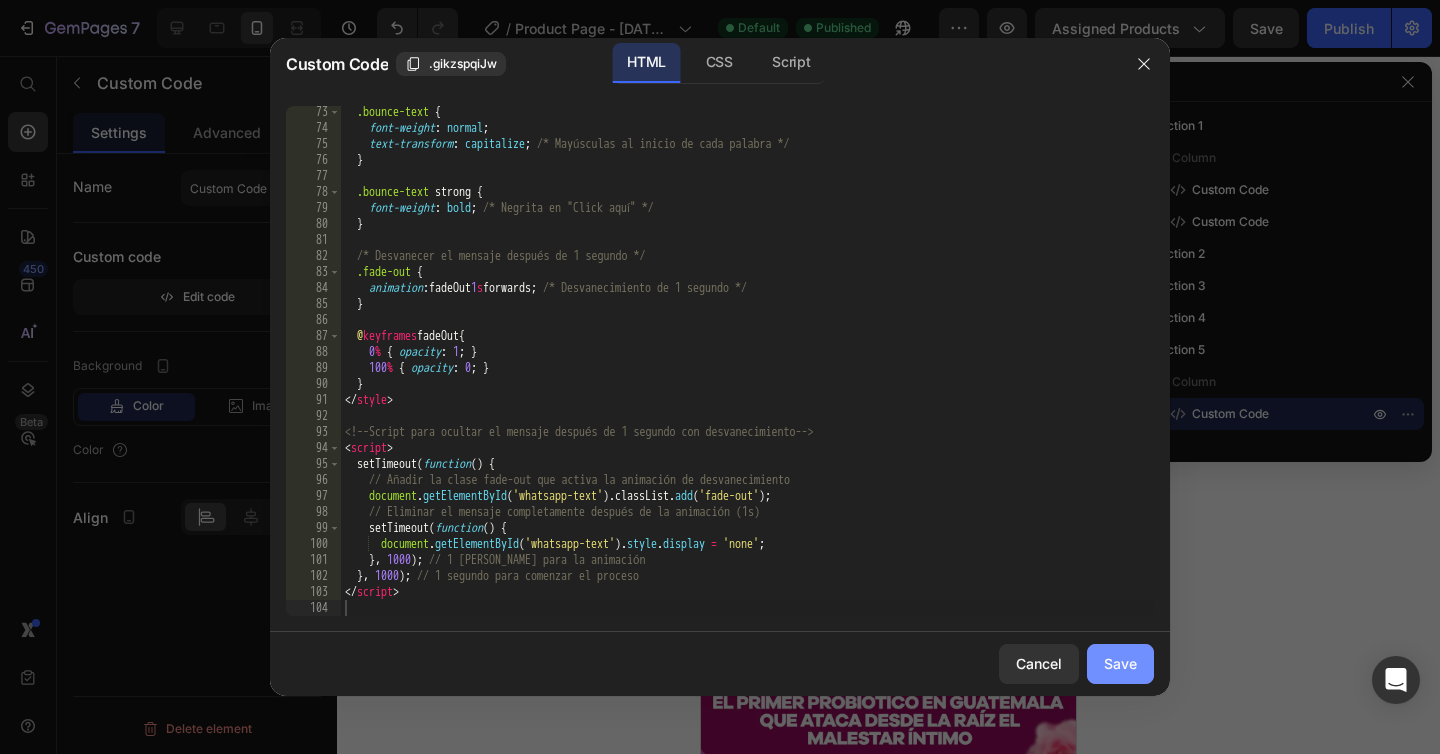 click on "Save" at bounding box center [1120, 663] 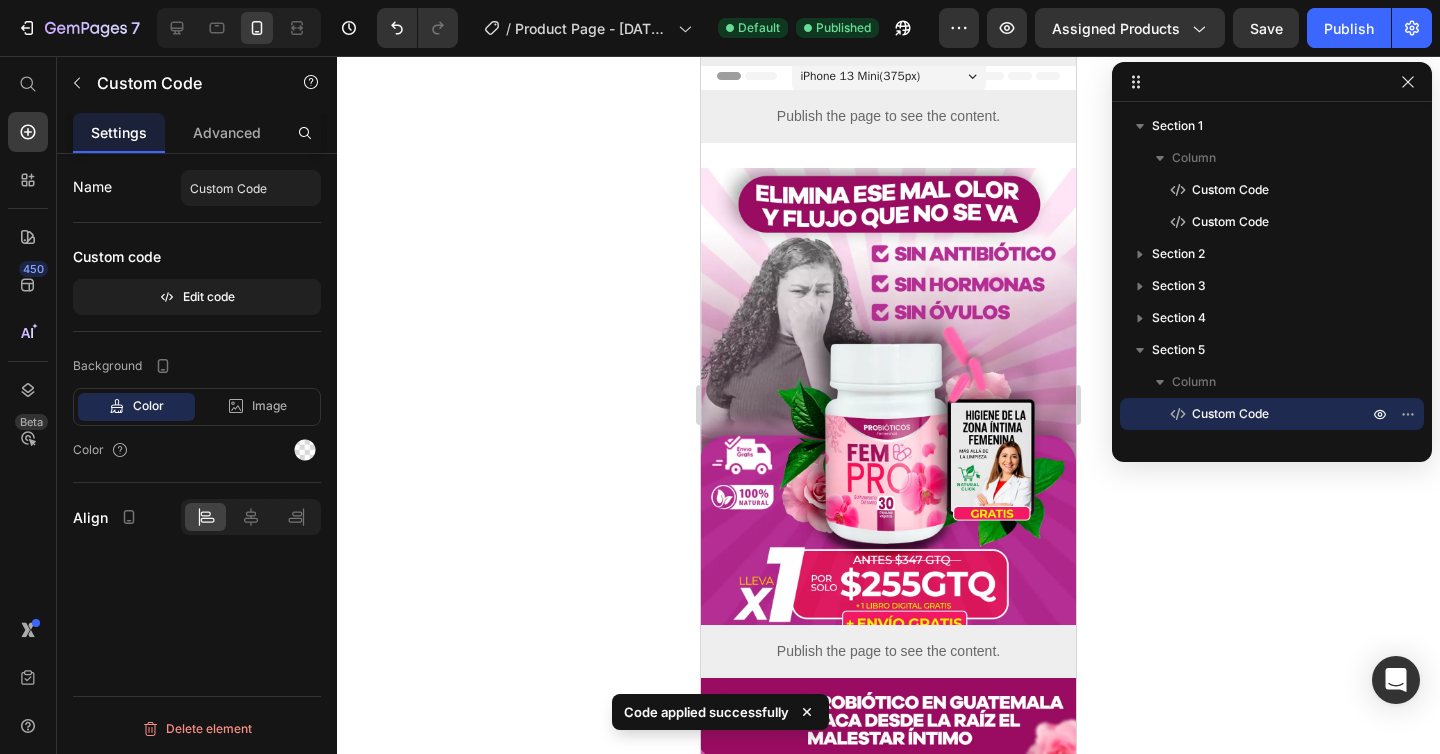 click 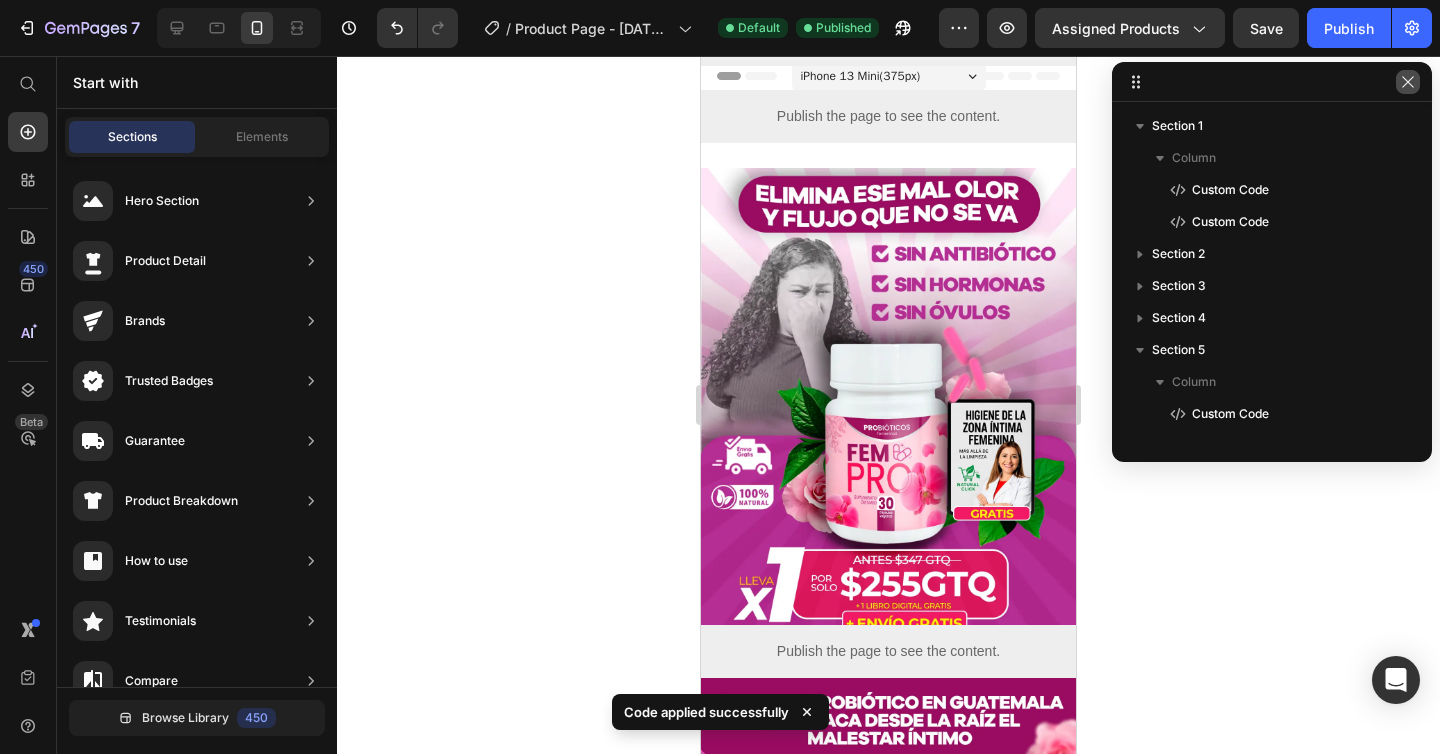 click 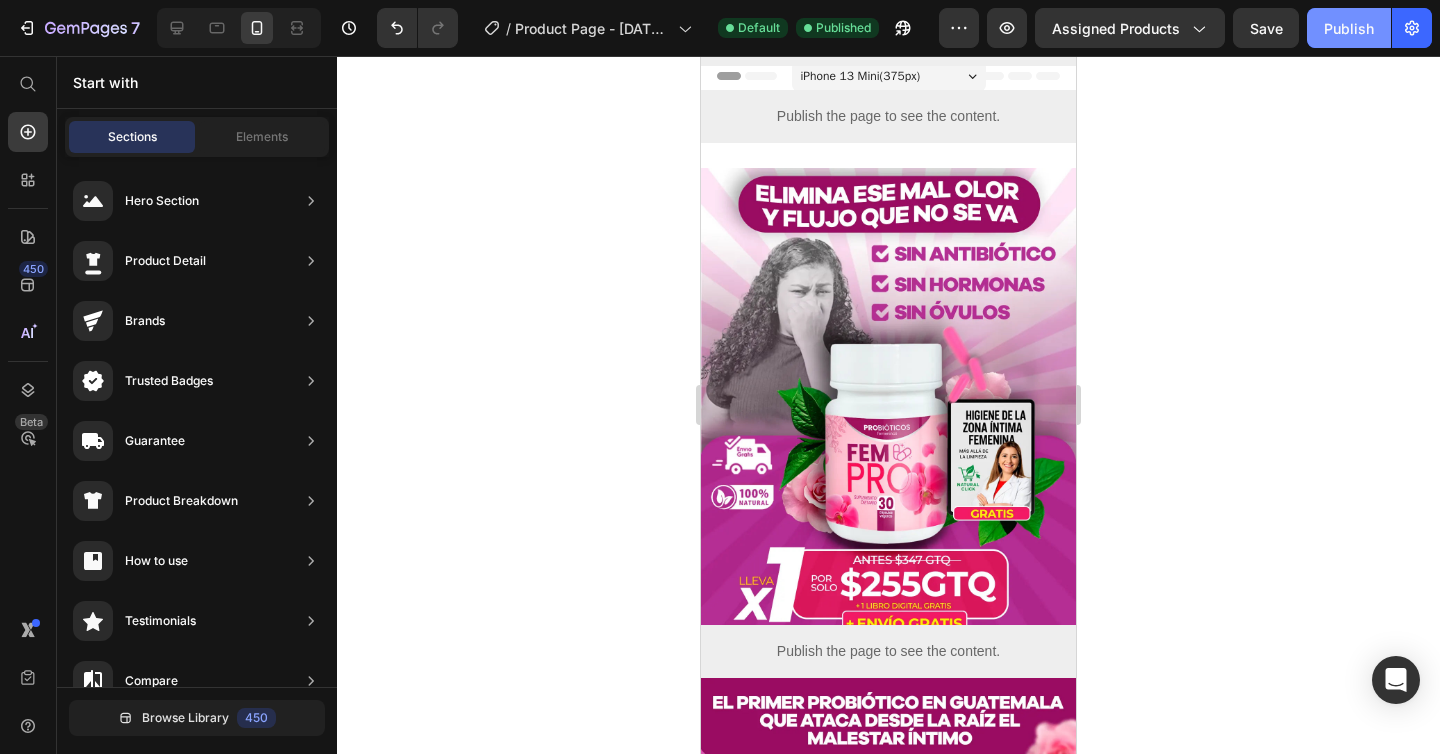 click on "Publish" at bounding box center (1349, 28) 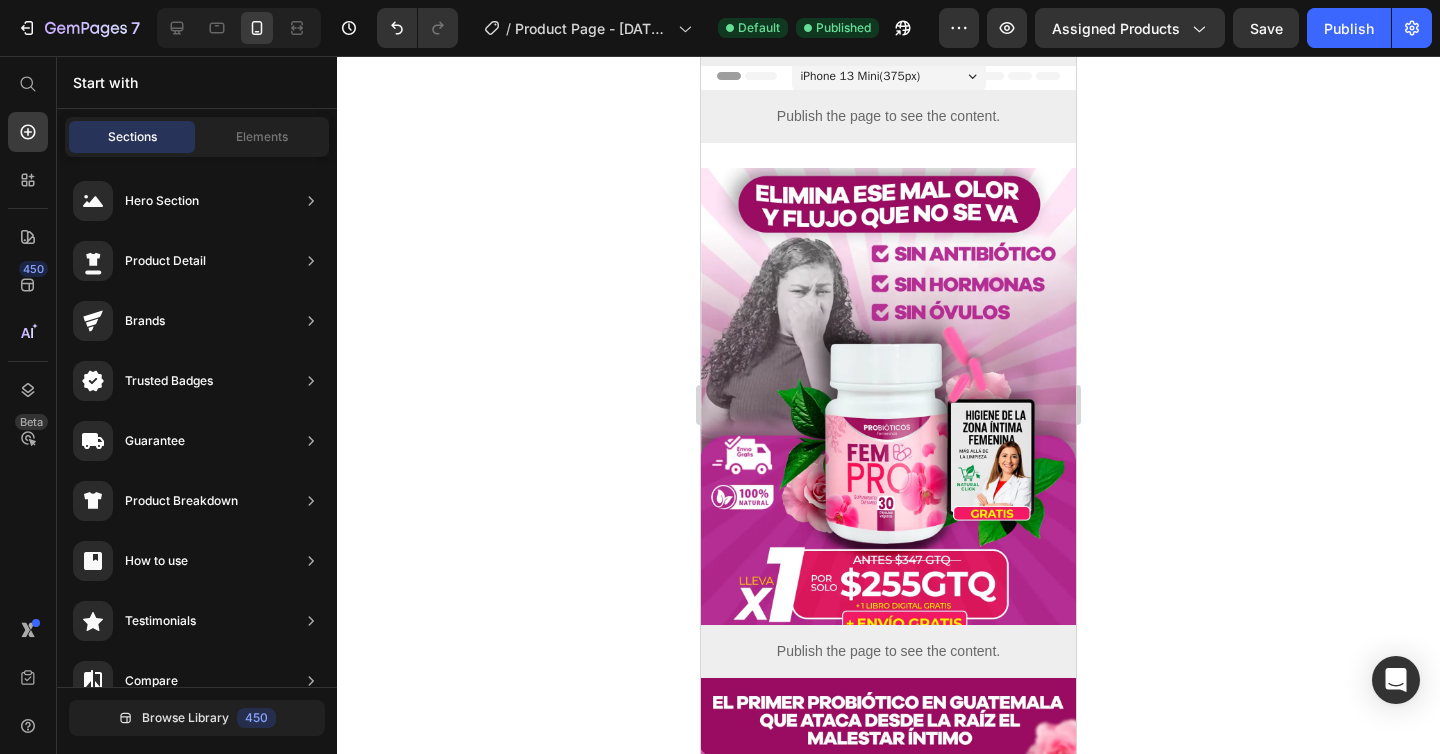 click at bounding box center (888, 402) 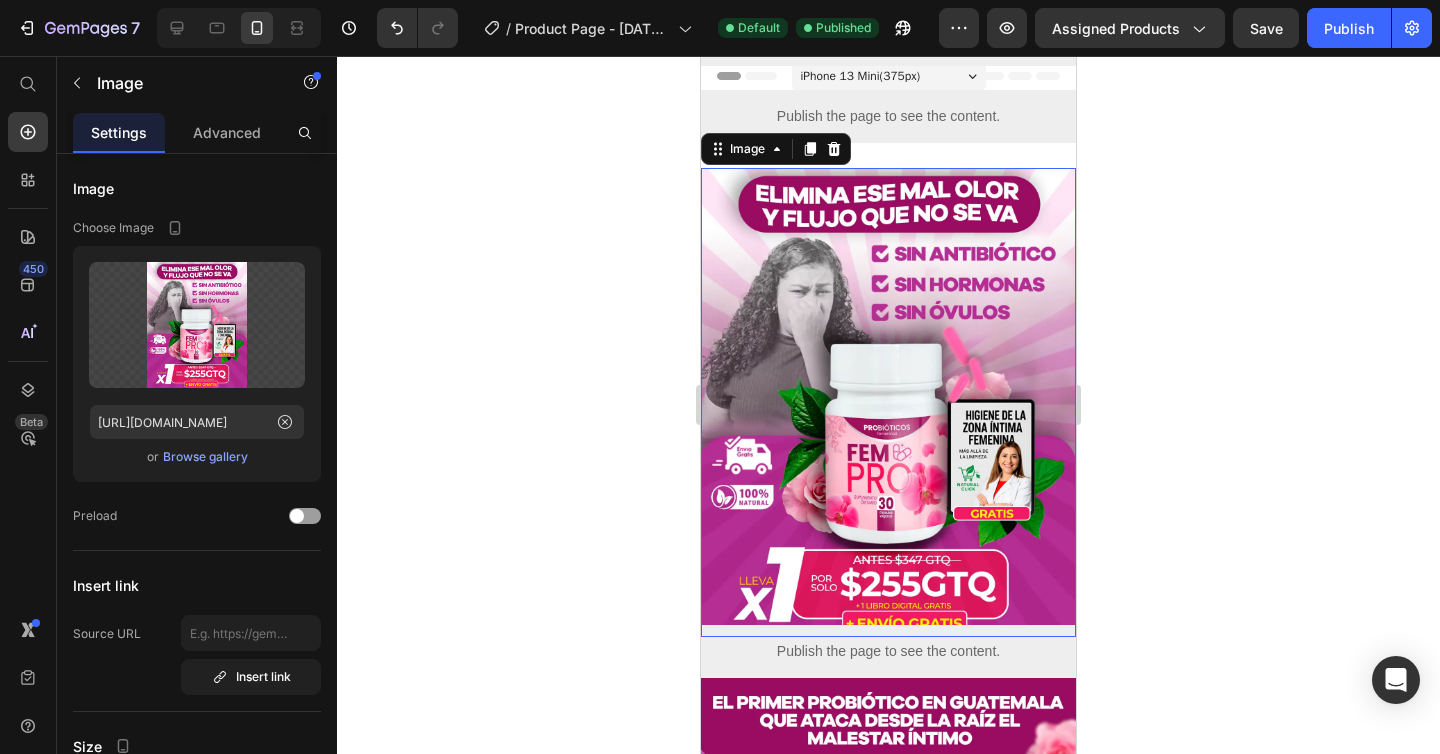 click at bounding box center (888, 402) 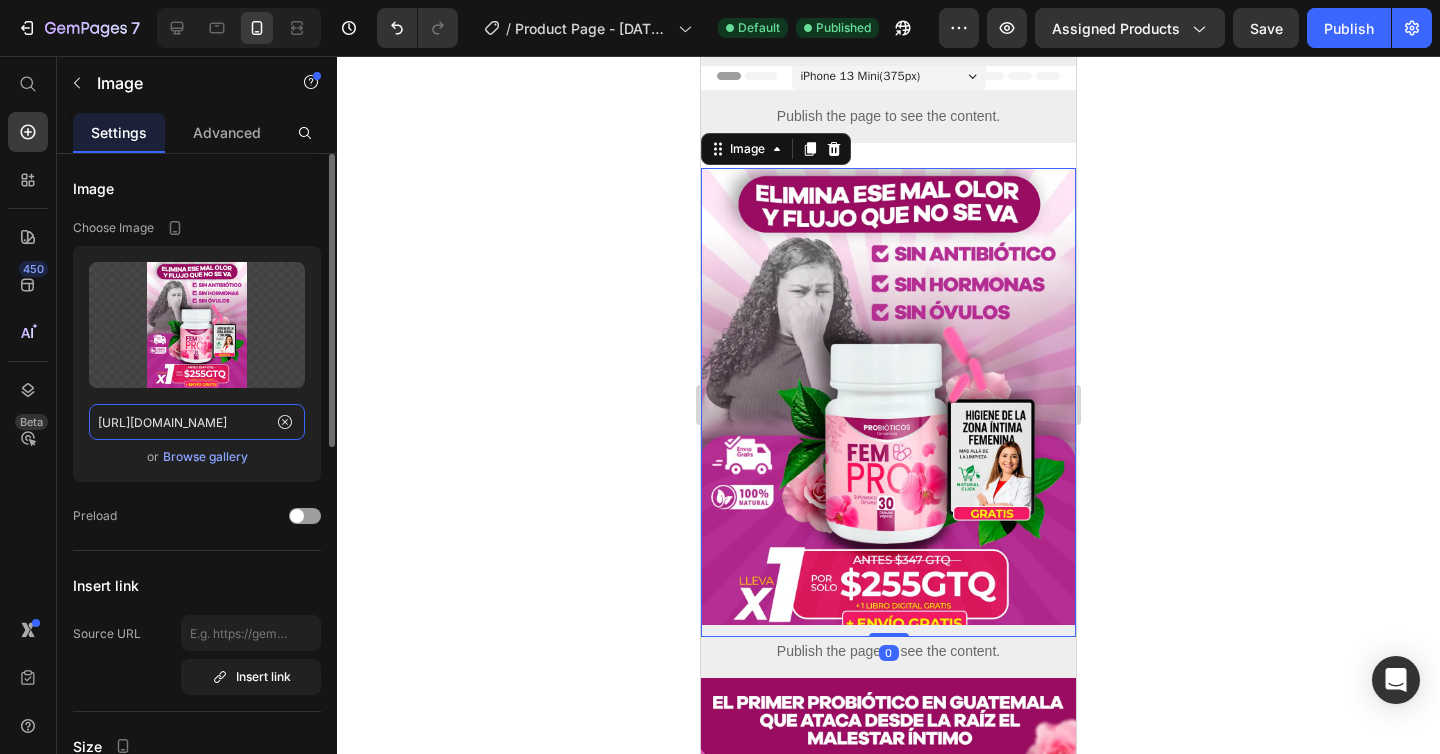 click on "[URL][DOMAIN_NAME]" 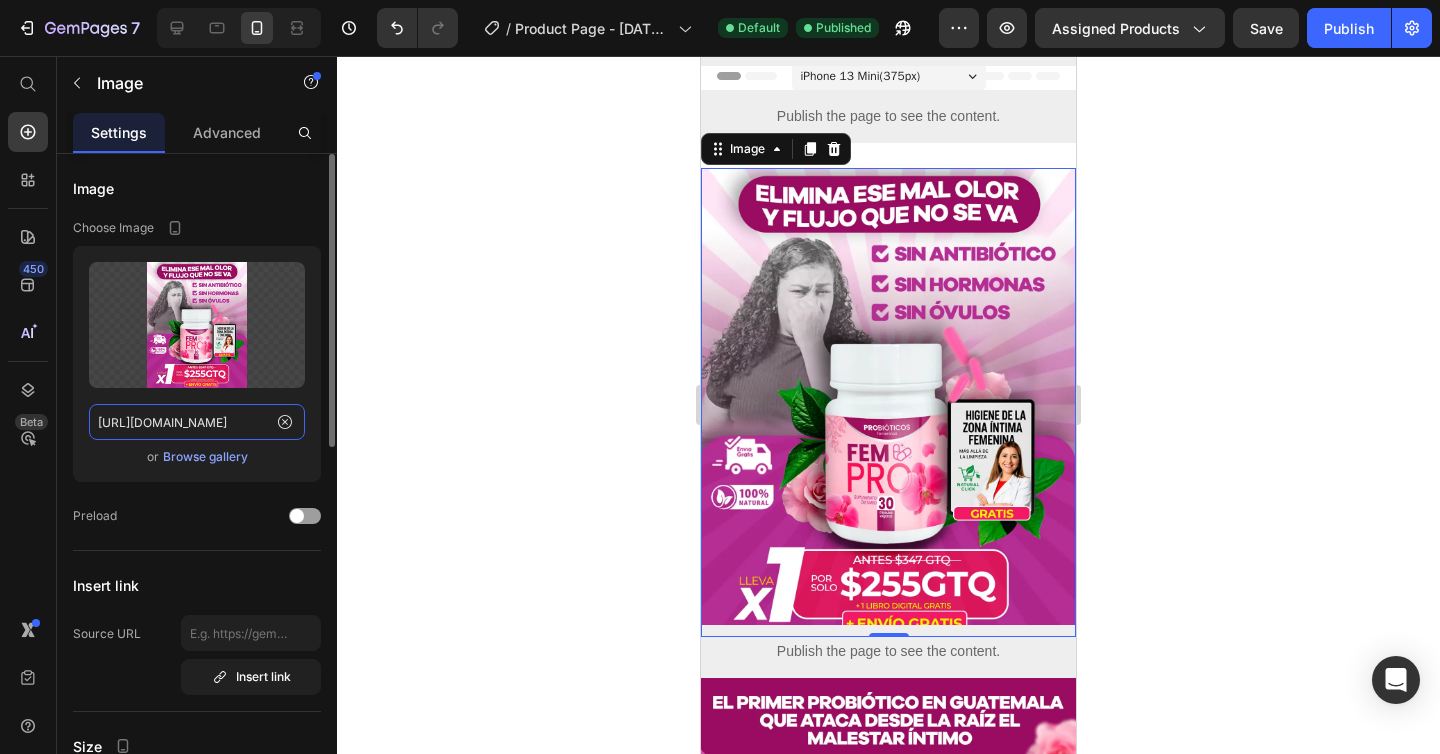 paste on "2.webp?v=1752118914" 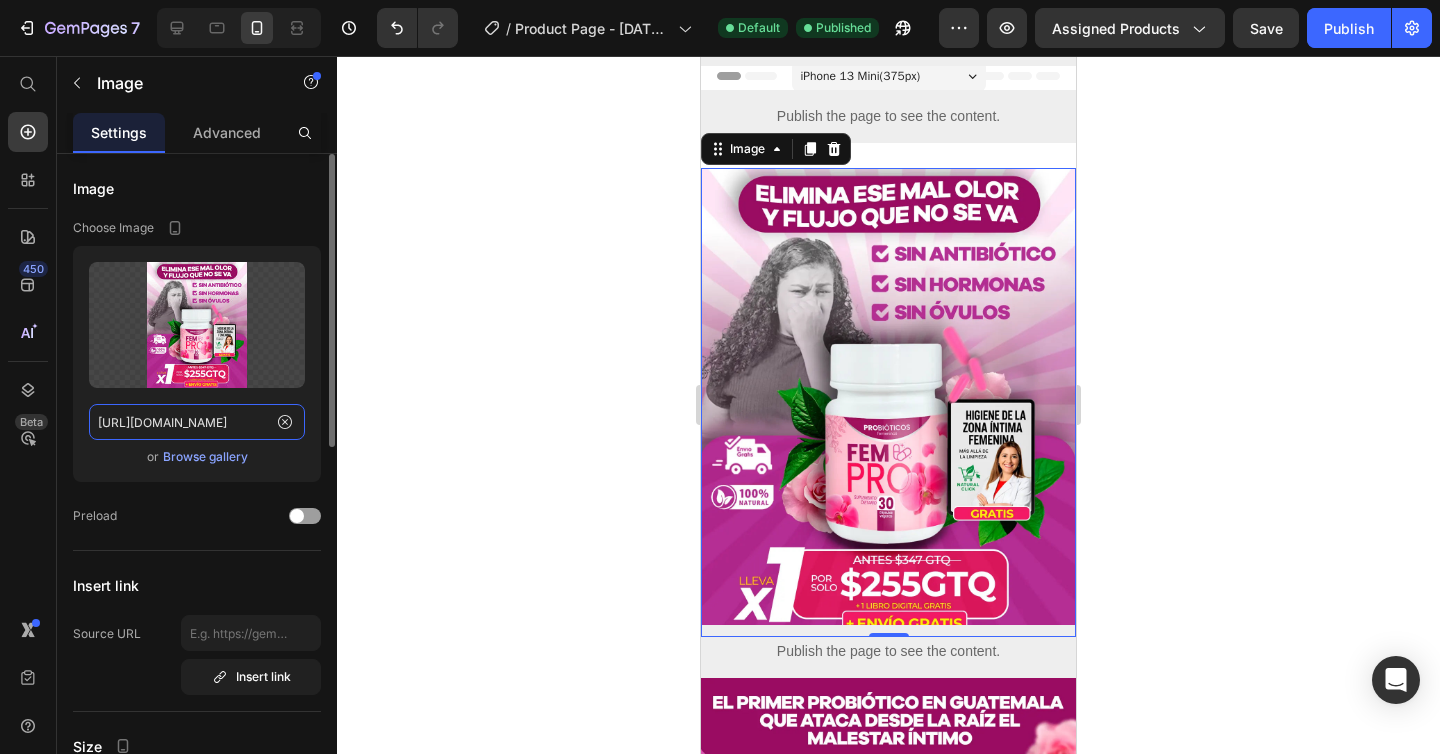 type on "[URL][DOMAIN_NAME]" 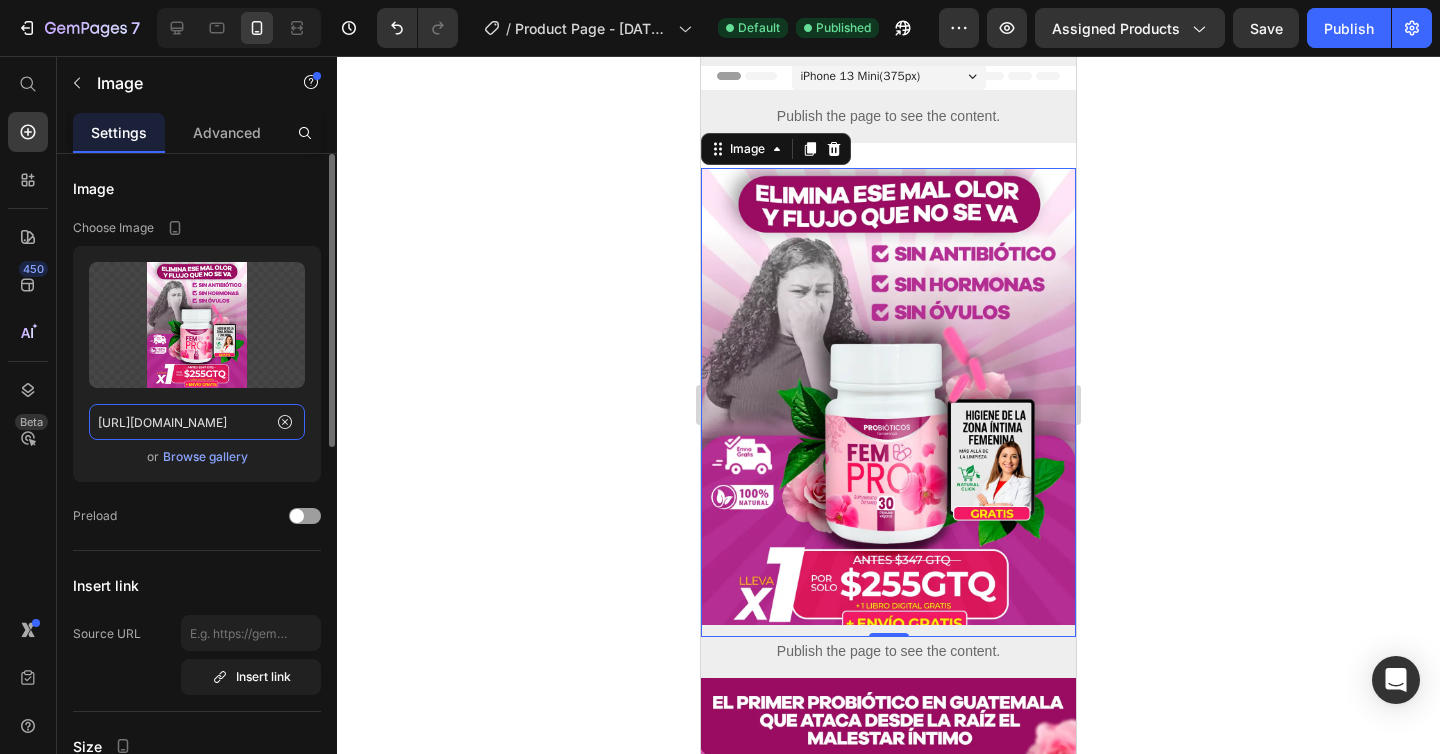 scroll, scrollTop: 0, scrollLeft: 374, axis: horizontal 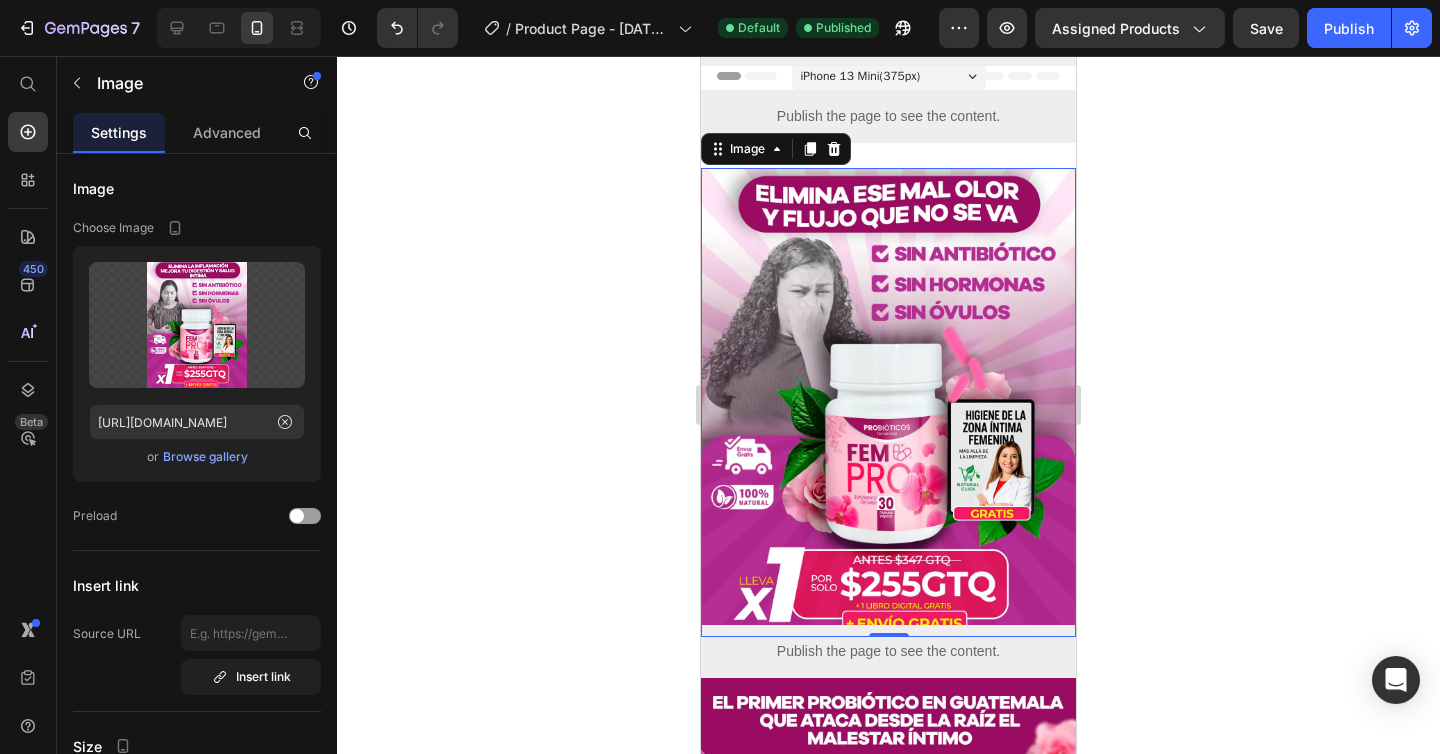 click 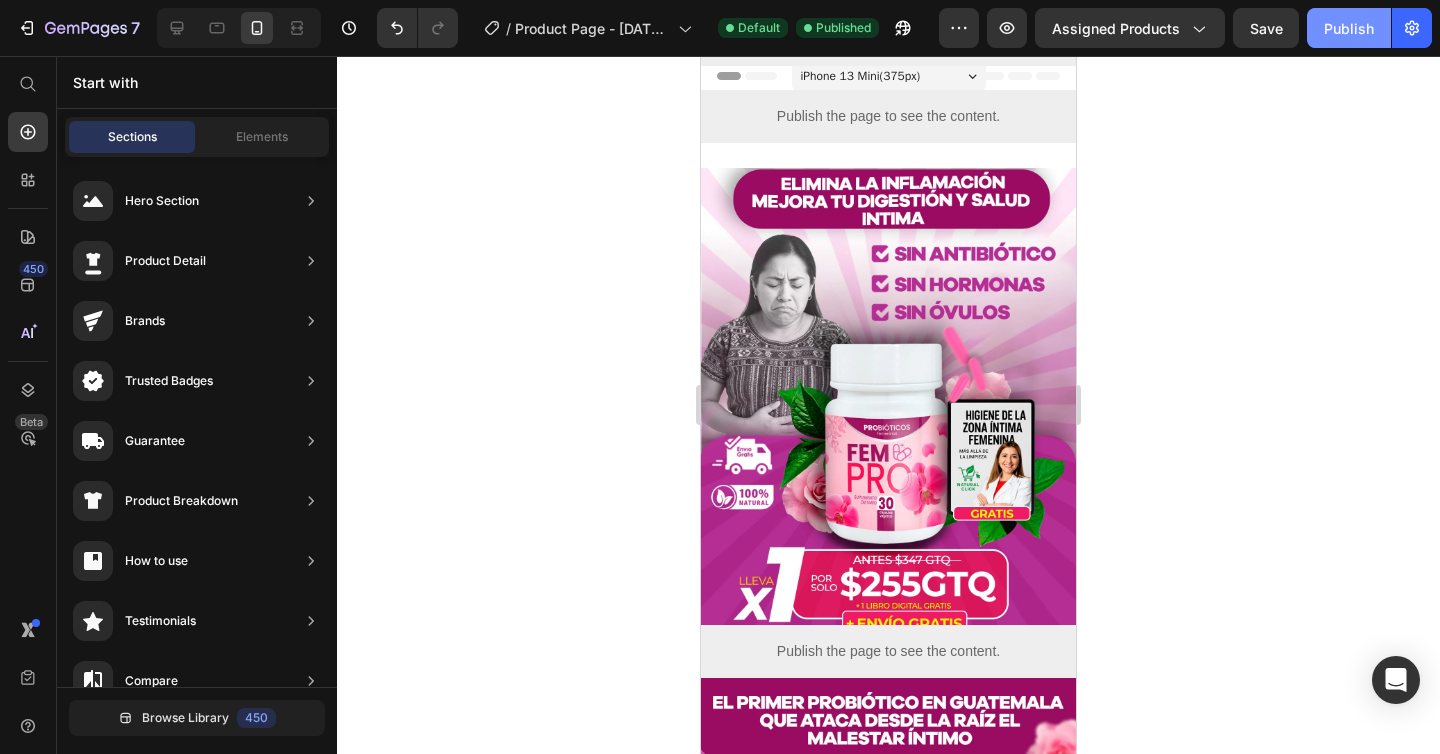 click on "Publish" at bounding box center [1349, 28] 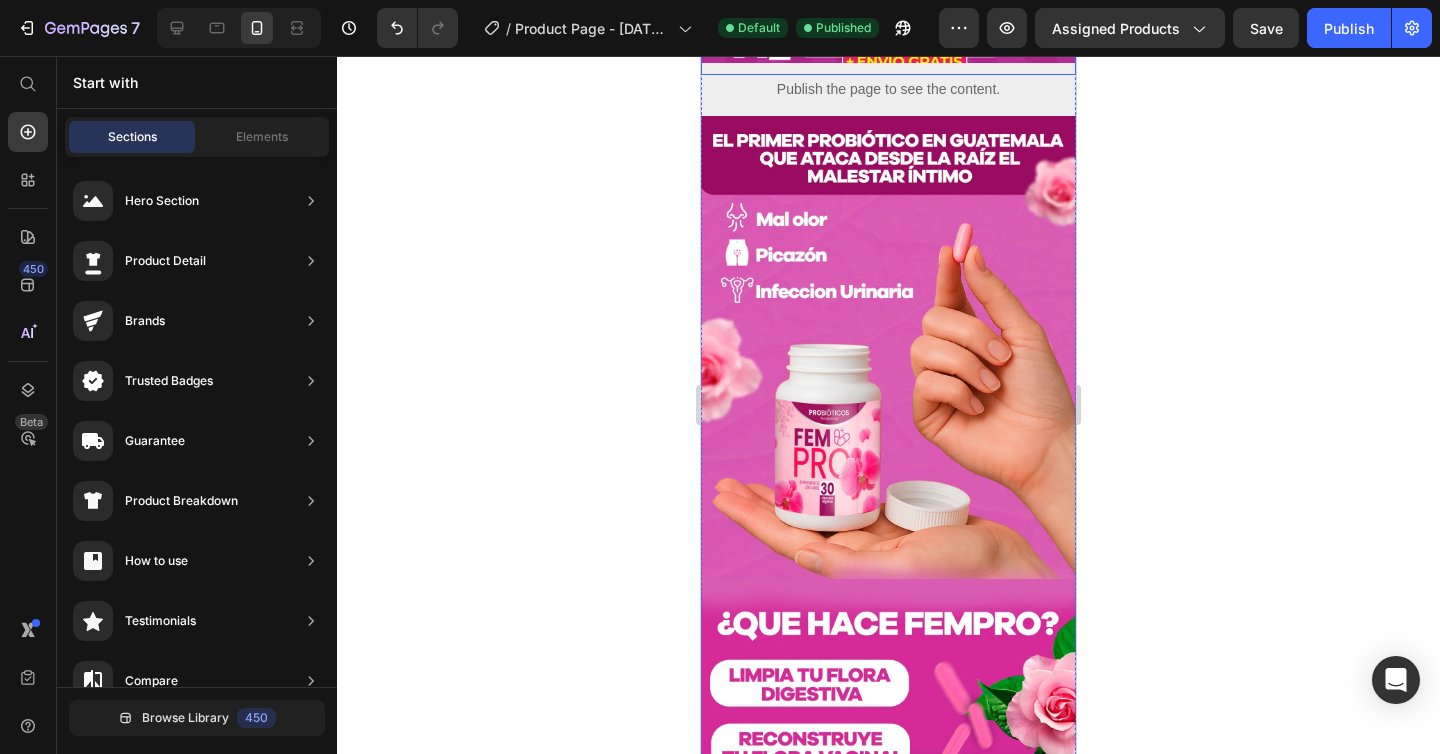 scroll, scrollTop: 563, scrollLeft: 0, axis: vertical 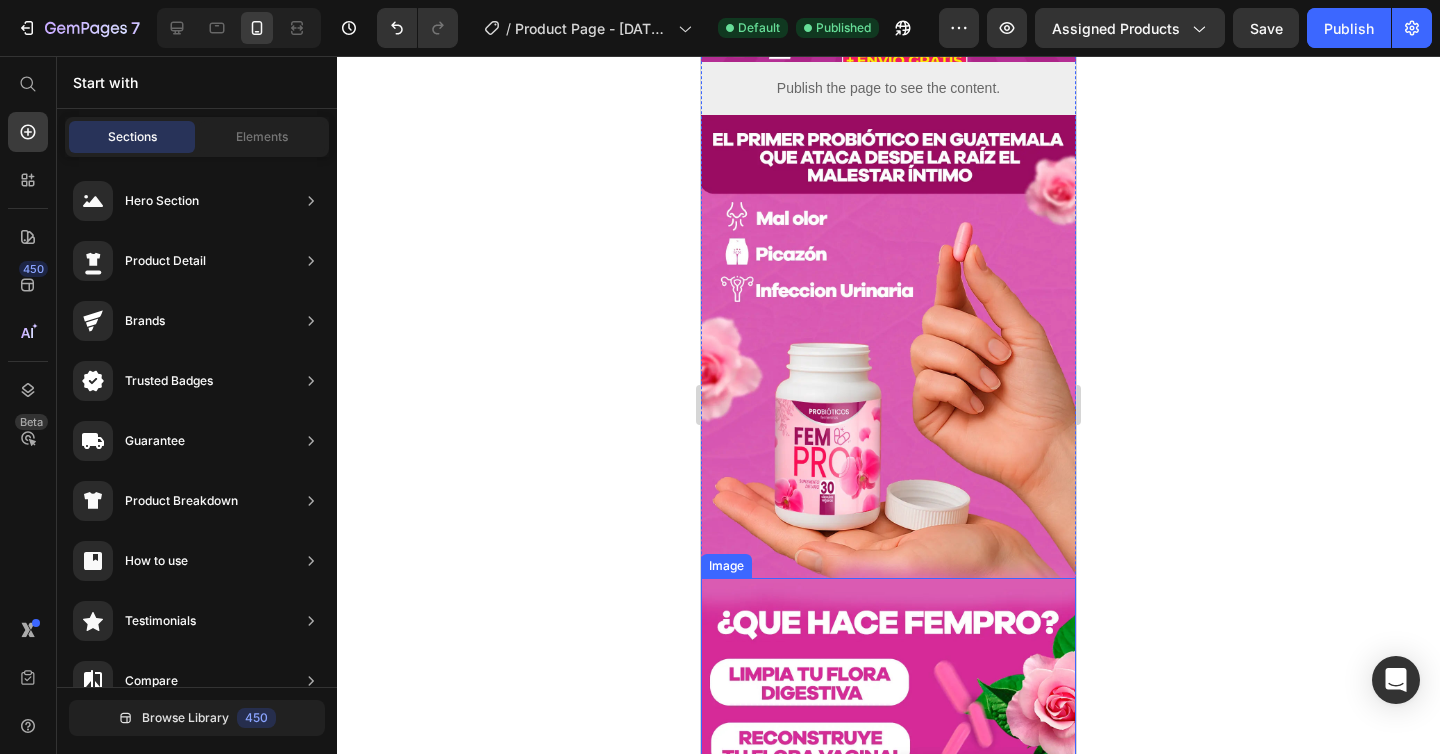 click at bounding box center [888, 812] 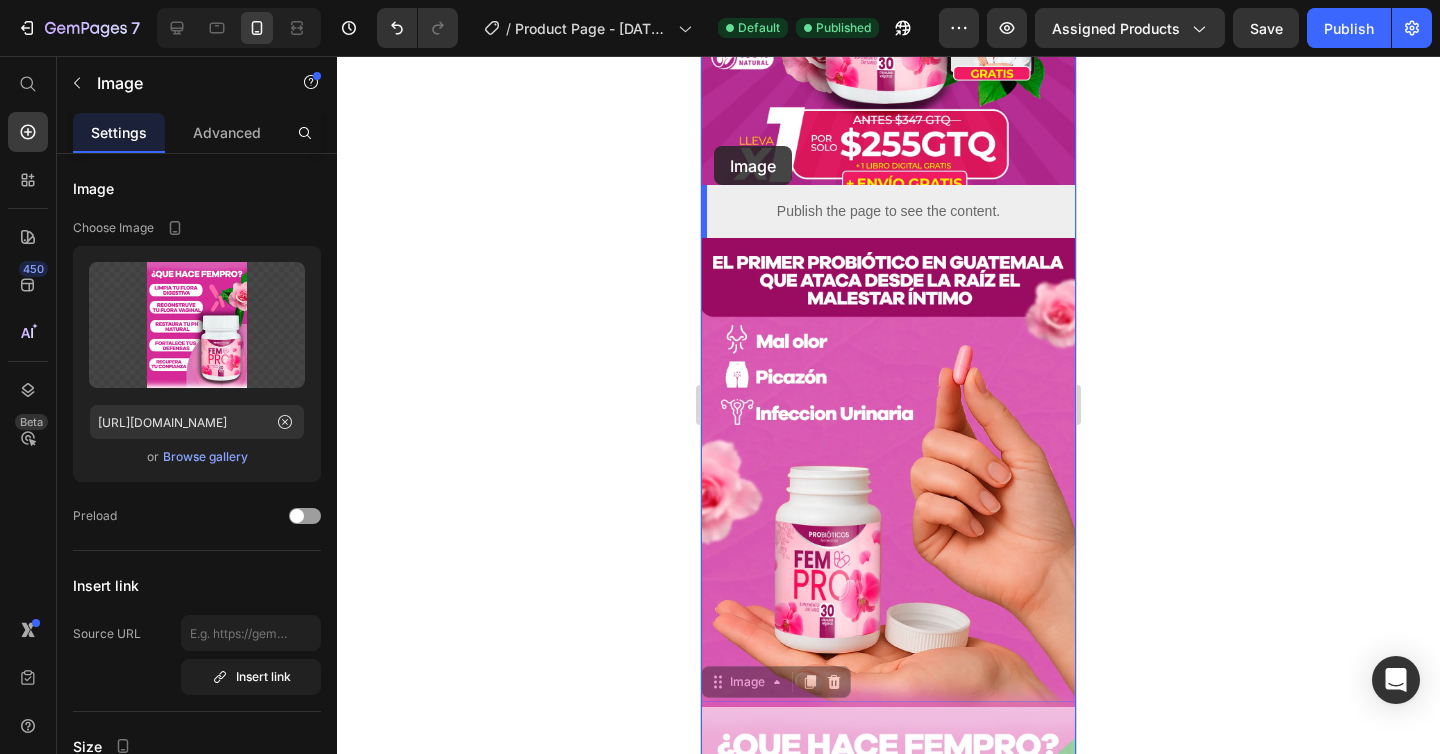 scroll, scrollTop: 428, scrollLeft: 0, axis: vertical 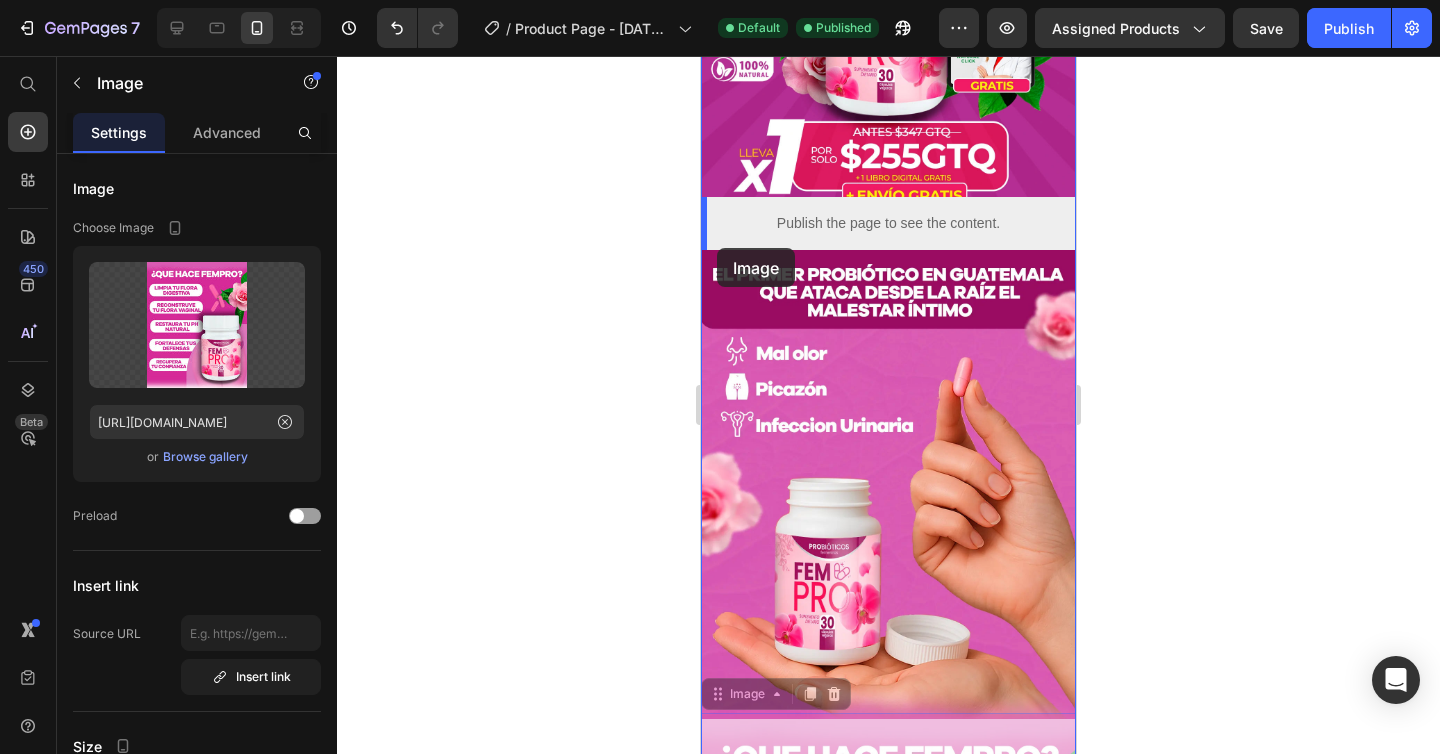 drag, startPoint x: 719, startPoint y: 559, endPoint x: 717, endPoint y: 248, distance: 311.00644 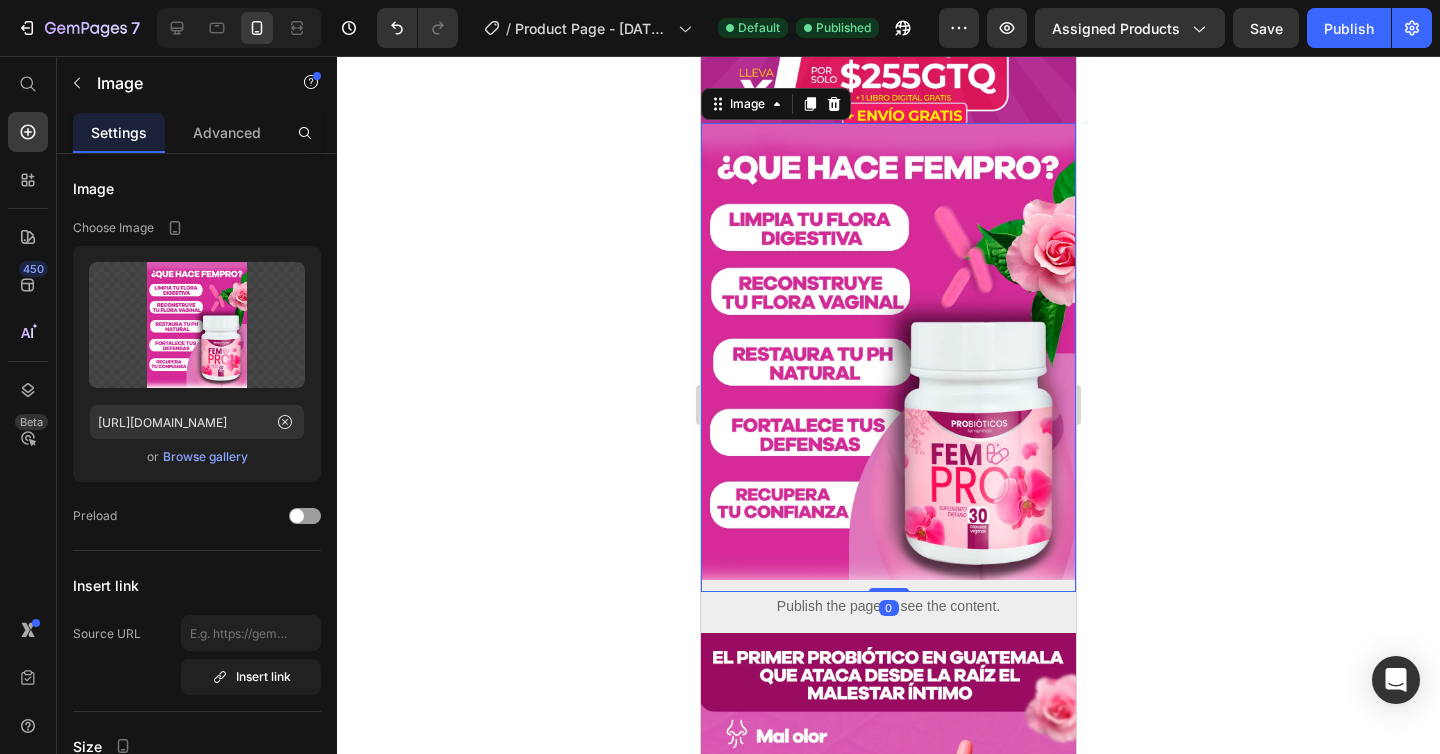 scroll, scrollTop: 516, scrollLeft: 0, axis: vertical 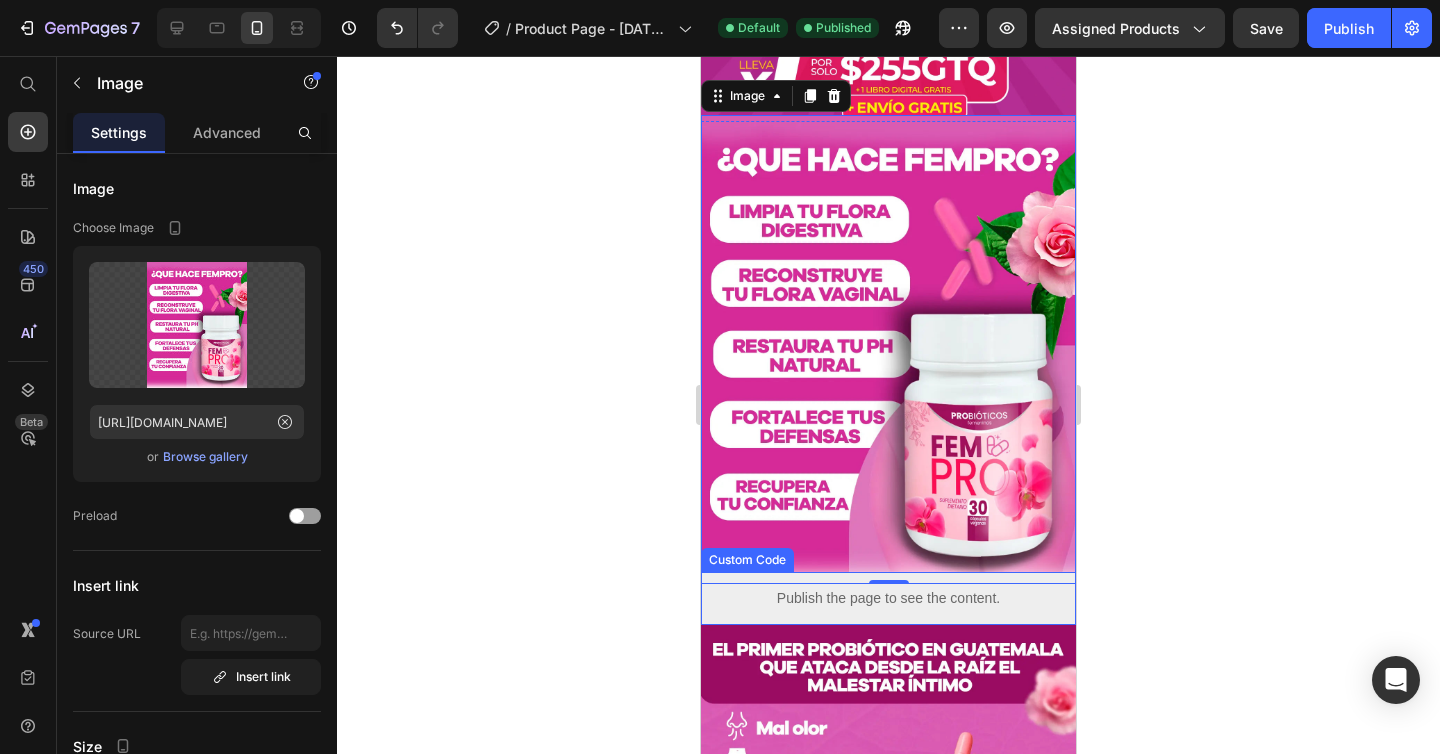 click on "Publish the page to see the content." at bounding box center (888, 598) 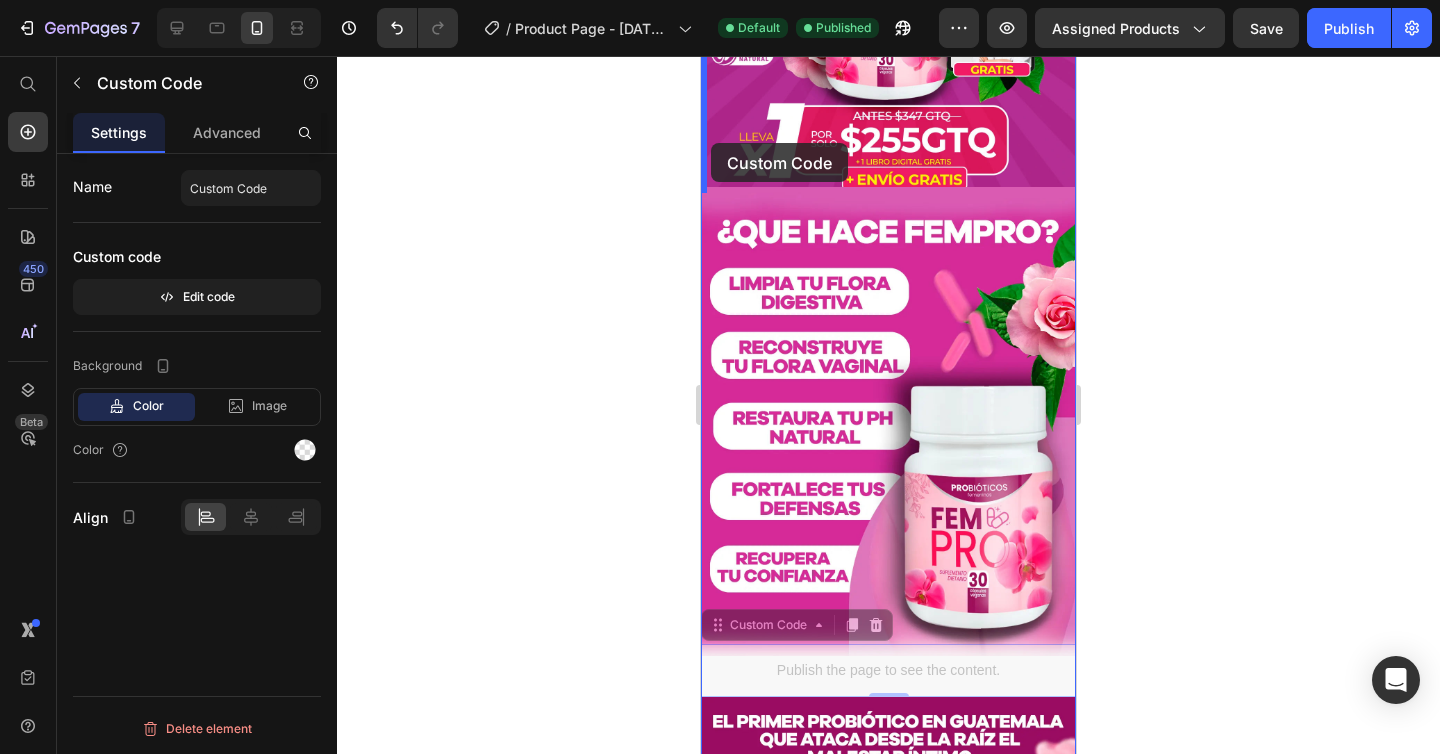 scroll, scrollTop: 415, scrollLeft: 0, axis: vertical 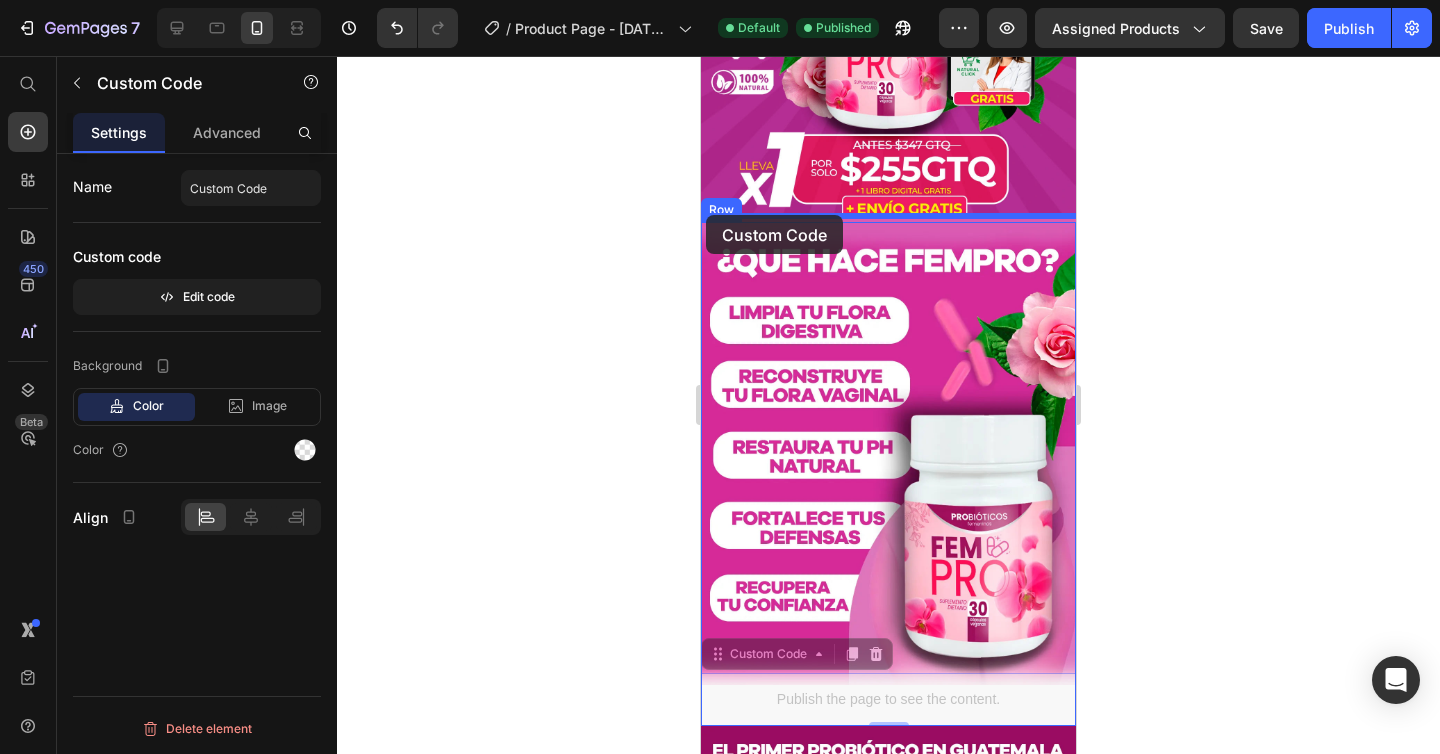 drag, startPoint x: 717, startPoint y: 555, endPoint x: 706, endPoint y: 215, distance: 340.1779 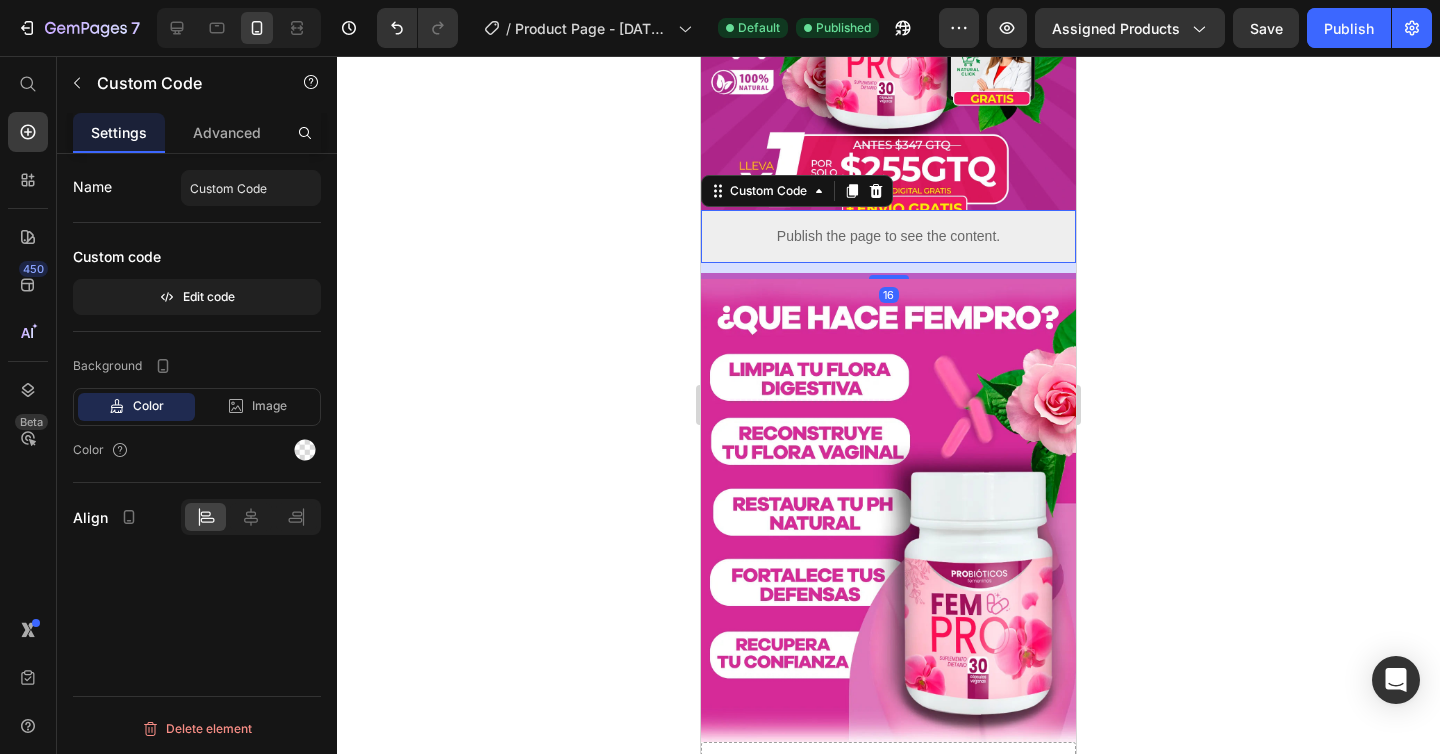click 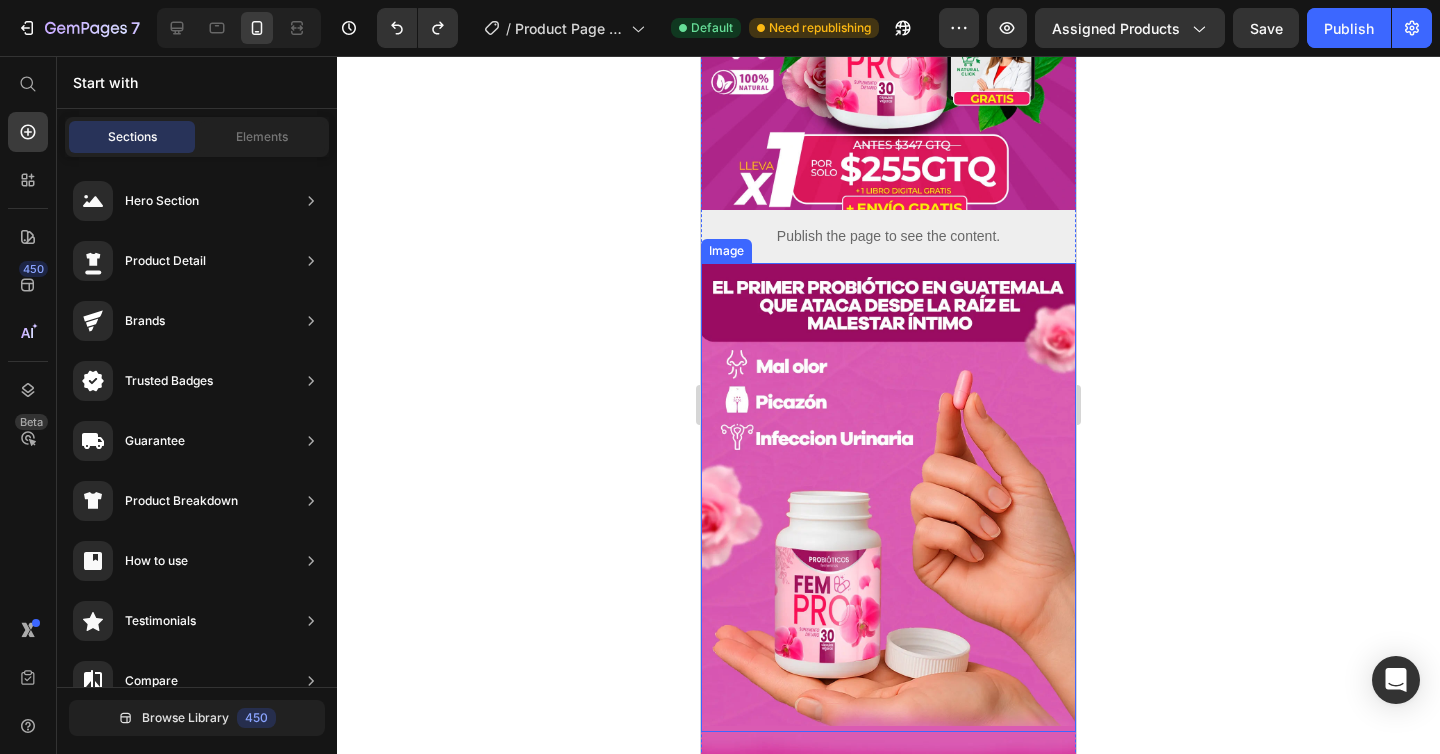 click at bounding box center (888, 497) 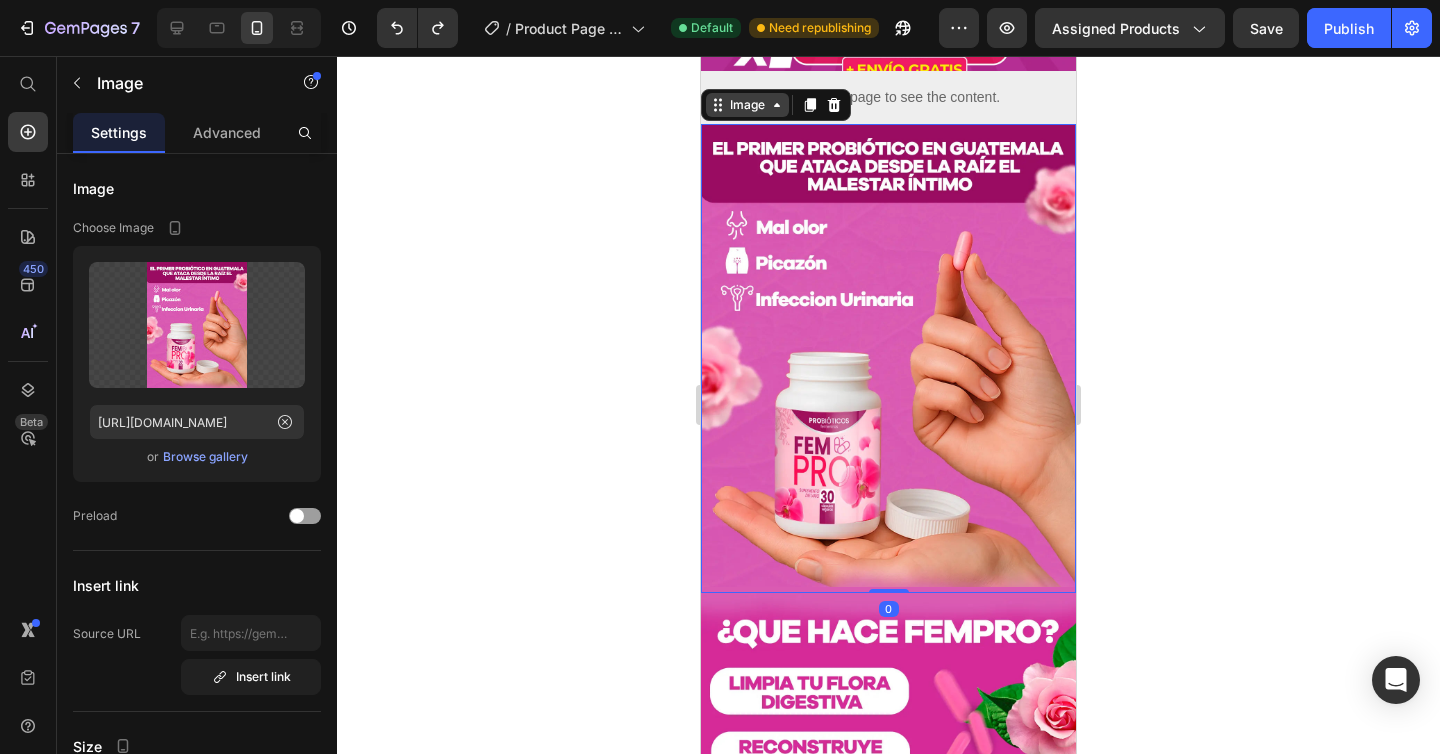 scroll, scrollTop: 561, scrollLeft: 0, axis: vertical 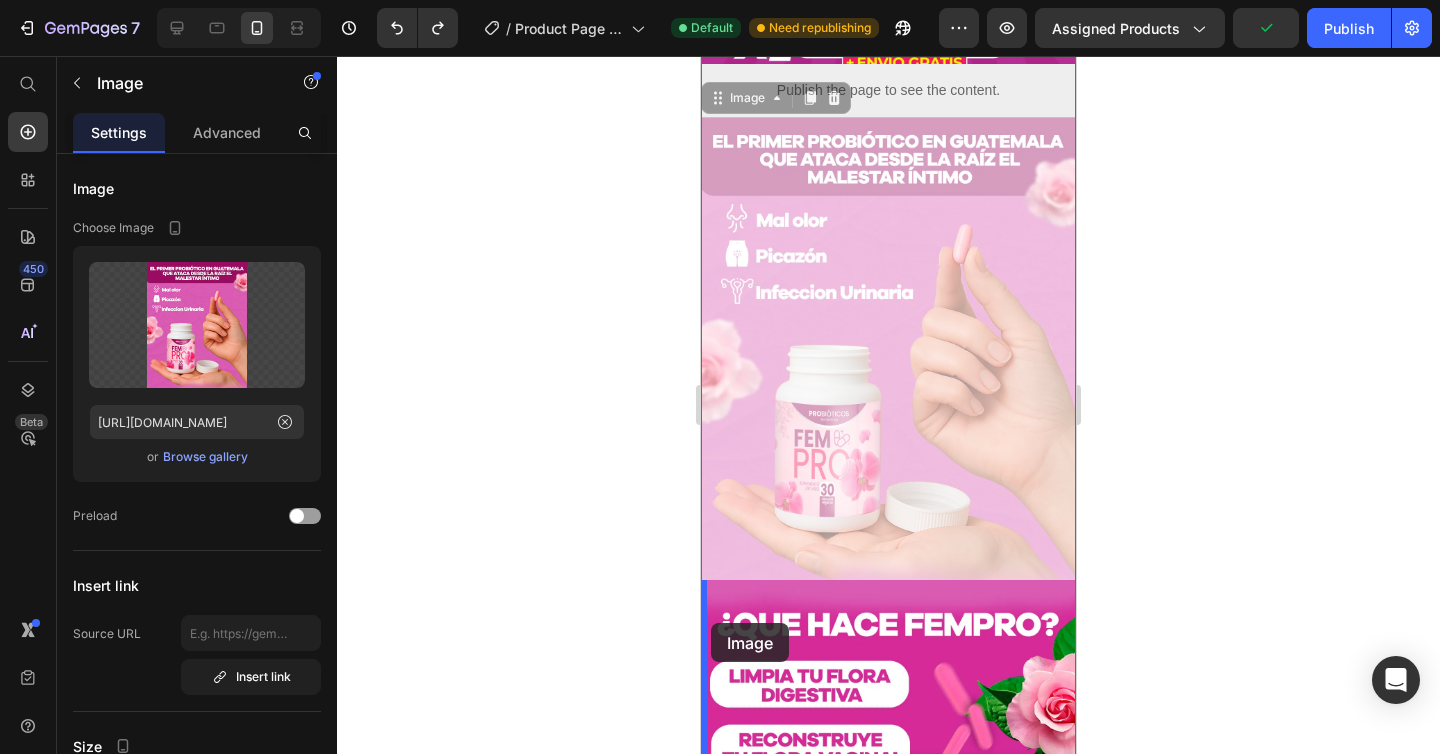 drag, startPoint x: 715, startPoint y: 103, endPoint x: 711, endPoint y: 623, distance: 520.0154 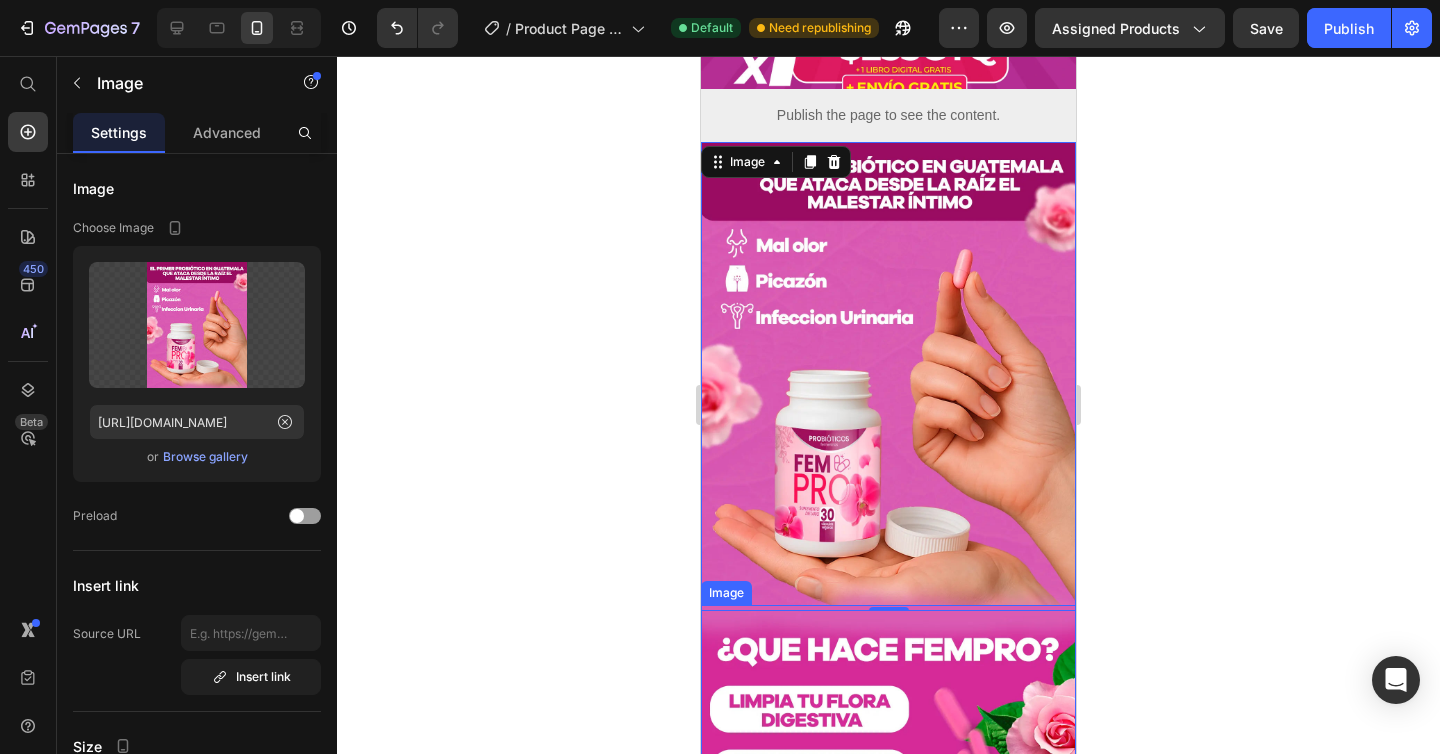scroll, scrollTop: 523, scrollLeft: 0, axis: vertical 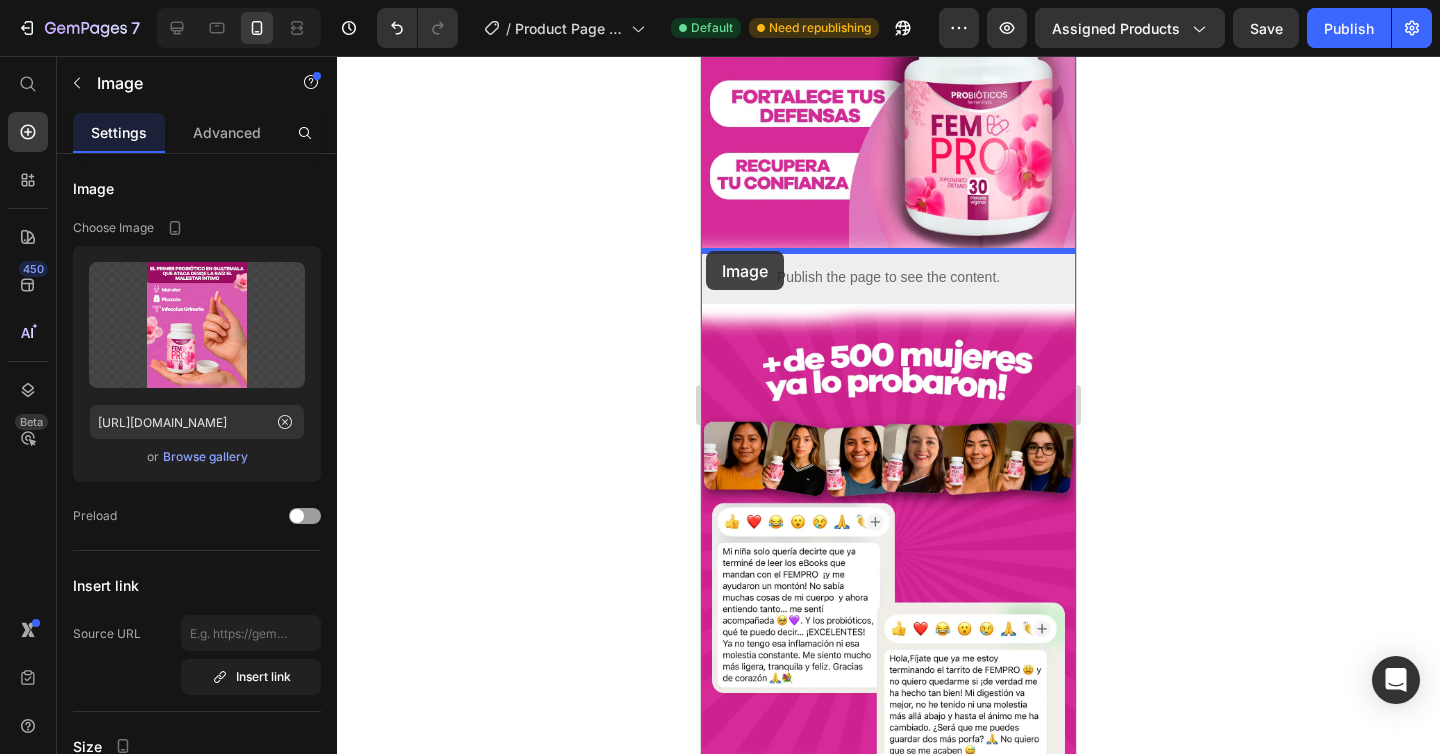 drag, startPoint x: 724, startPoint y: 180, endPoint x: 706, endPoint y: 251, distance: 73.24616 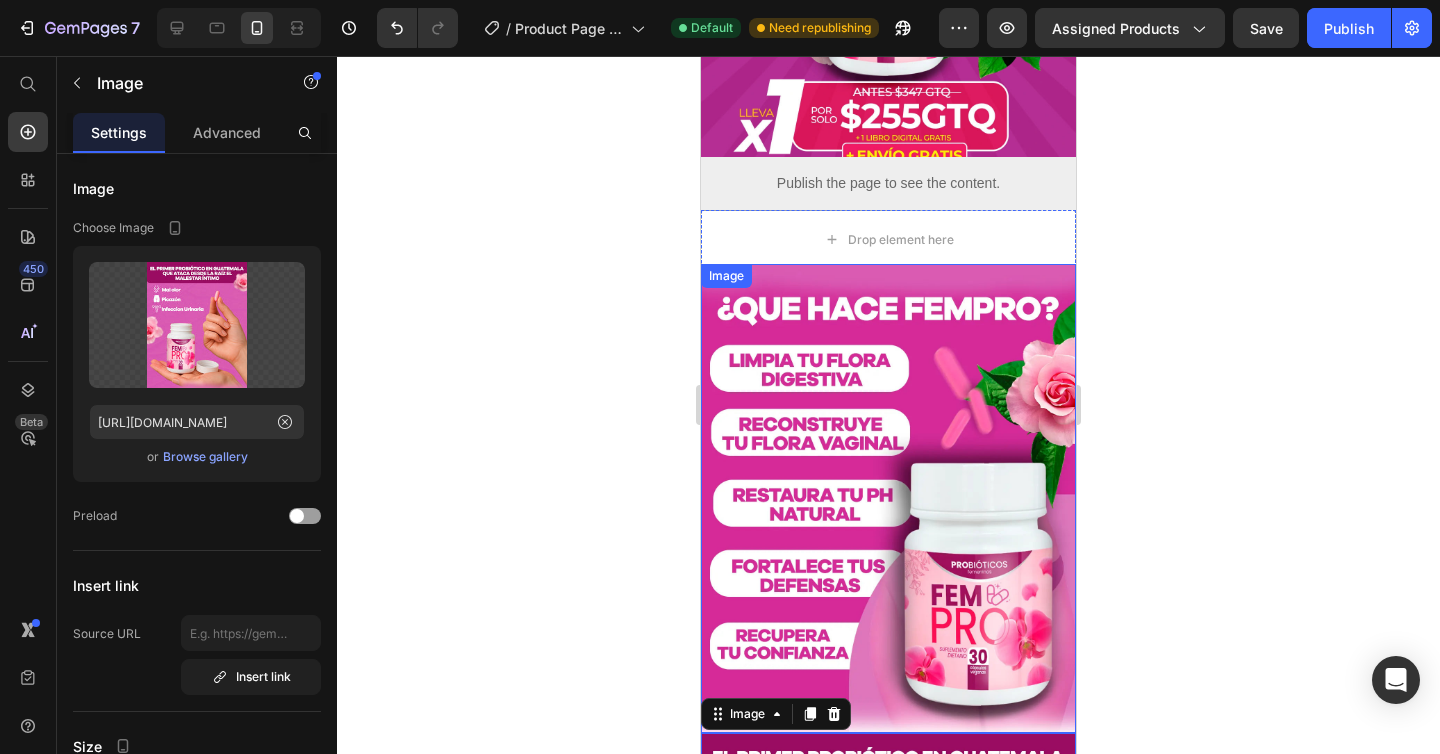 scroll, scrollTop: 466, scrollLeft: 0, axis: vertical 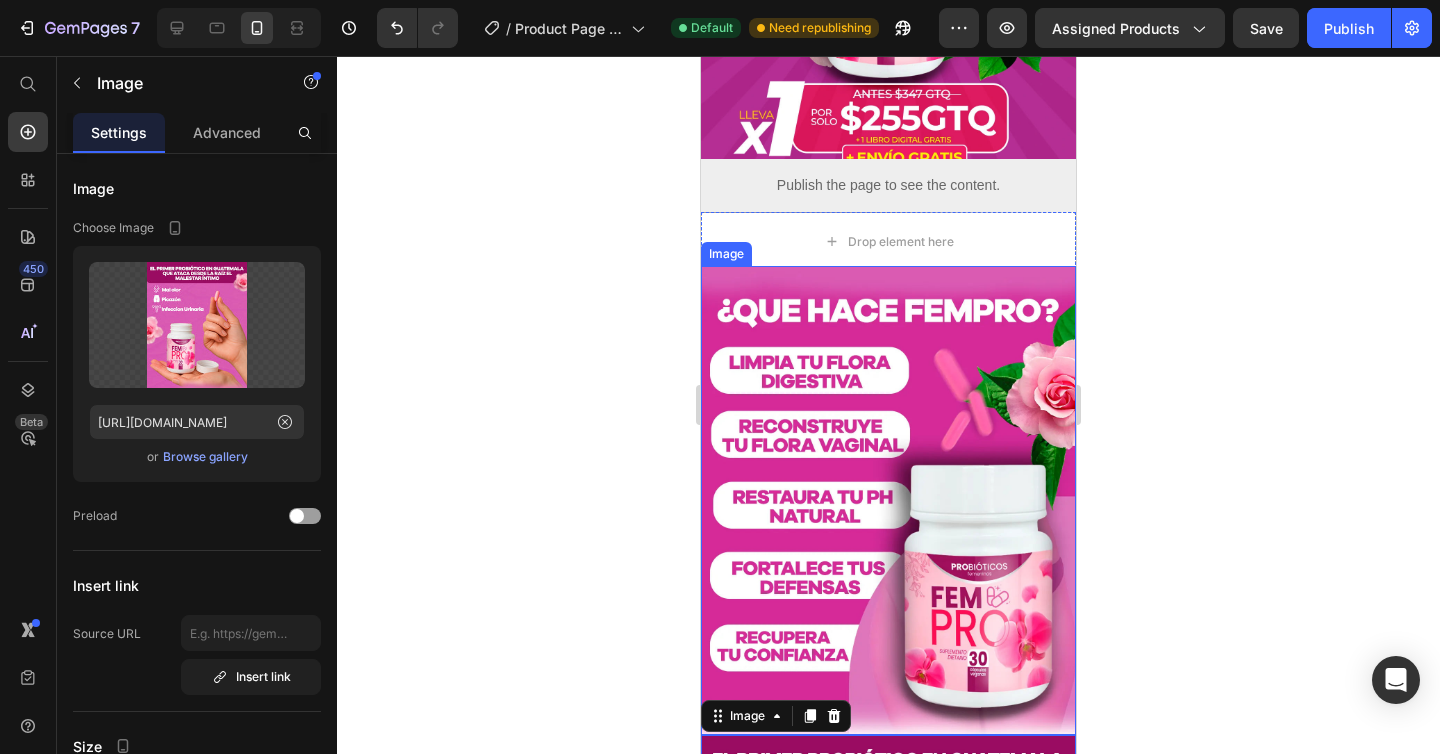 click at bounding box center (888, 500) 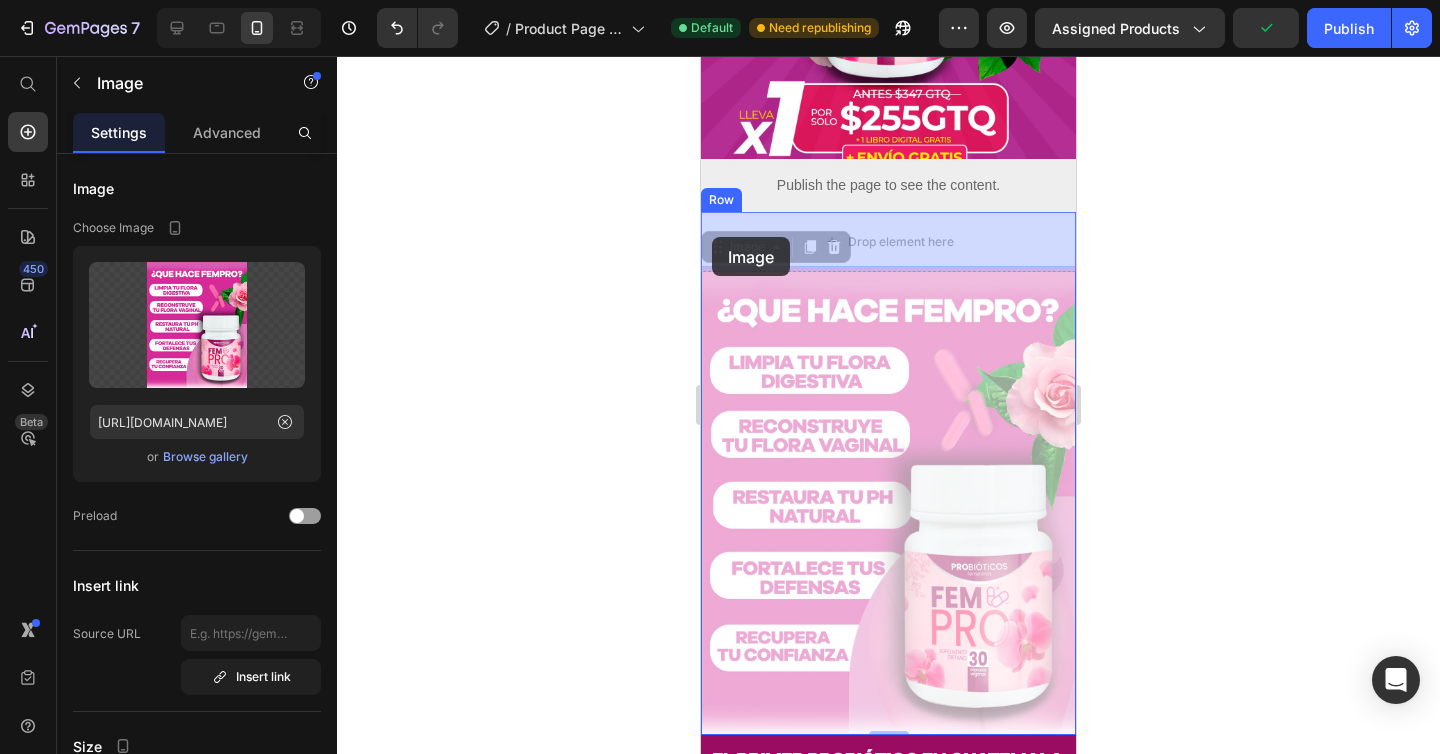 drag, startPoint x: 723, startPoint y: 249, endPoint x: 712, endPoint y: 237, distance: 16.27882 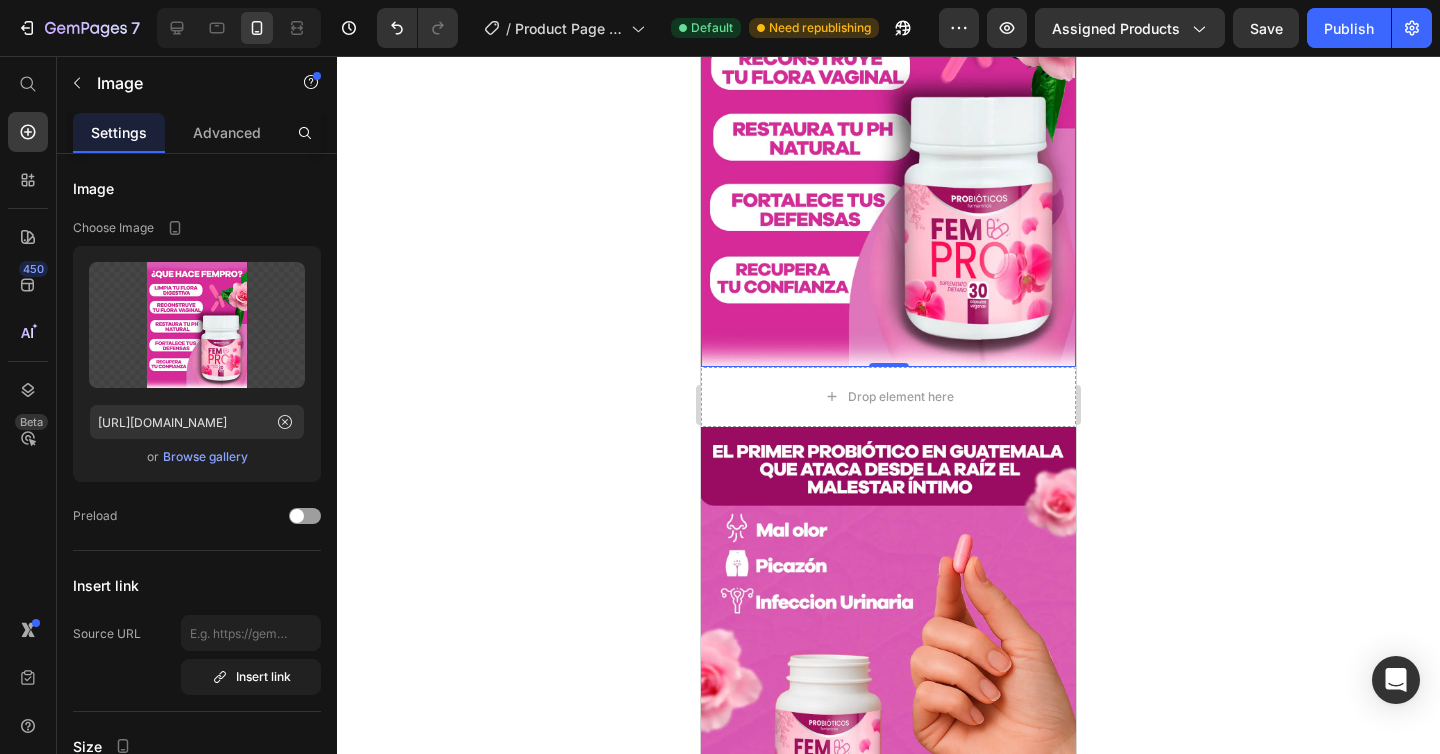 scroll, scrollTop: 817, scrollLeft: 0, axis: vertical 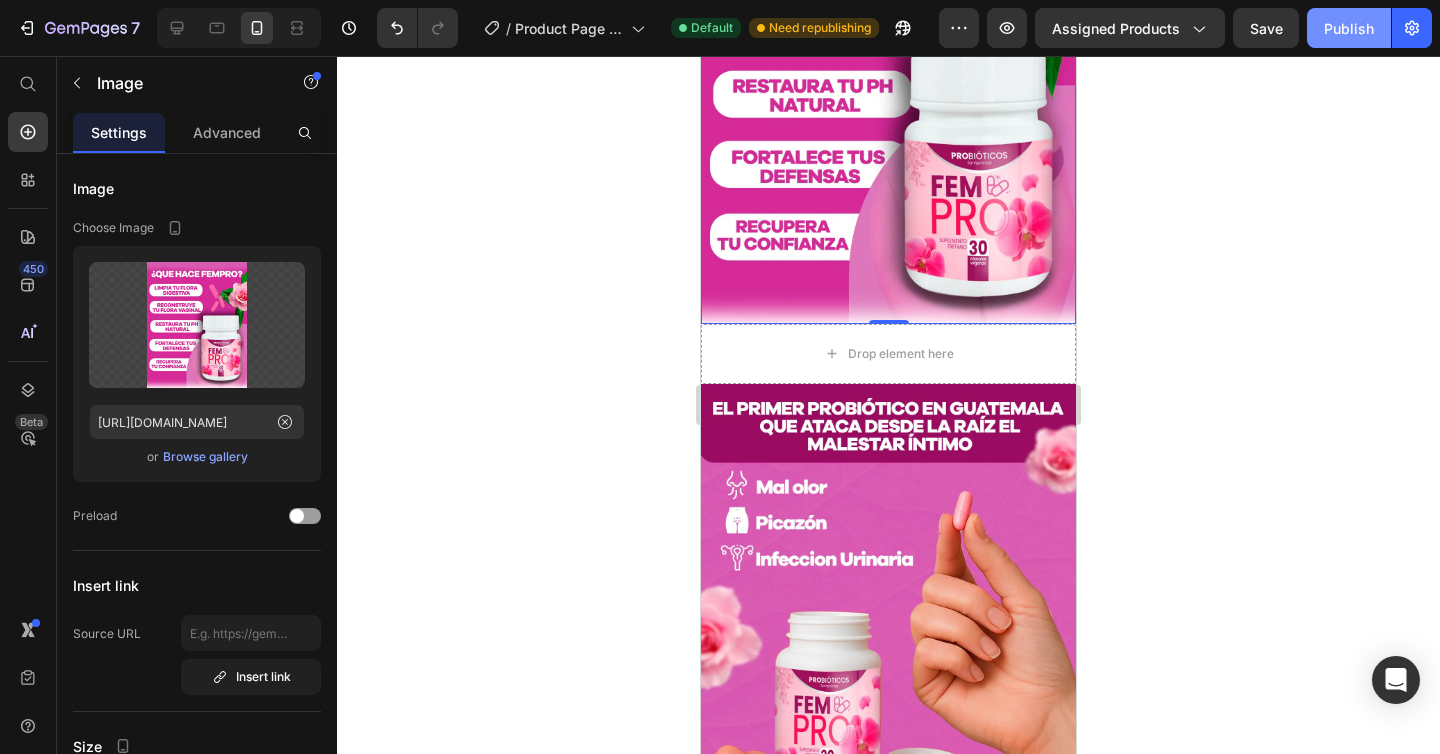 click on "Publish" 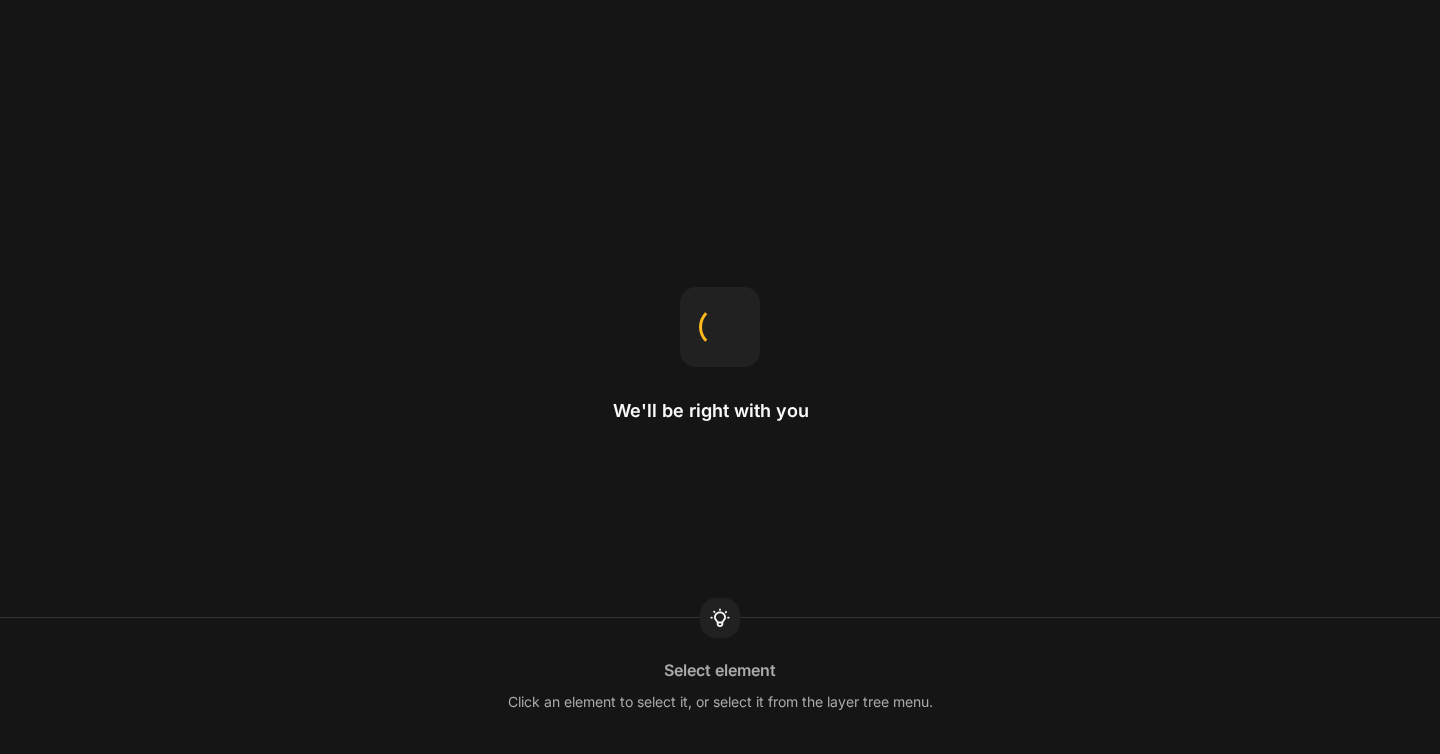 scroll, scrollTop: 0, scrollLeft: 0, axis: both 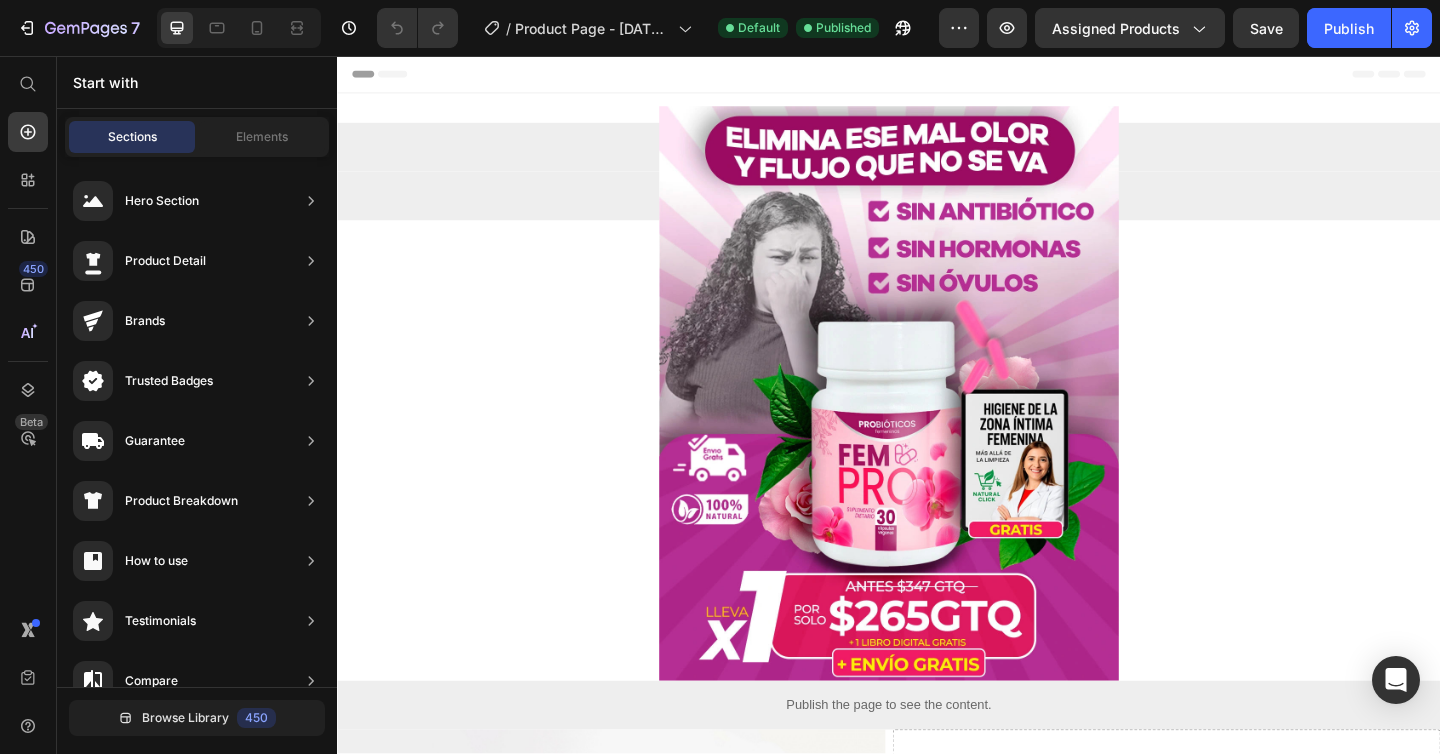 click on "Header" at bounding box center (937, 76) 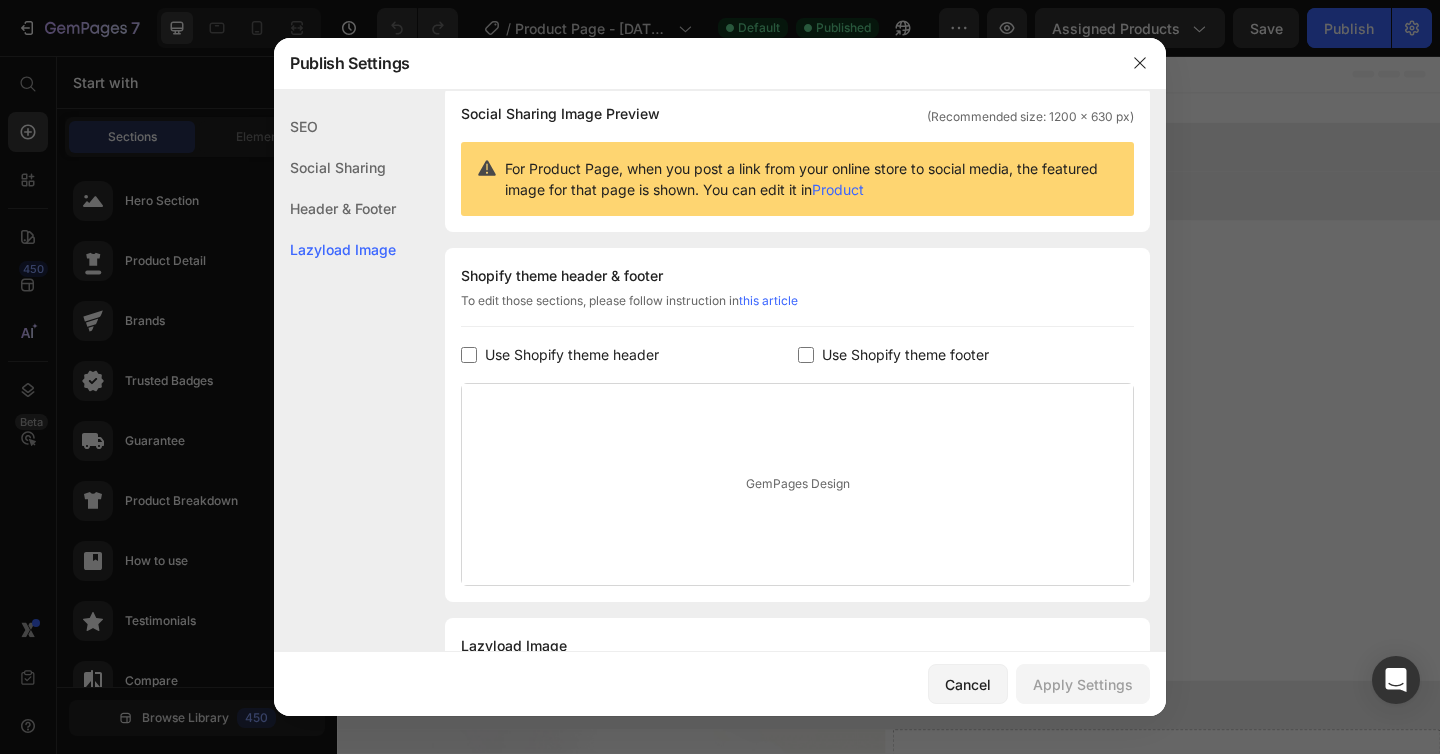 scroll, scrollTop: 250, scrollLeft: 0, axis: vertical 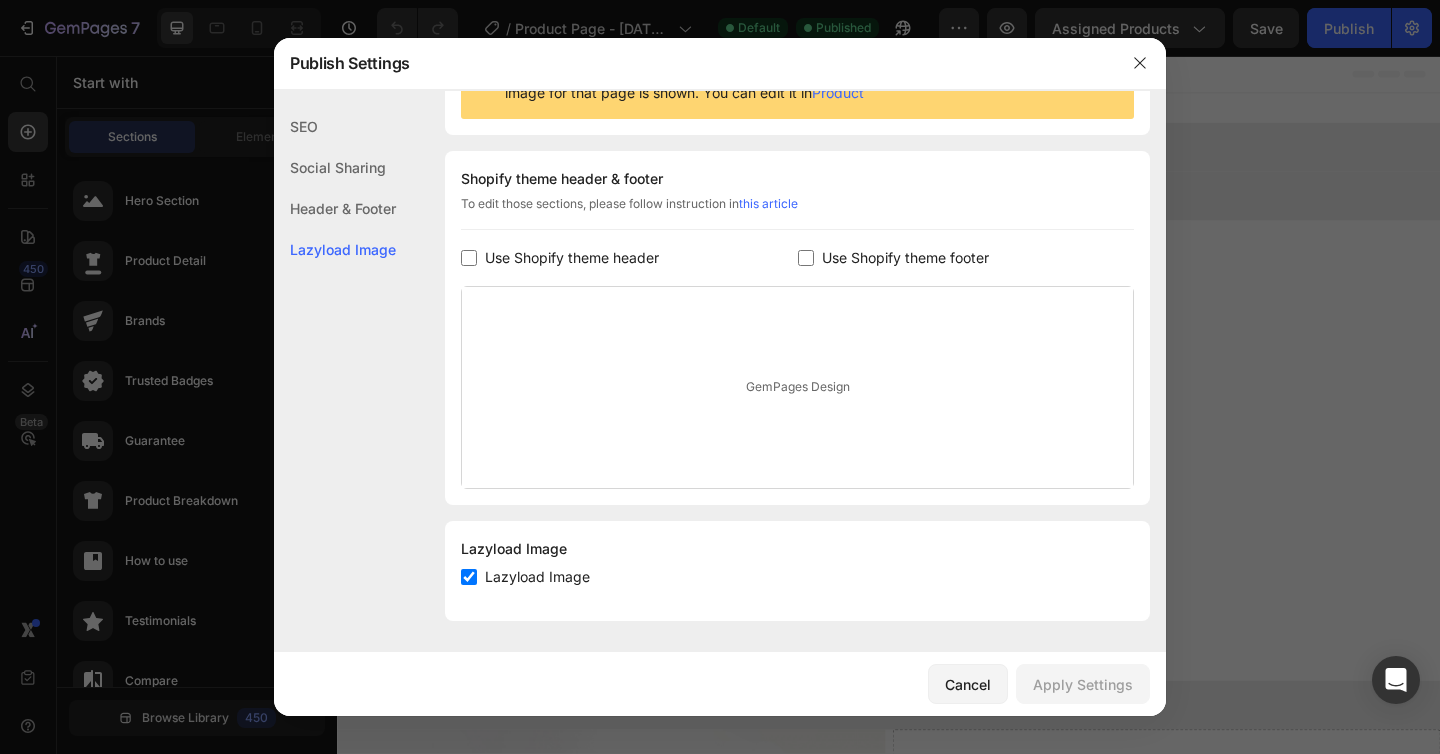 click on "GemPages Design" at bounding box center (797, 387) 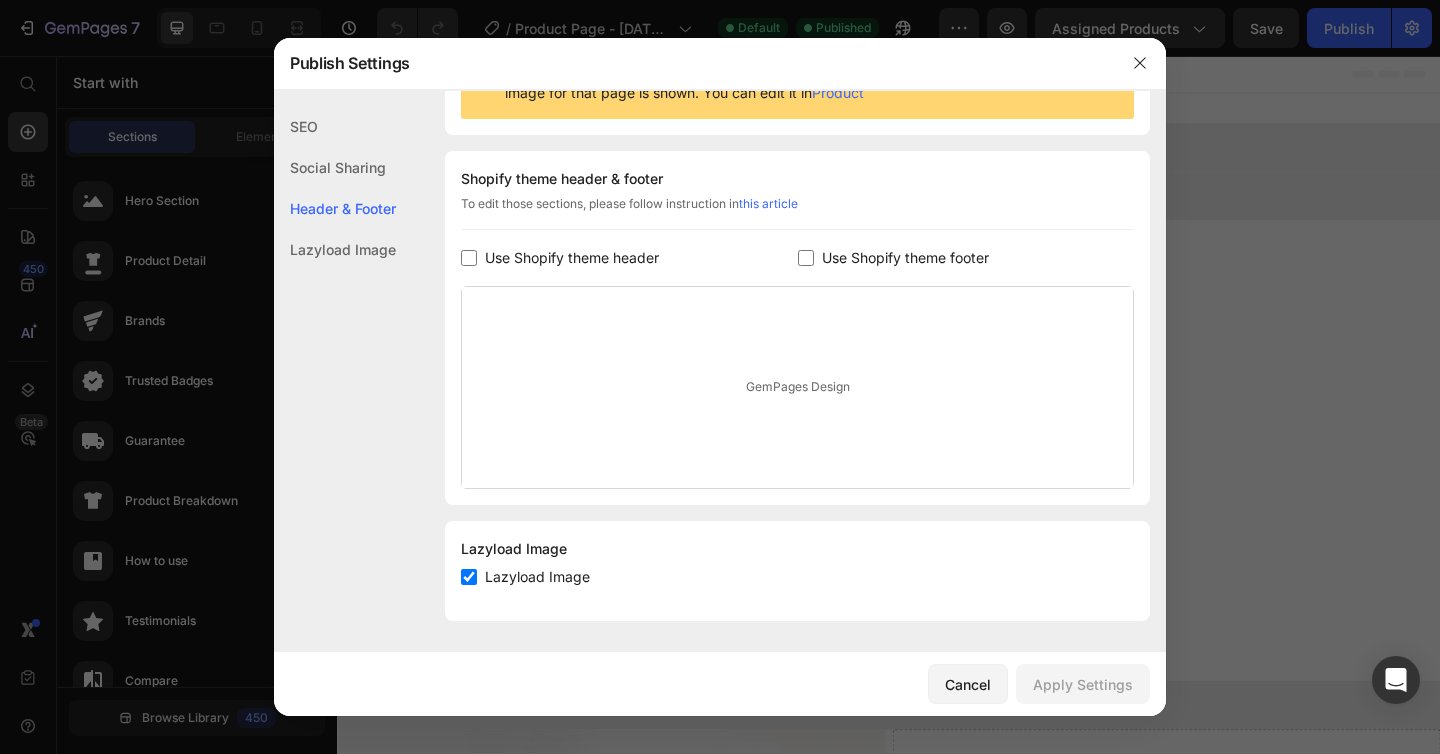 click on "Header & Footer" 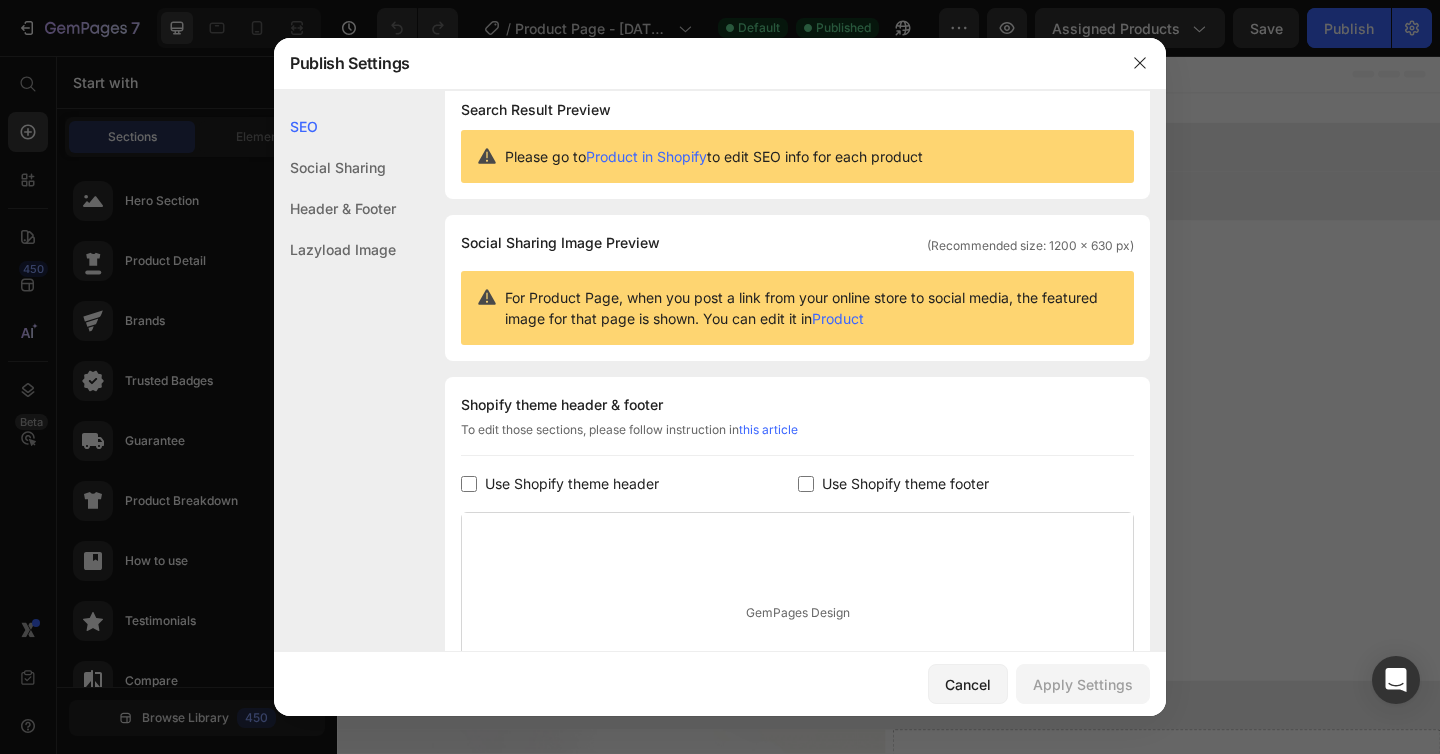 scroll, scrollTop: 36, scrollLeft: 0, axis: vertical 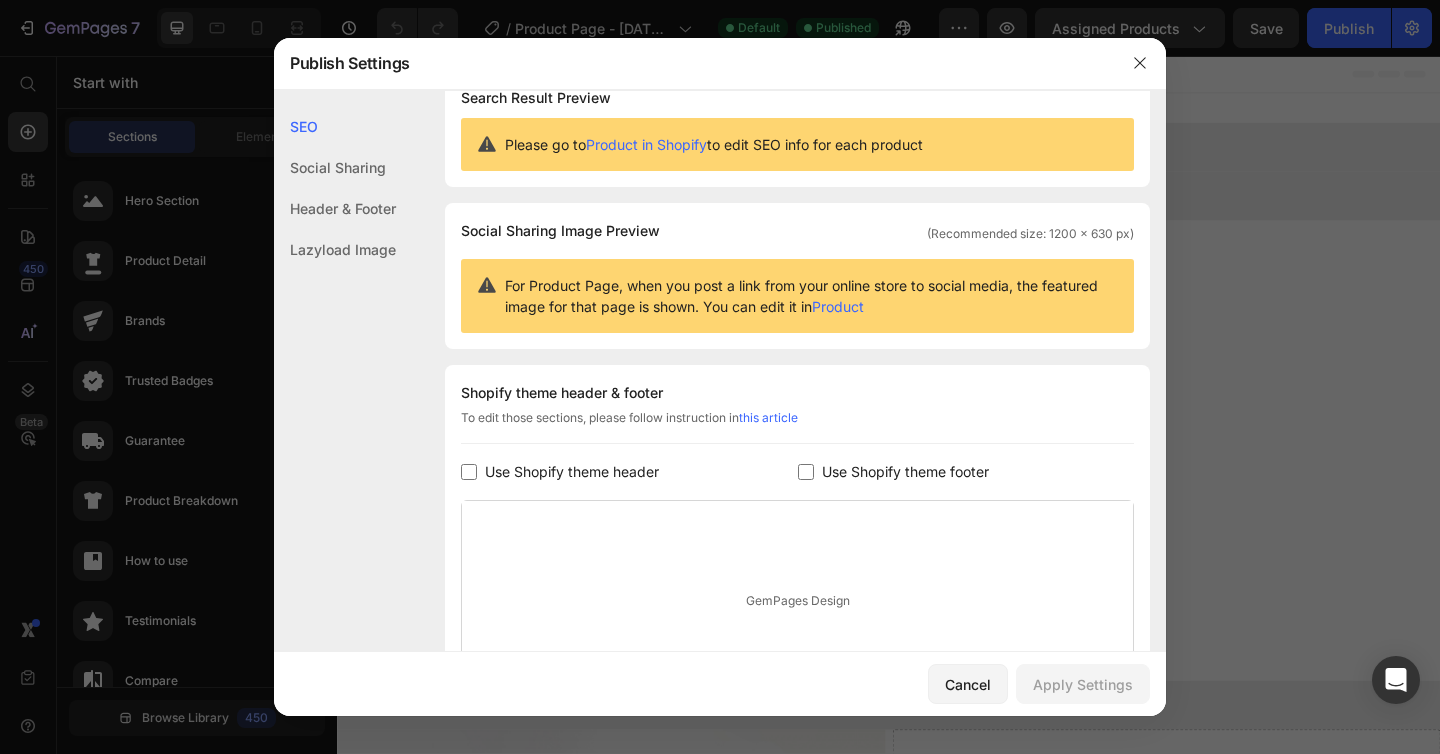 click on "Social Sharing" 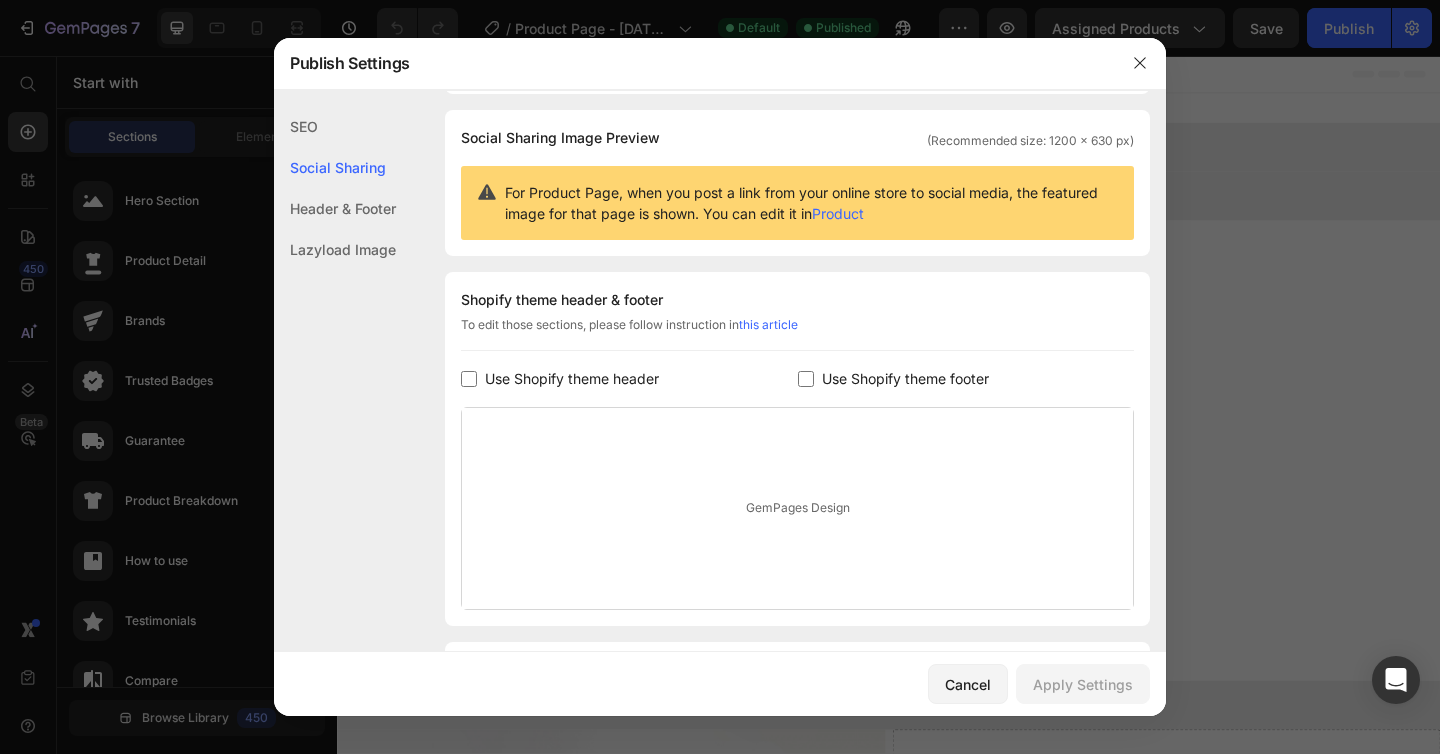 click on "Header & Footer" 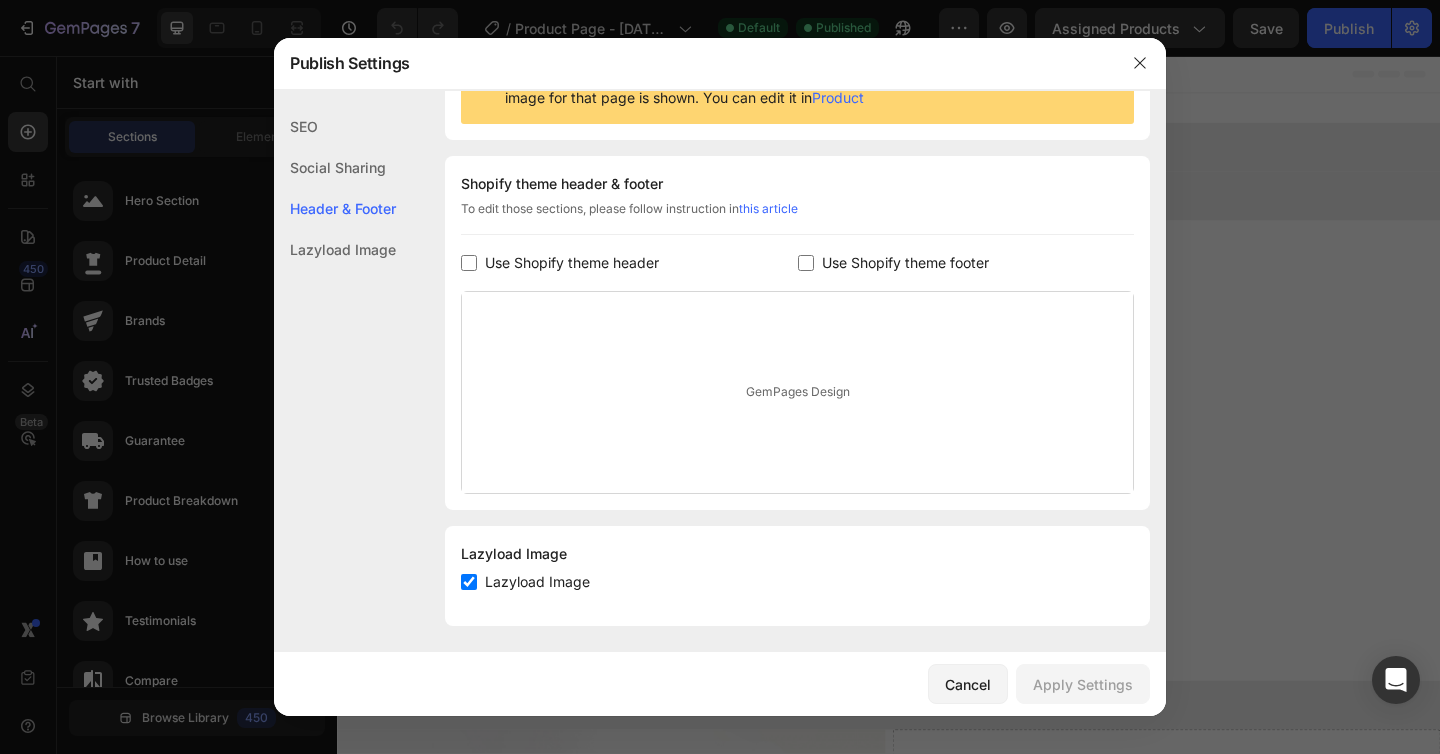 scroll, scrollTop: 250, scrollLeft: 0, axis: vertical 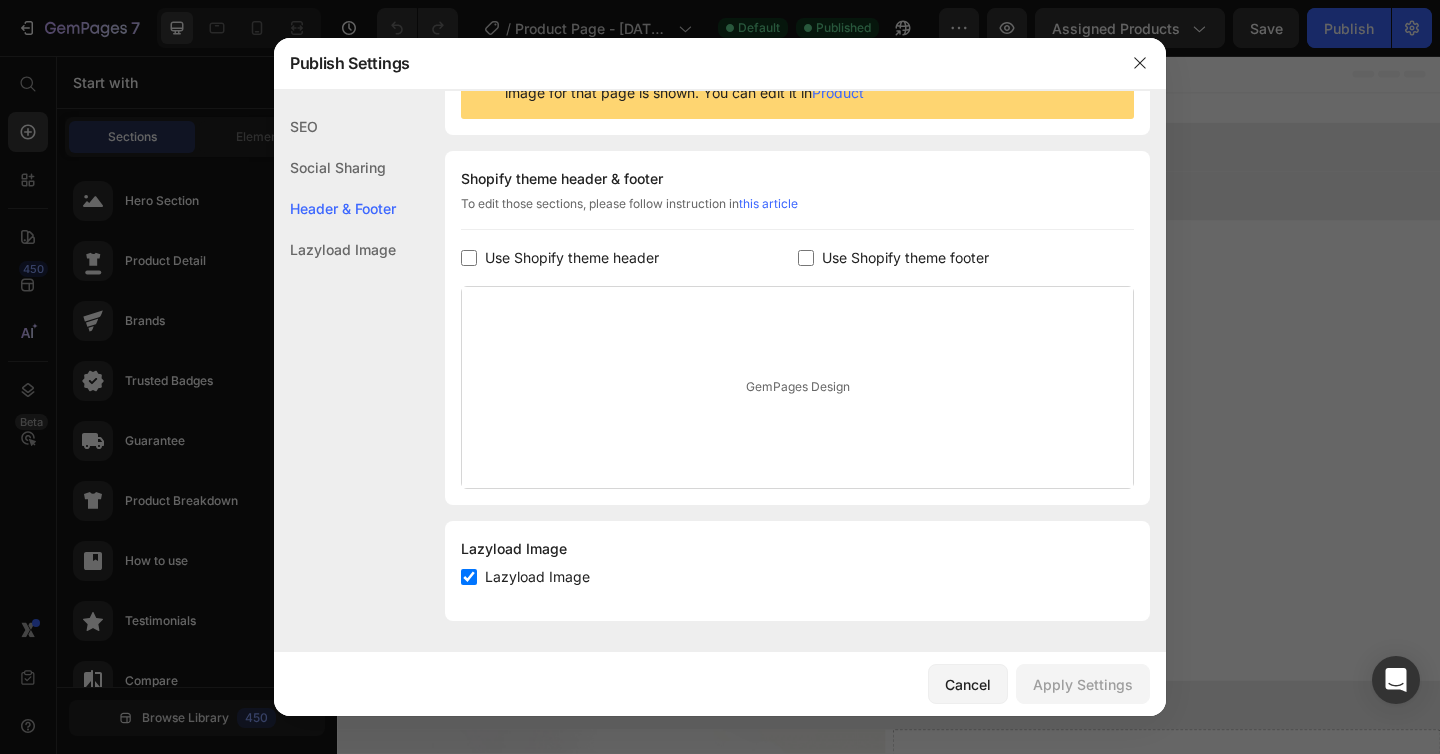 click on "this article" at bounding box center (768, 203) 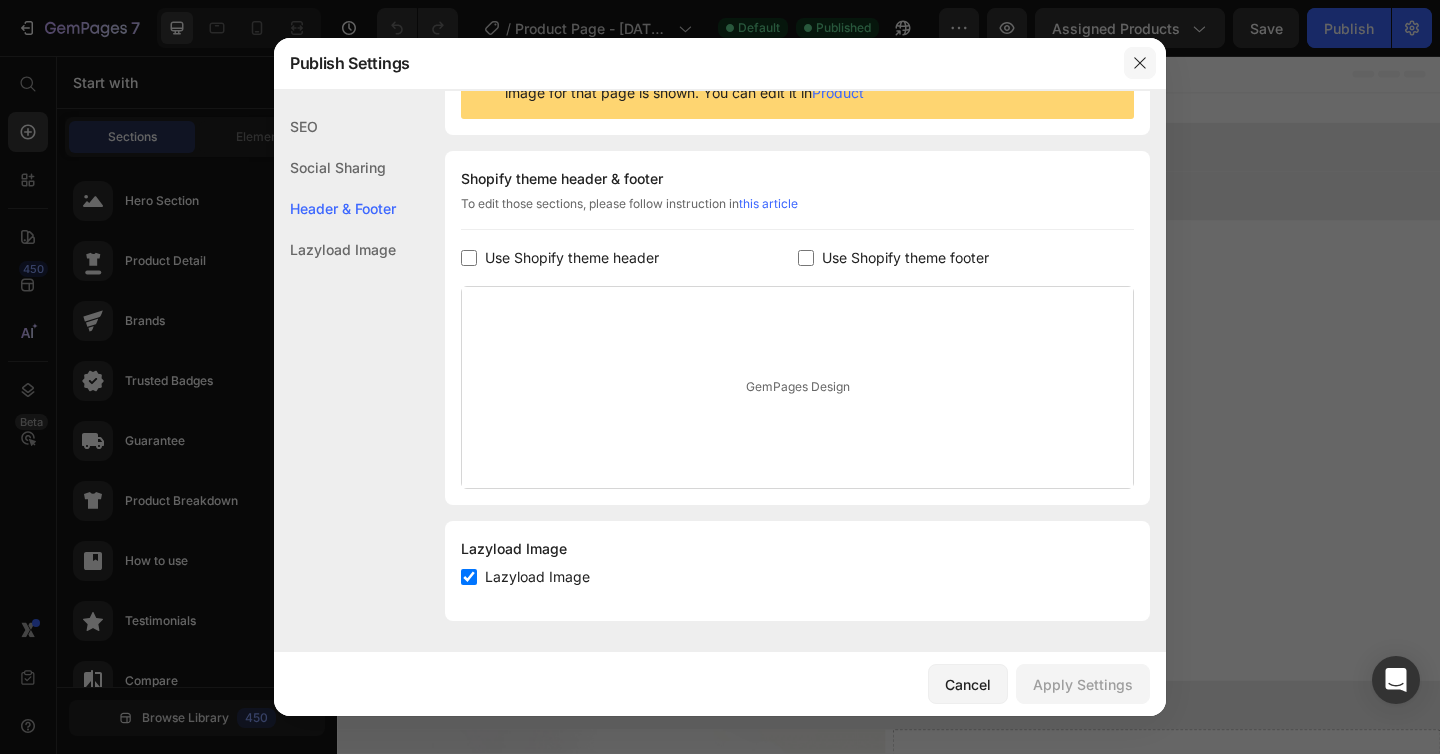 click 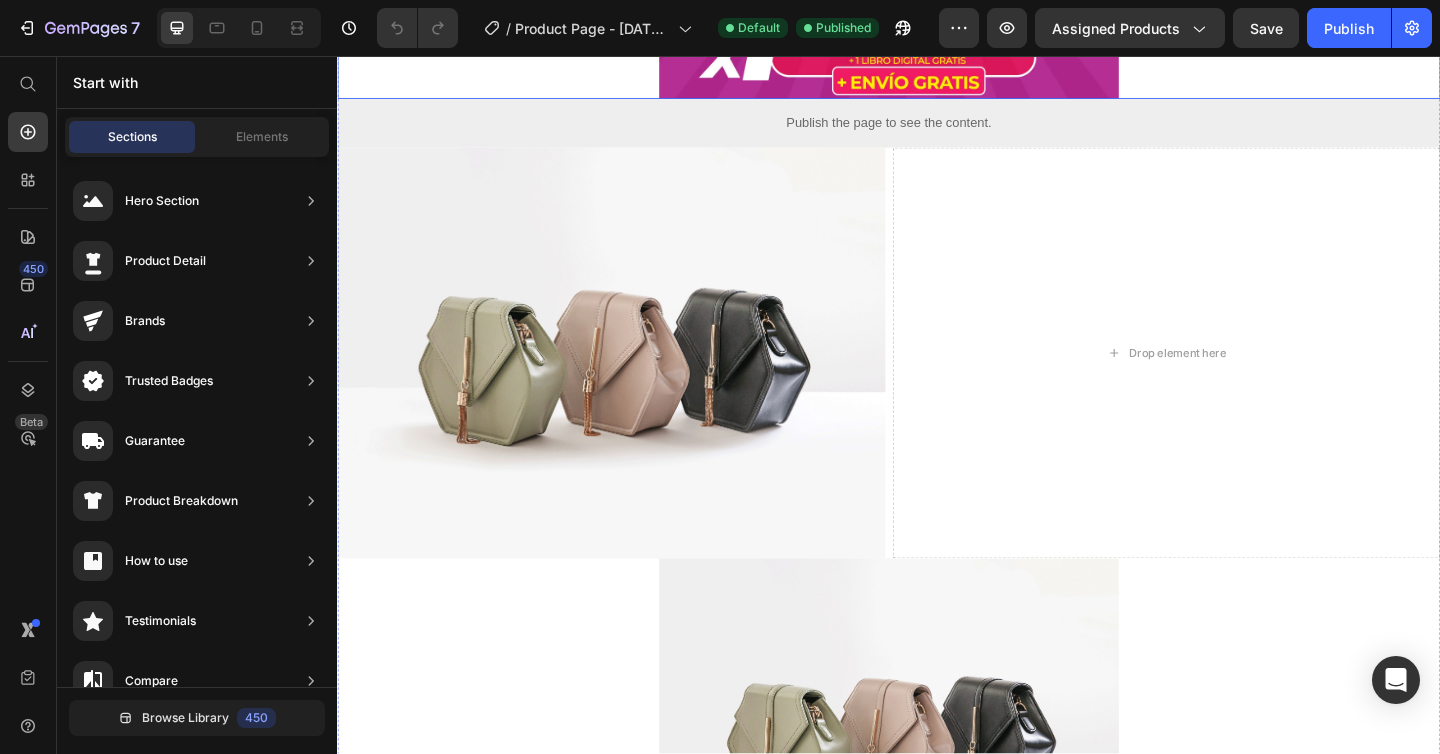 scroll, scrollTop: 0, scrollLeft: 0, axis: both 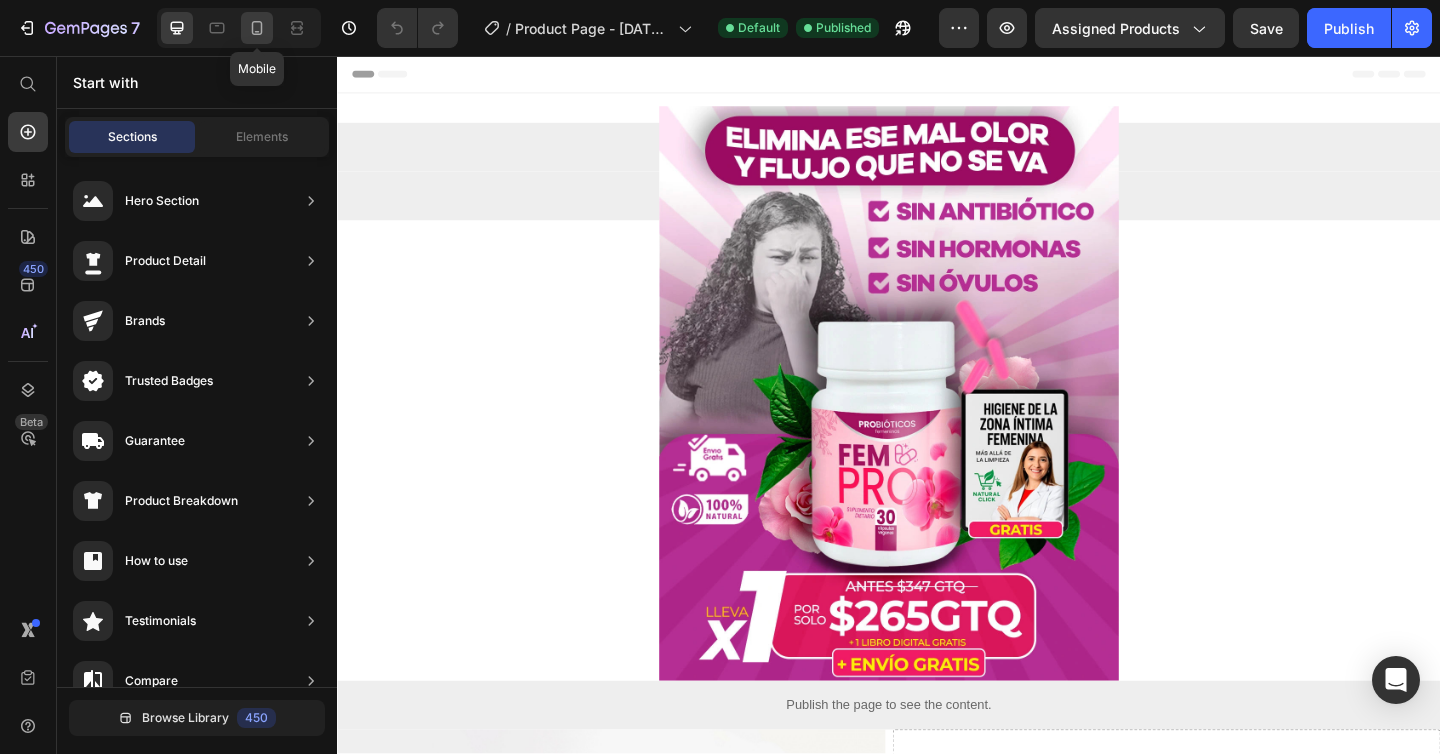 click 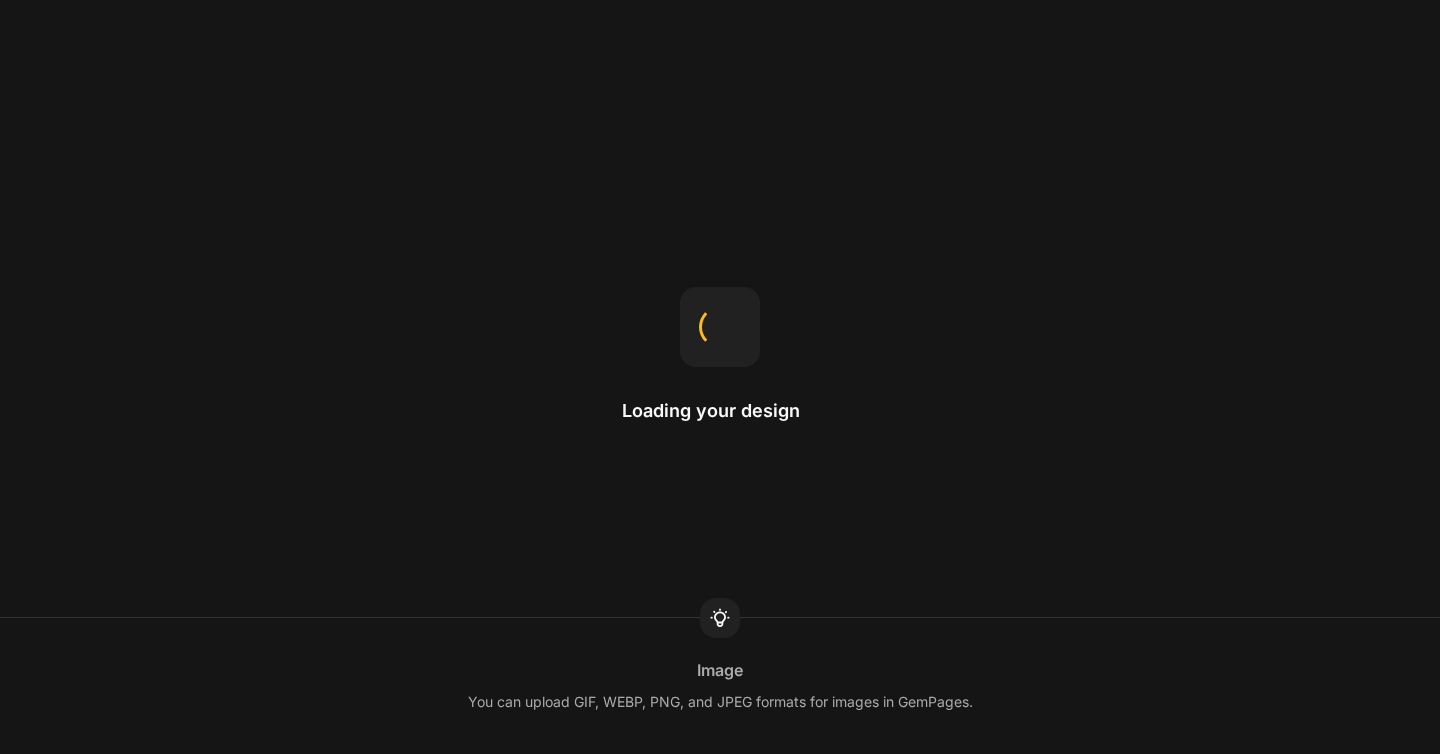 scroll, scrollTop: 0, scrollLeft: 0, axis: both 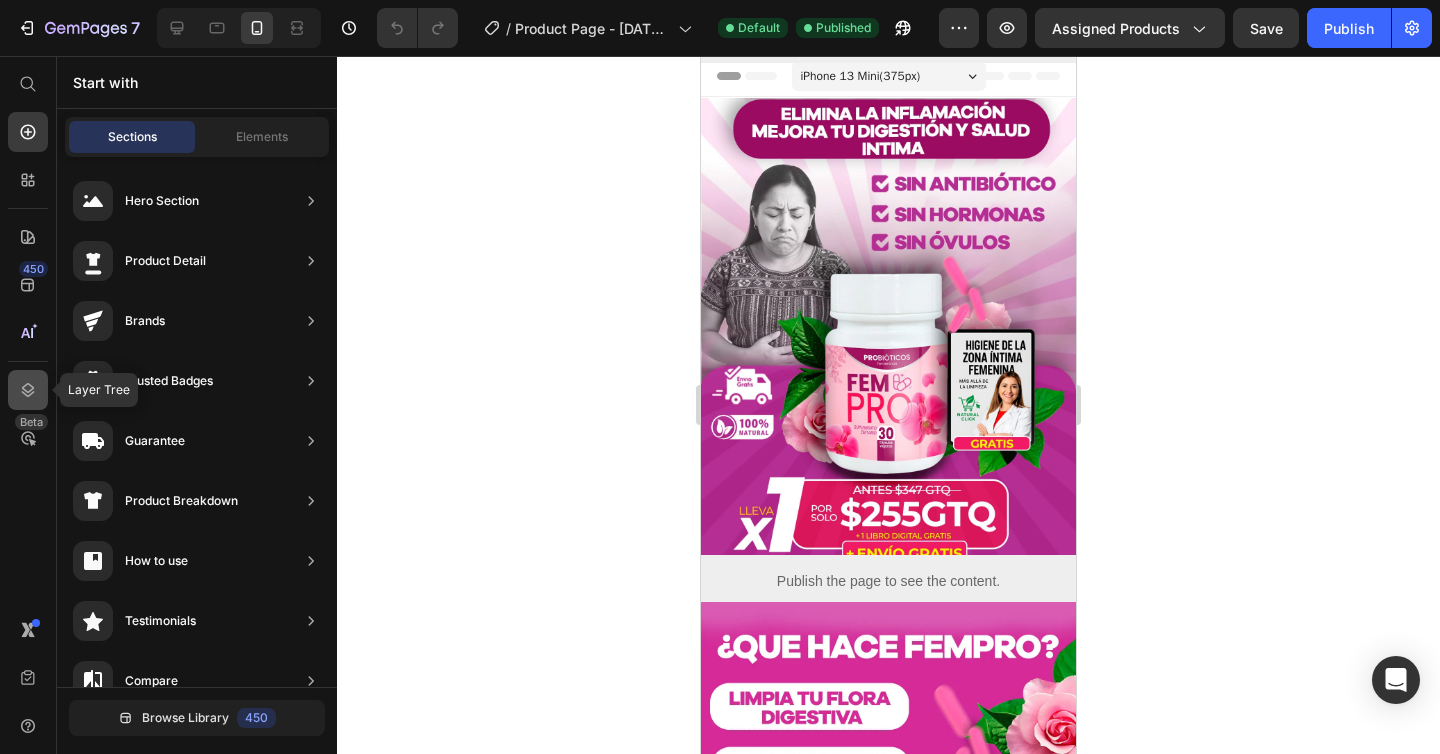 click 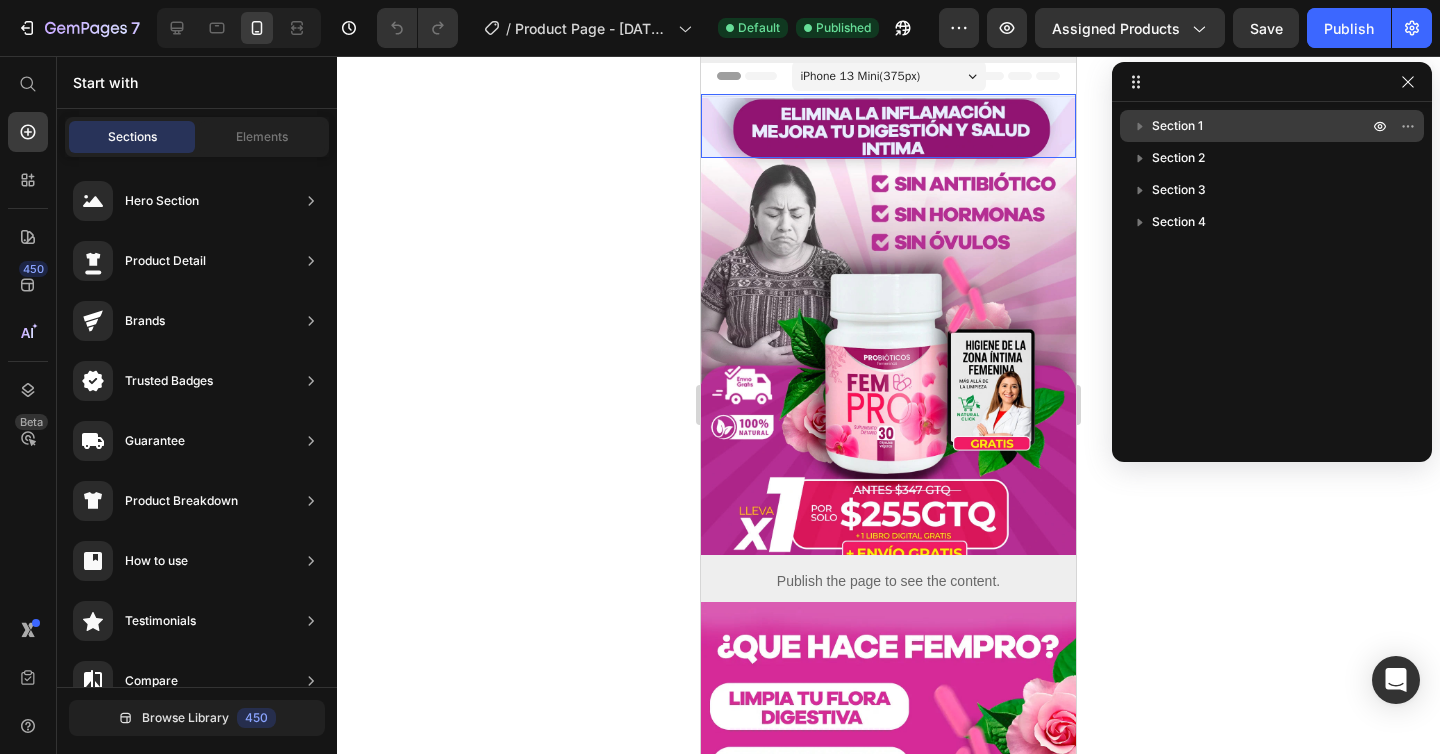 click 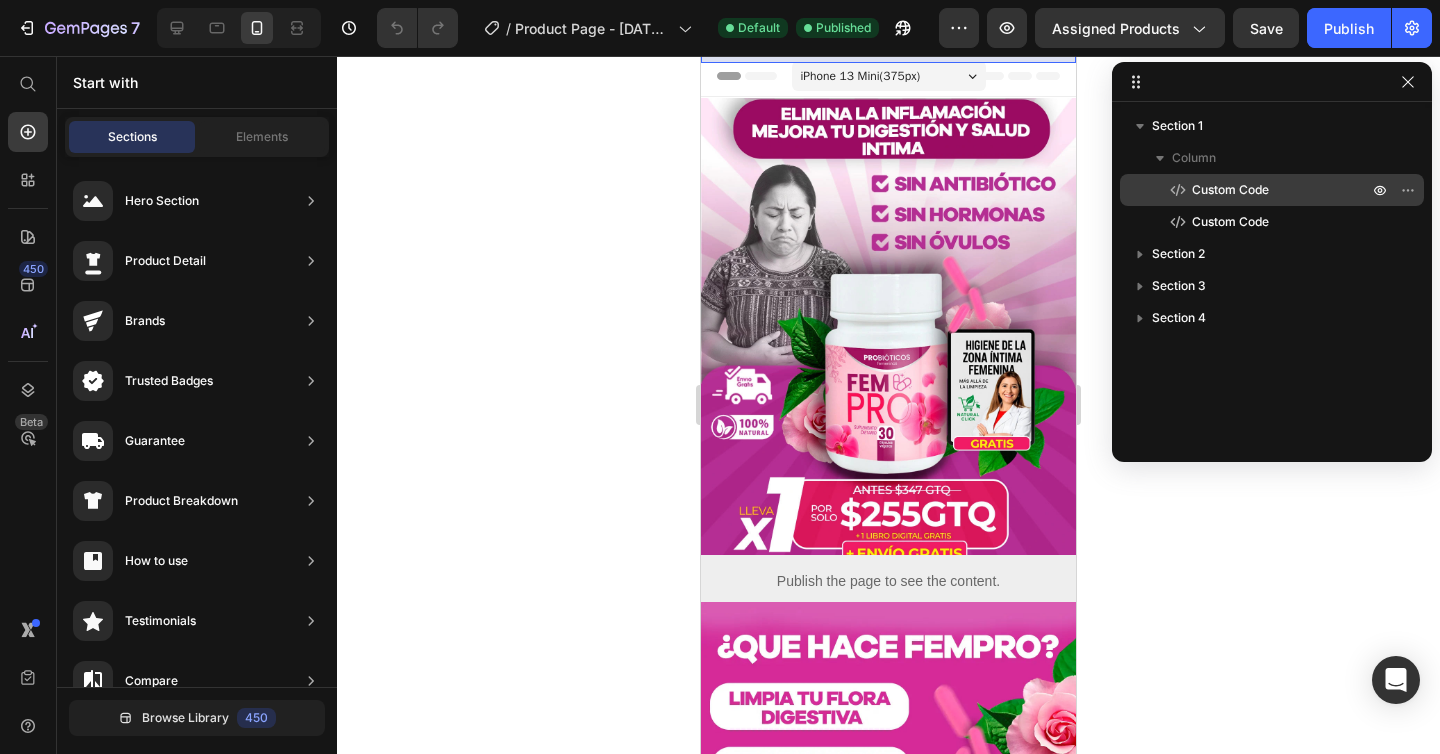 click on "Custom Code" at bounding box center (1258, 190) 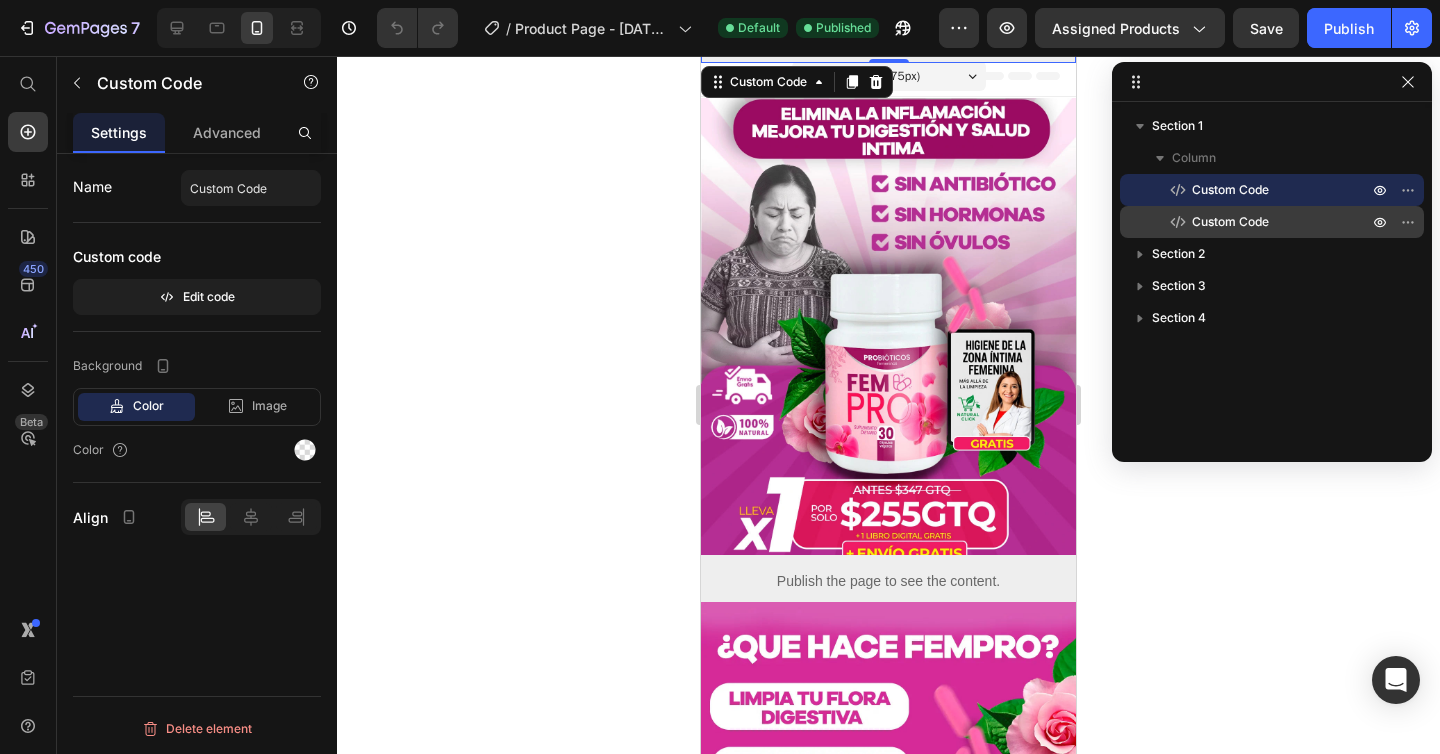 click on "Custom Code" at bounding box center (1258, 222) 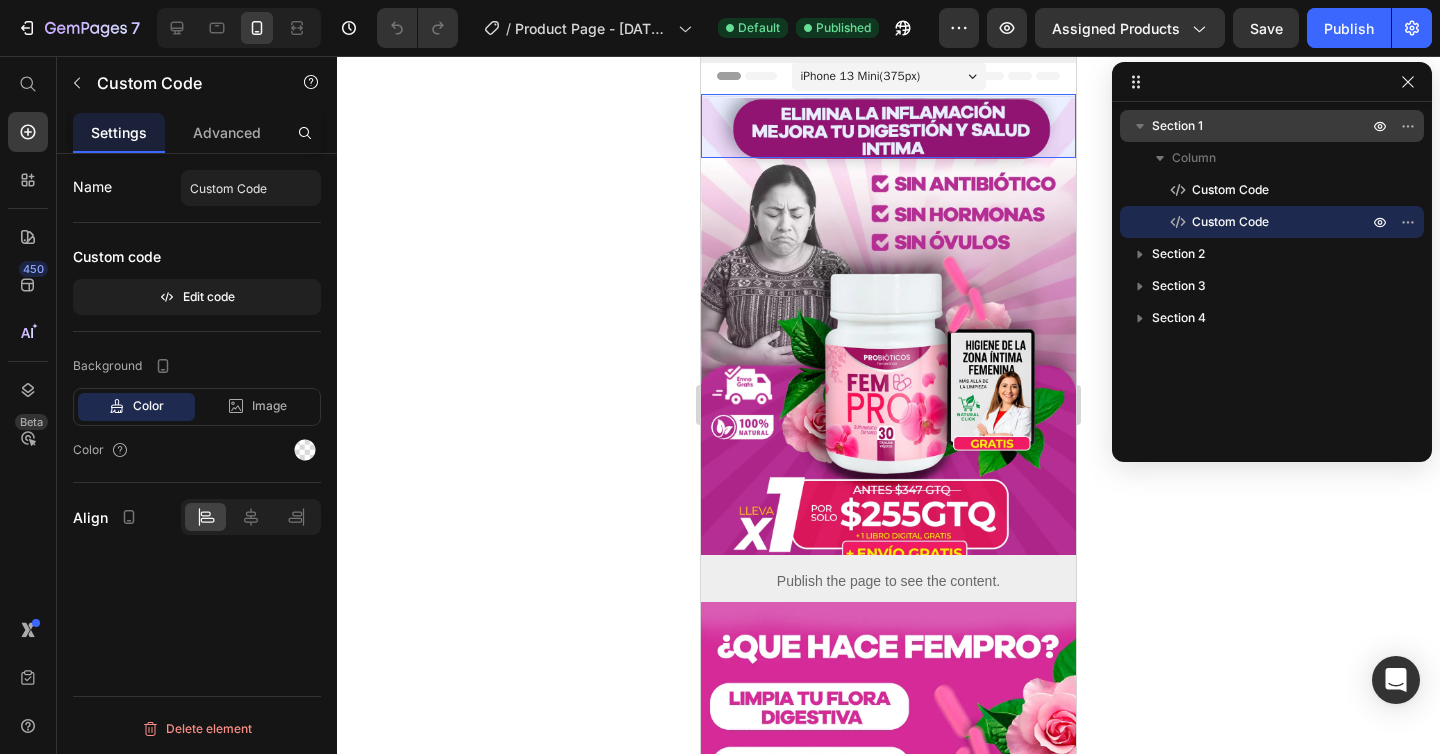 click on "Section 1" at bounding box center (1262, 126) 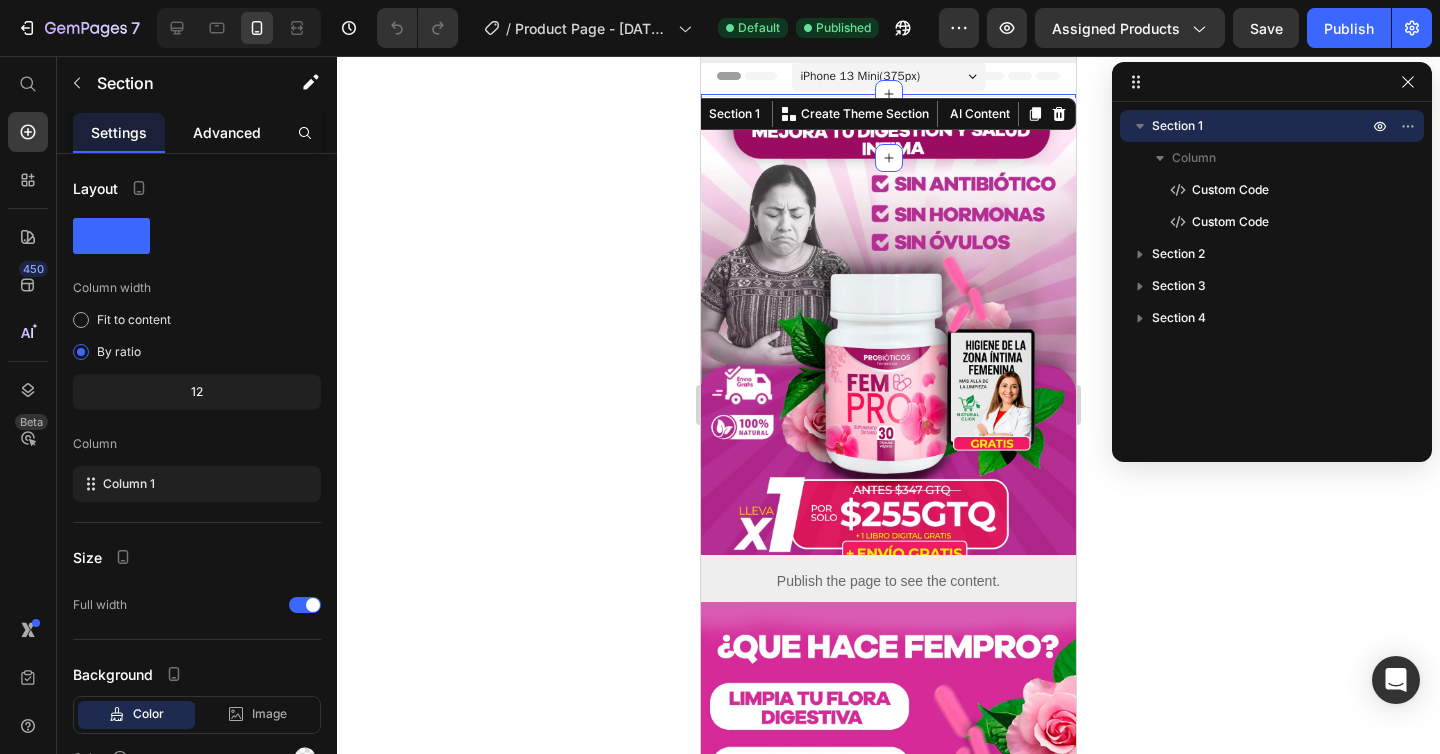 click on "Advanced" at bounding box center (227, 132) 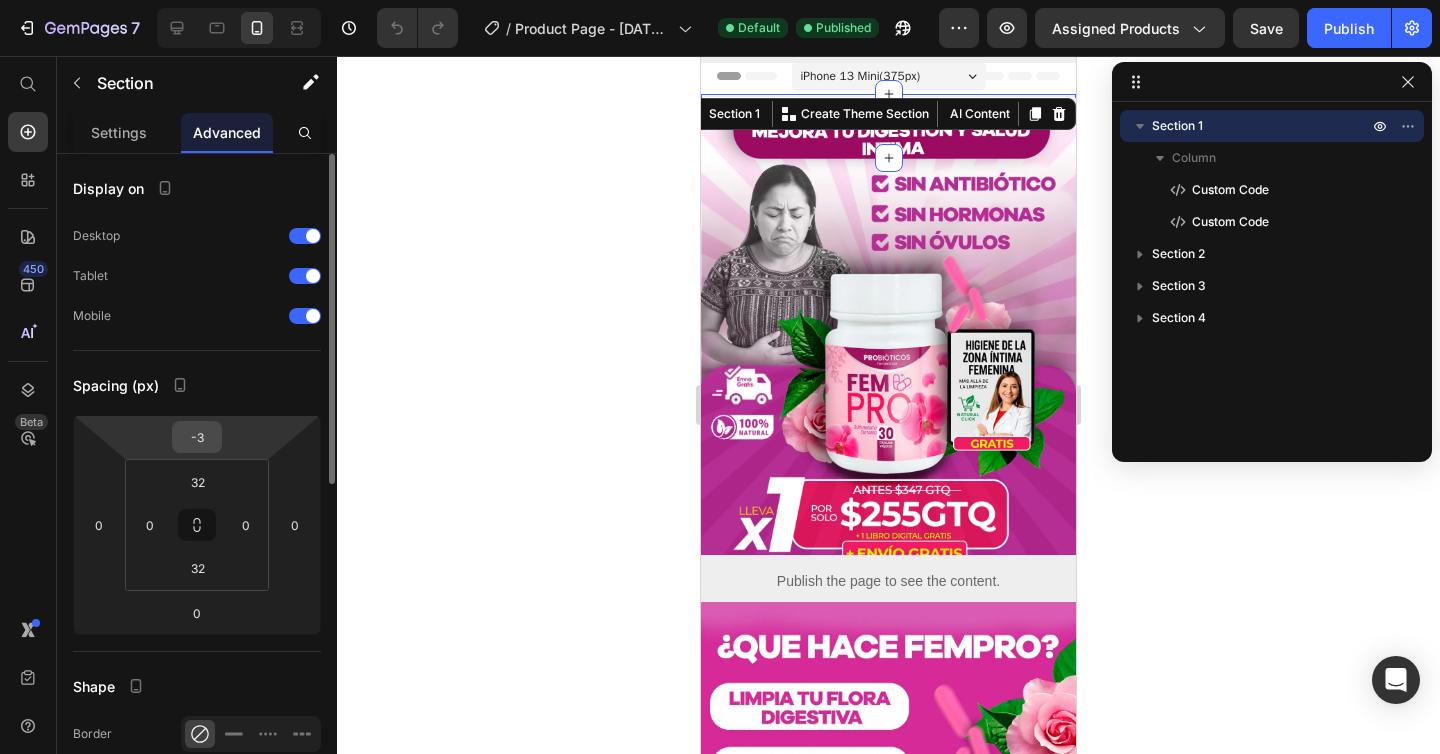 click on "-3" at bounding box center (197, 437) 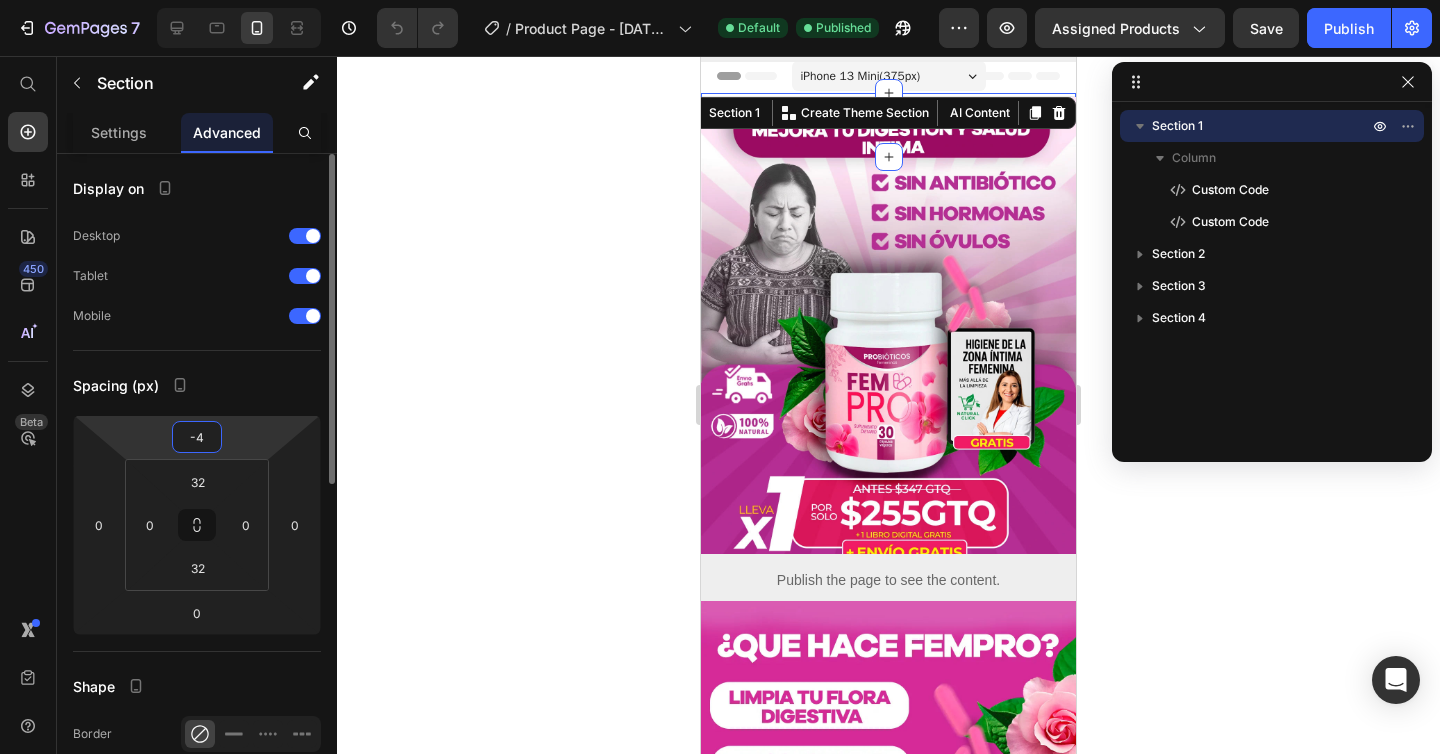 type on "-5" 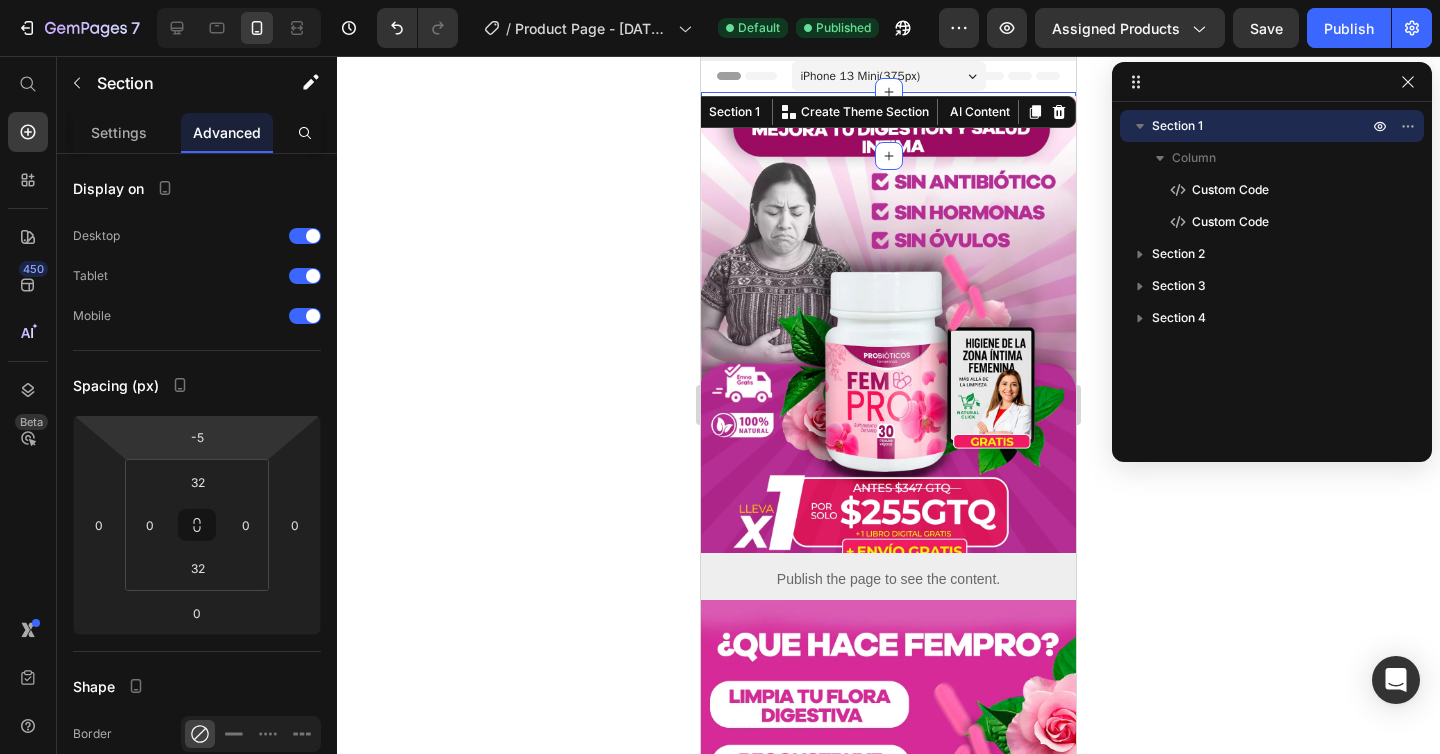 click 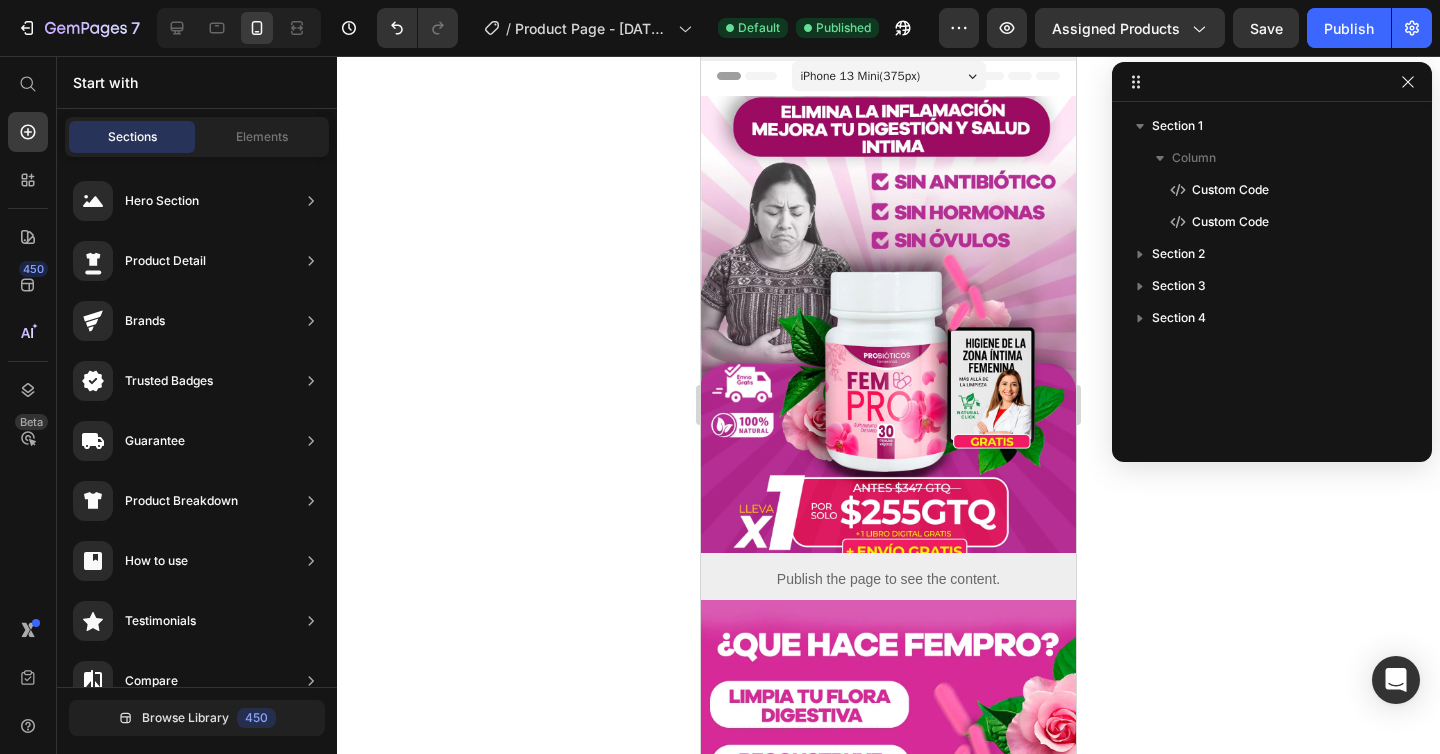 click 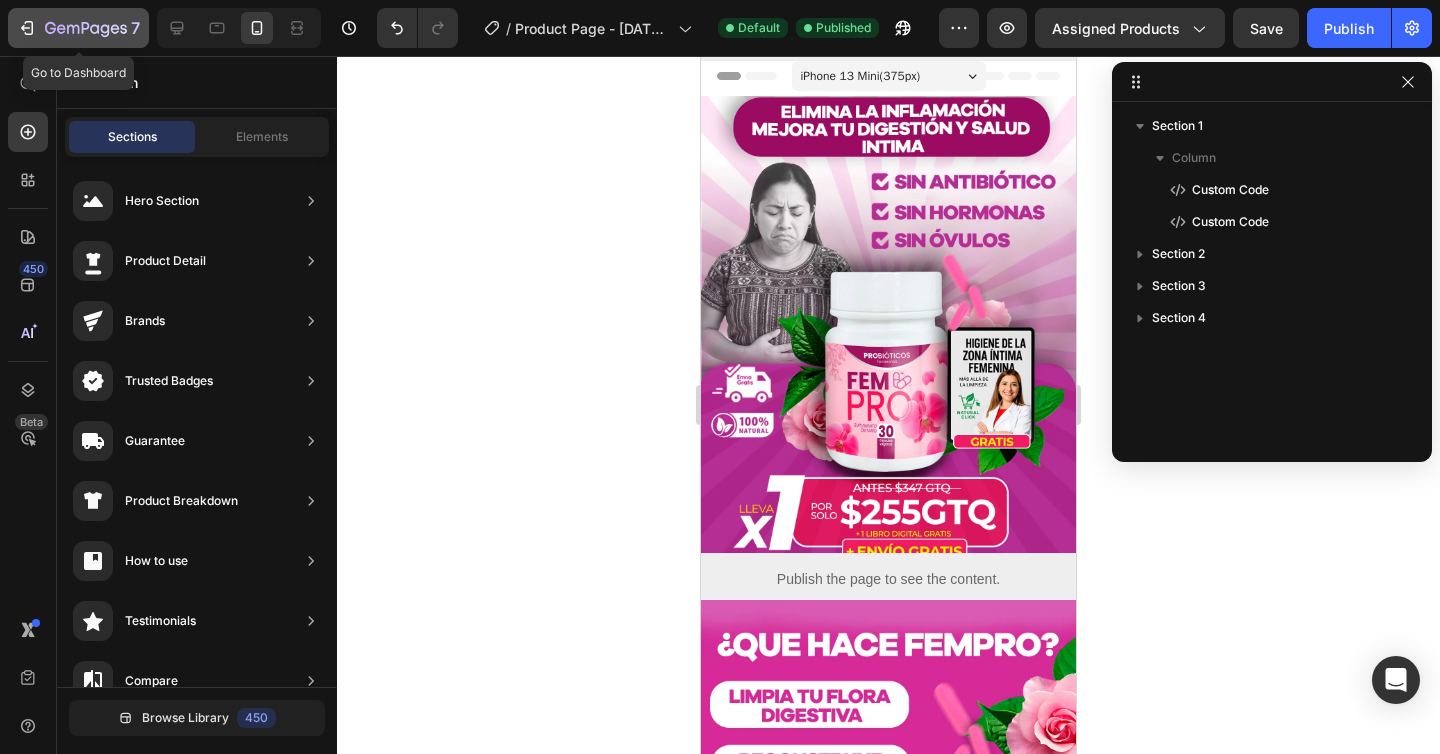 click 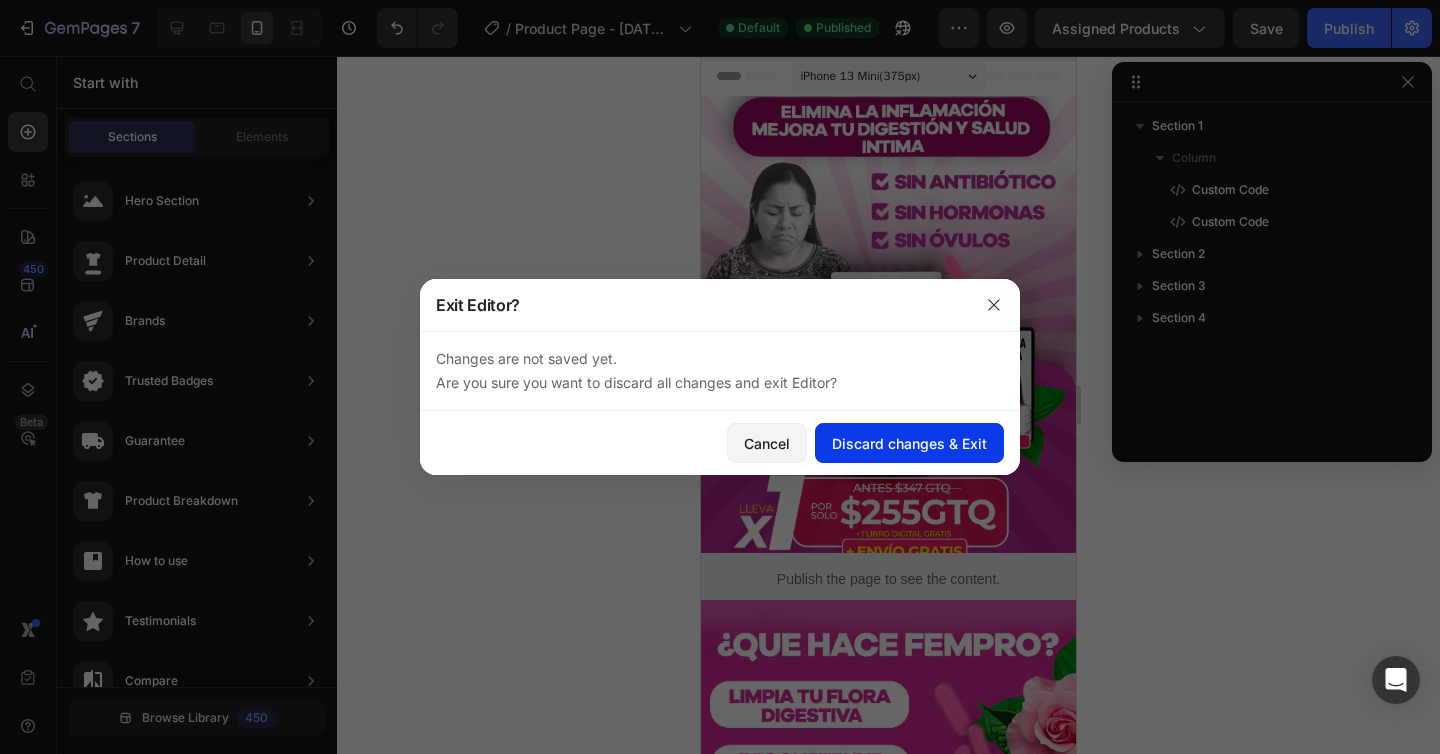 click on "Discard changes & Exit" 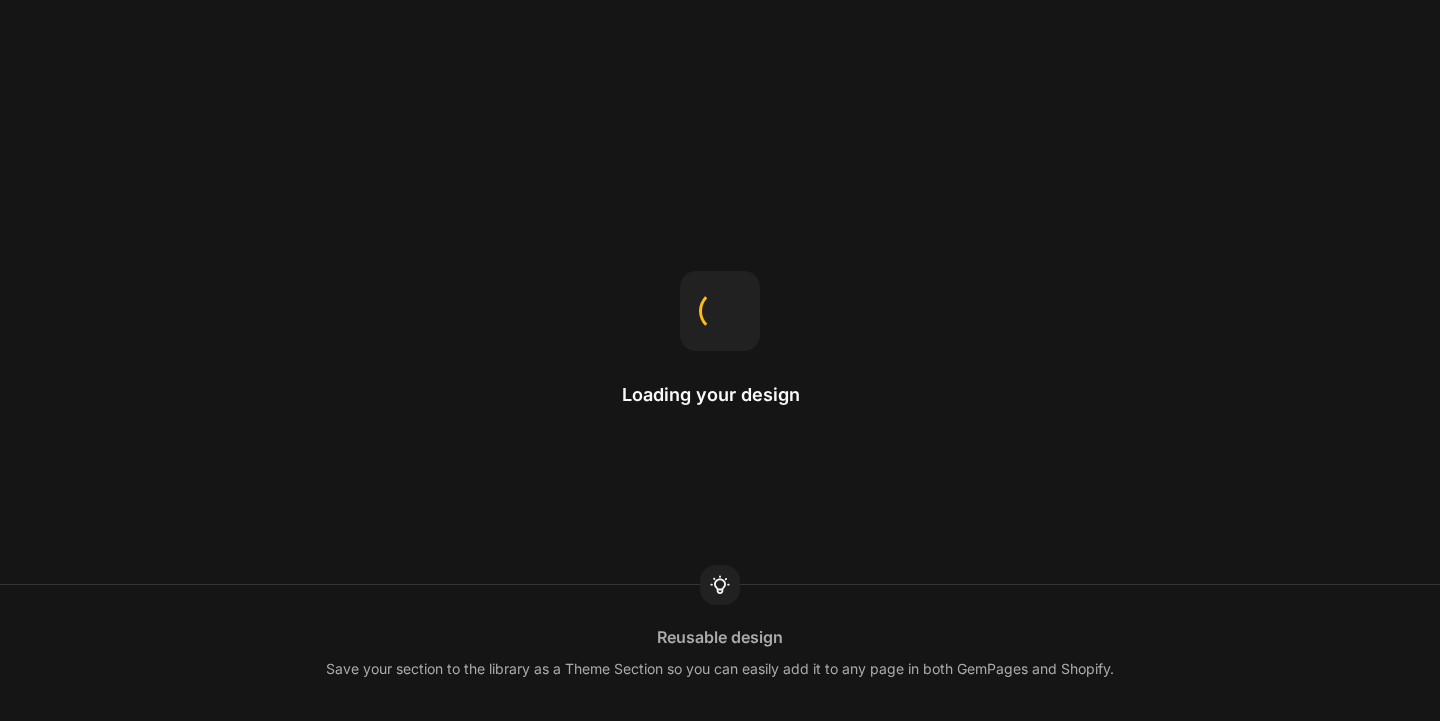 scroll, scrollTop: 0, scrollLeft: 0, axis: both 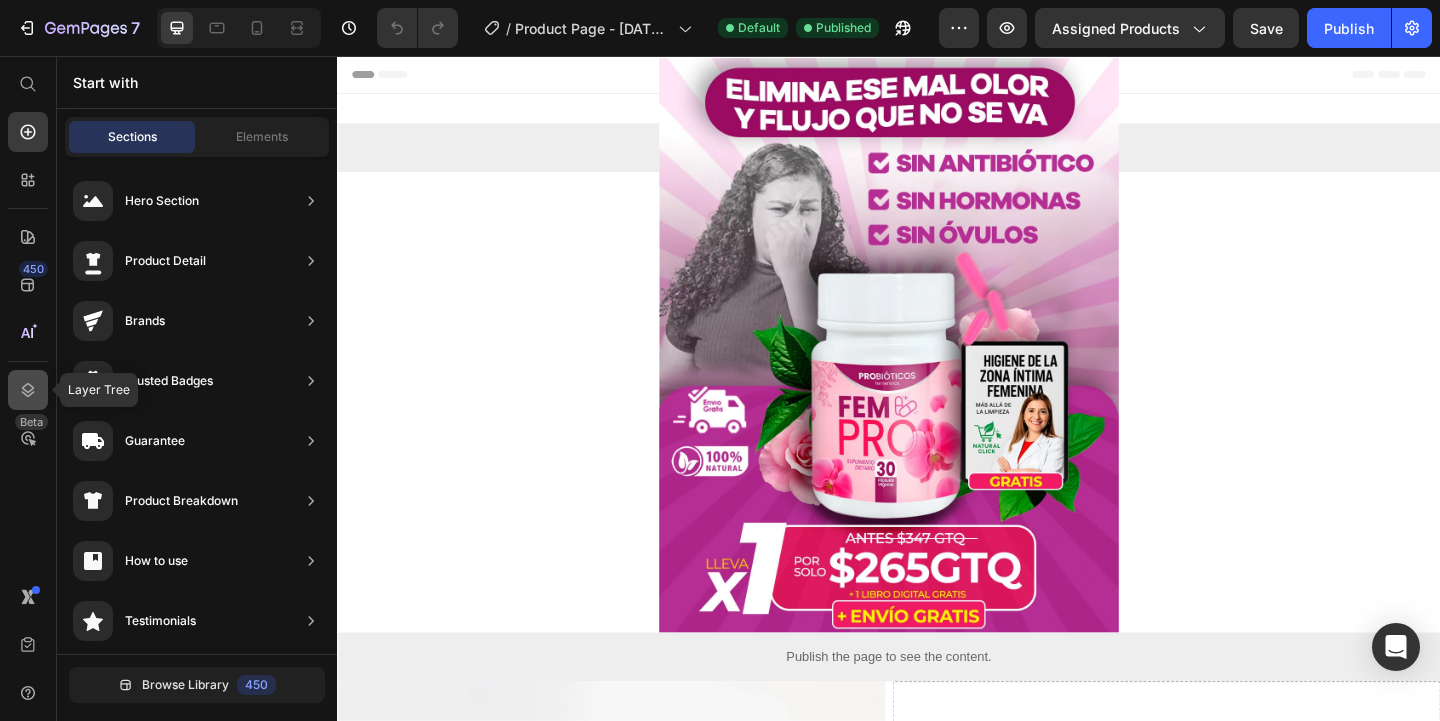 click 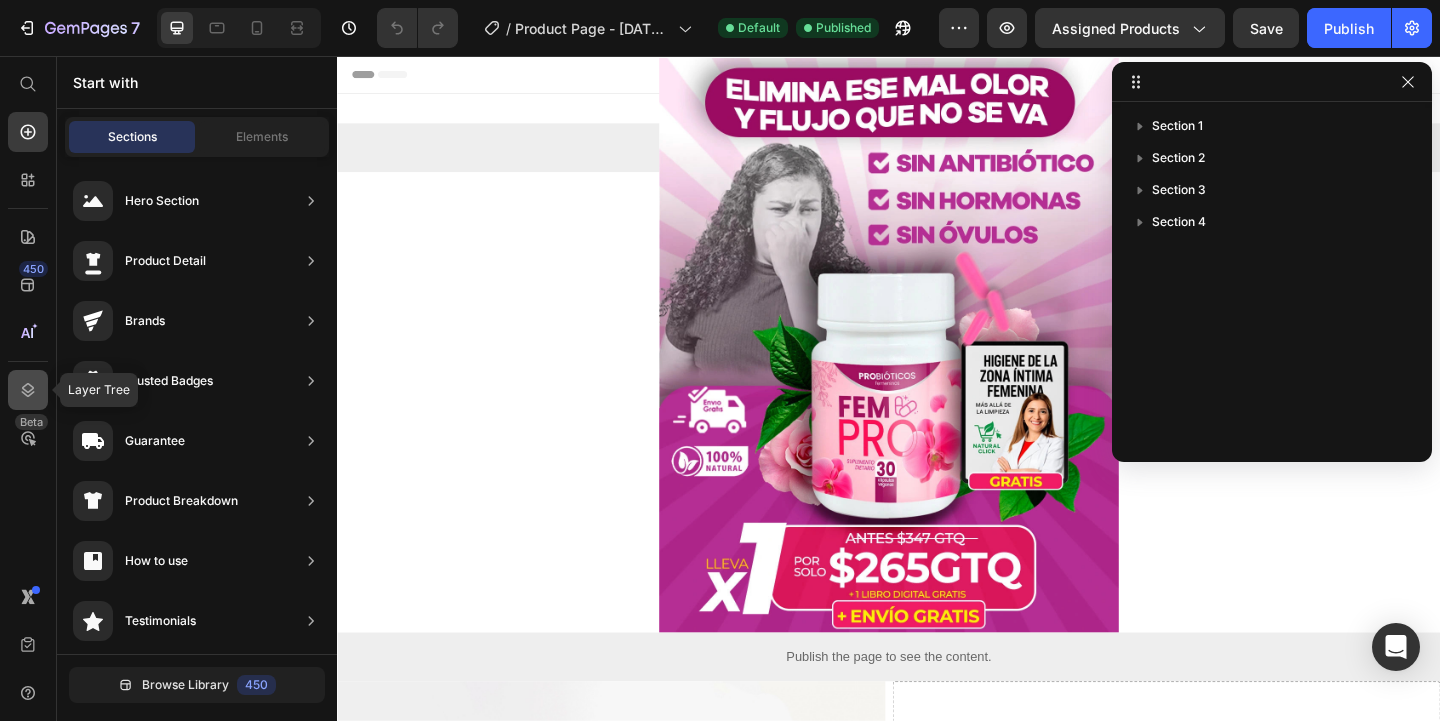 click 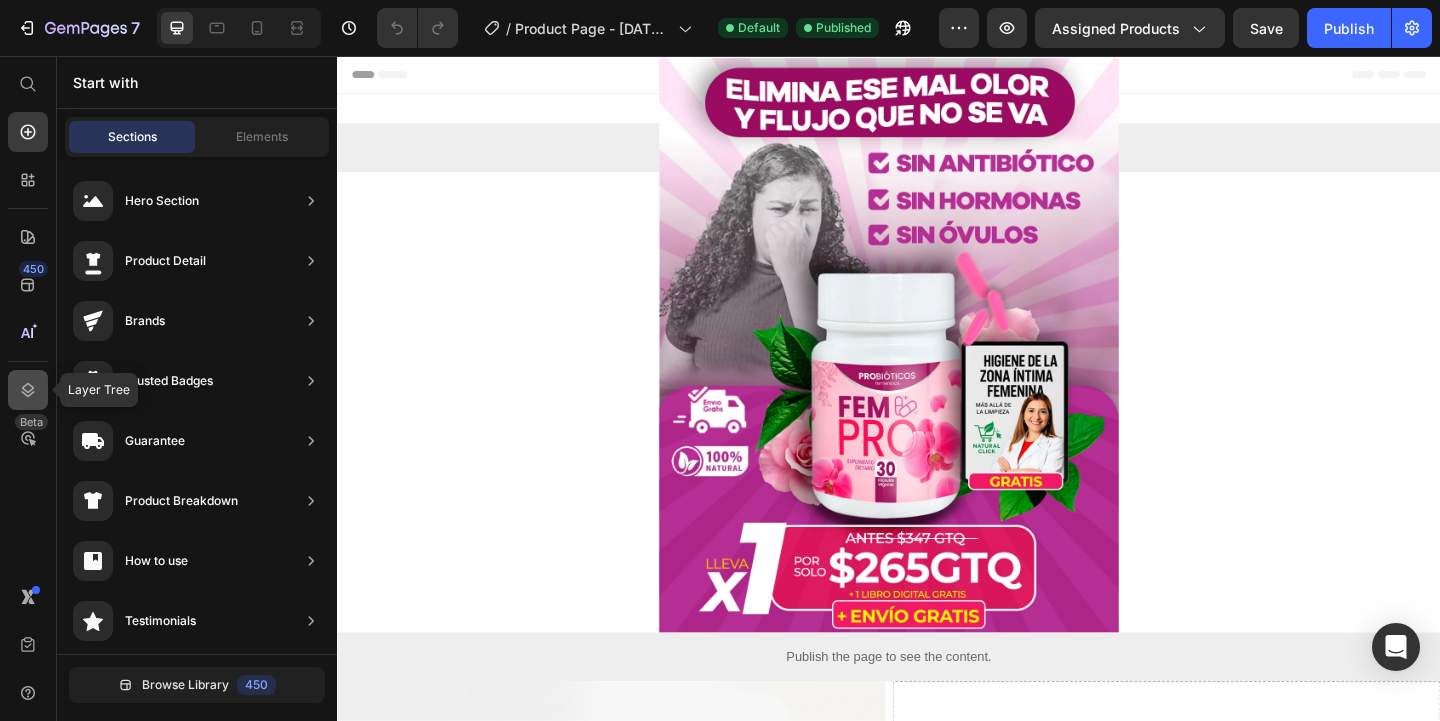 click 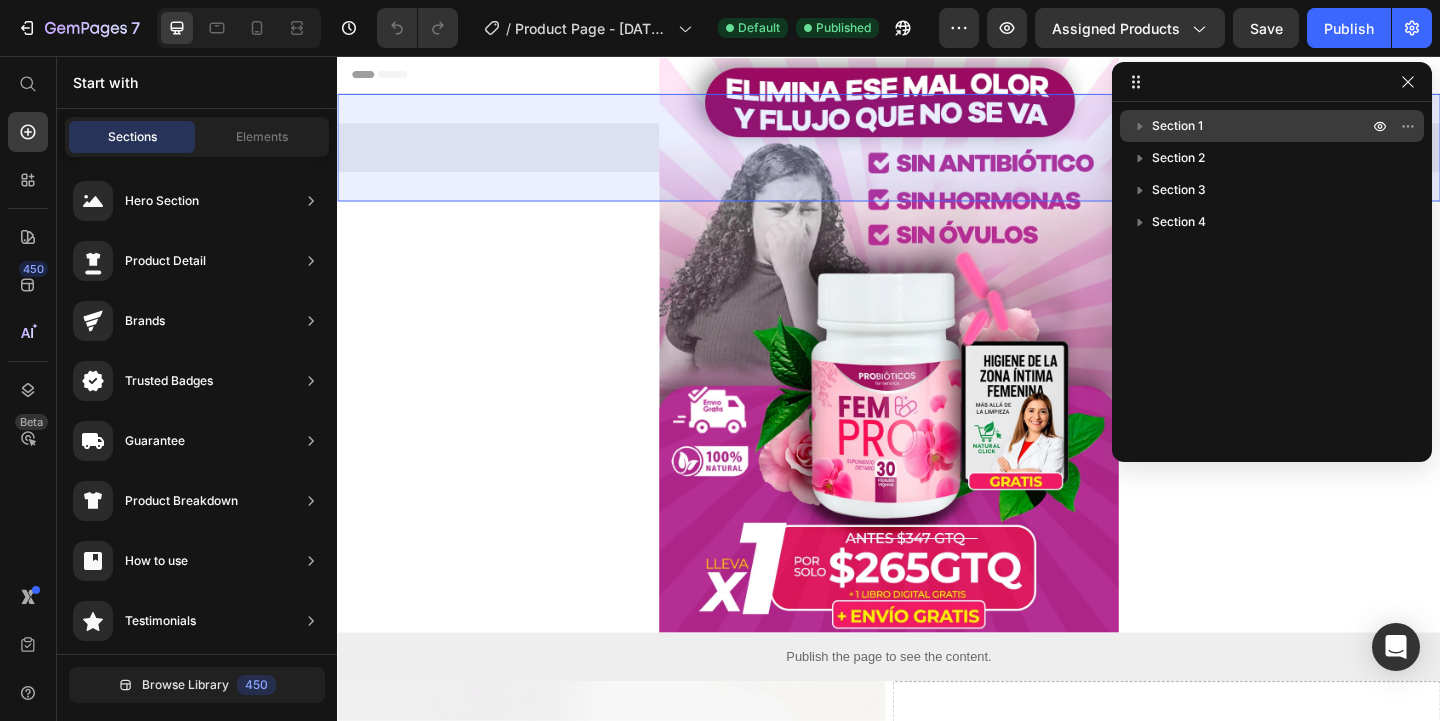 click 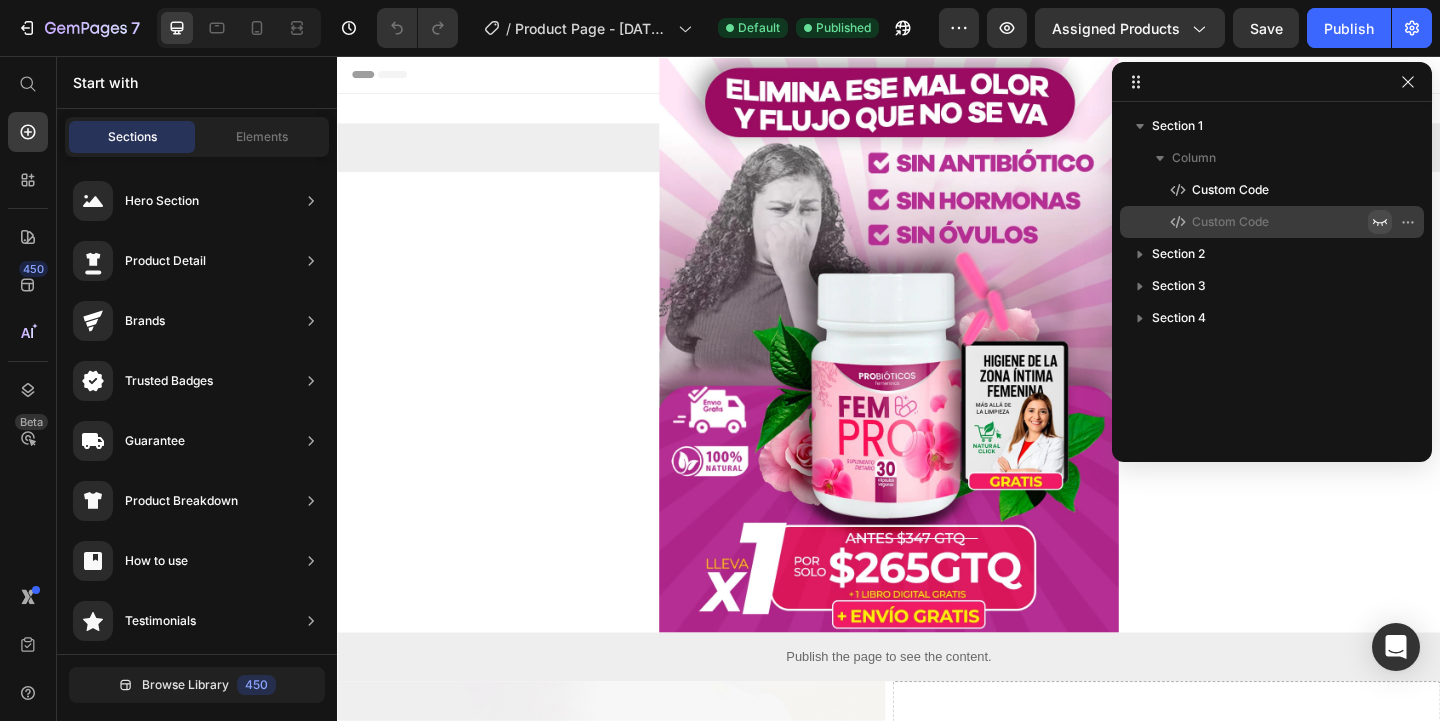 click 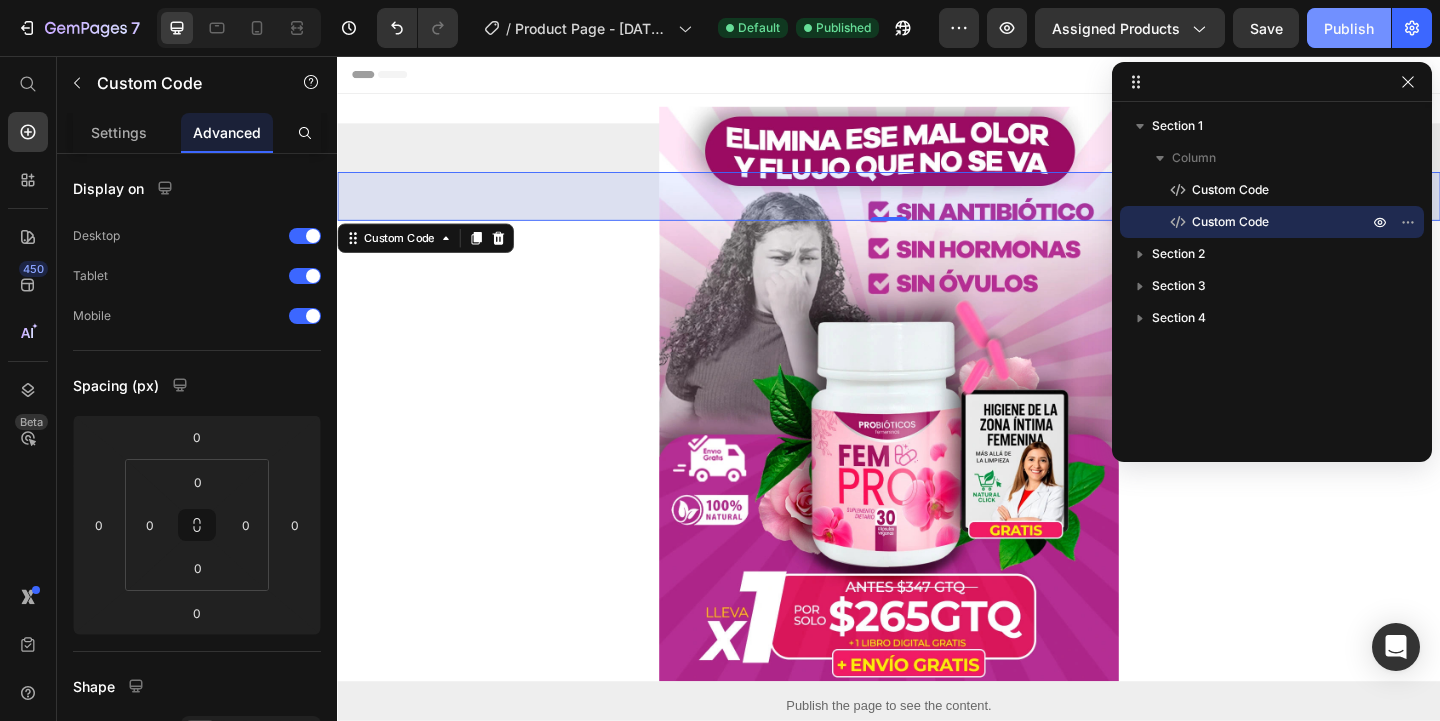 click on "Publish" at bounding box center [1349, 28] 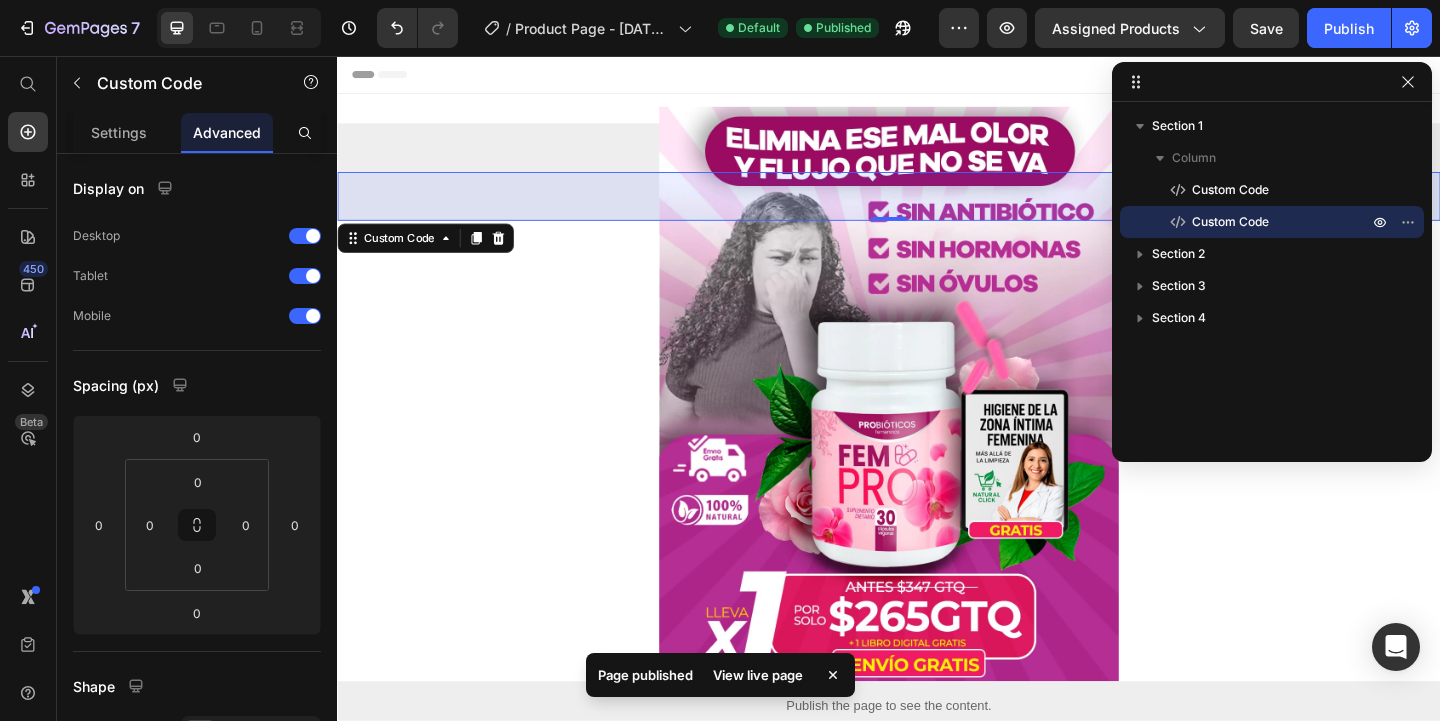 click on "View live page" at bounding box center [758, 675] 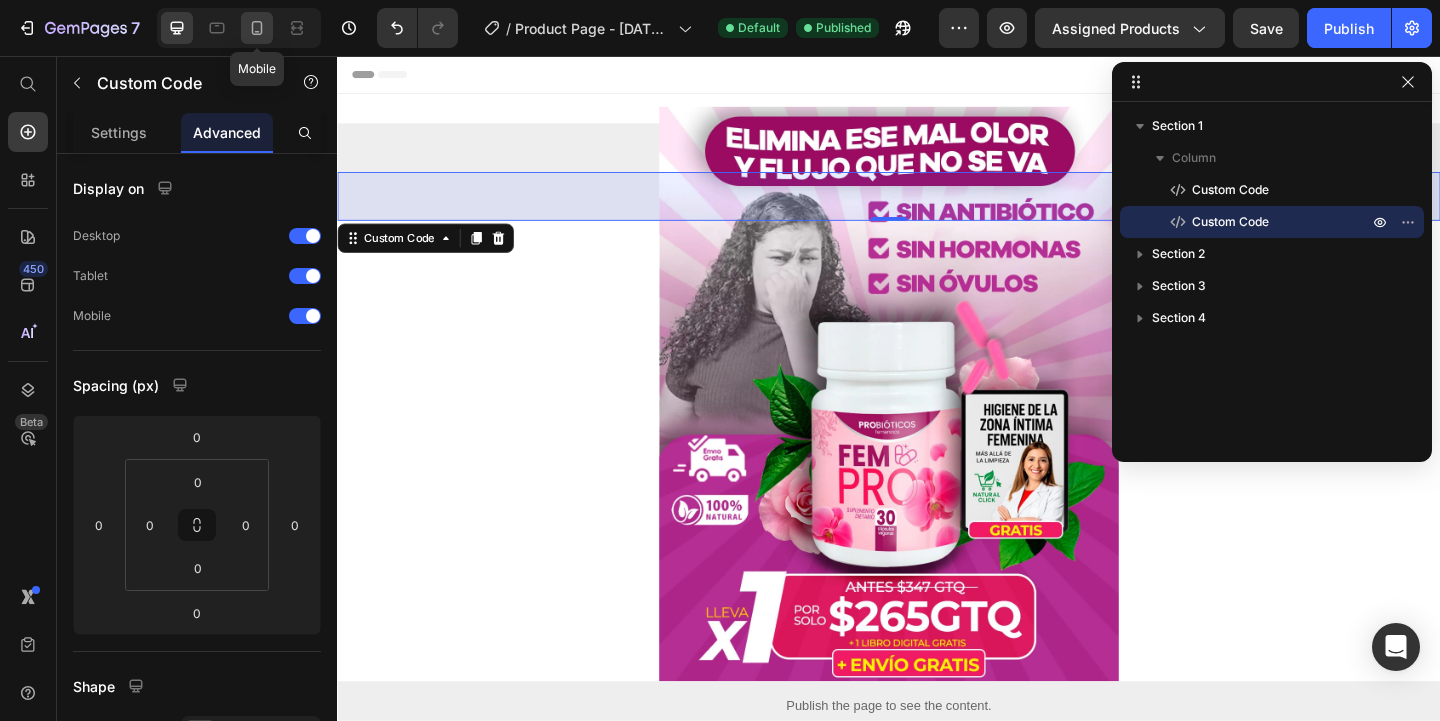 click 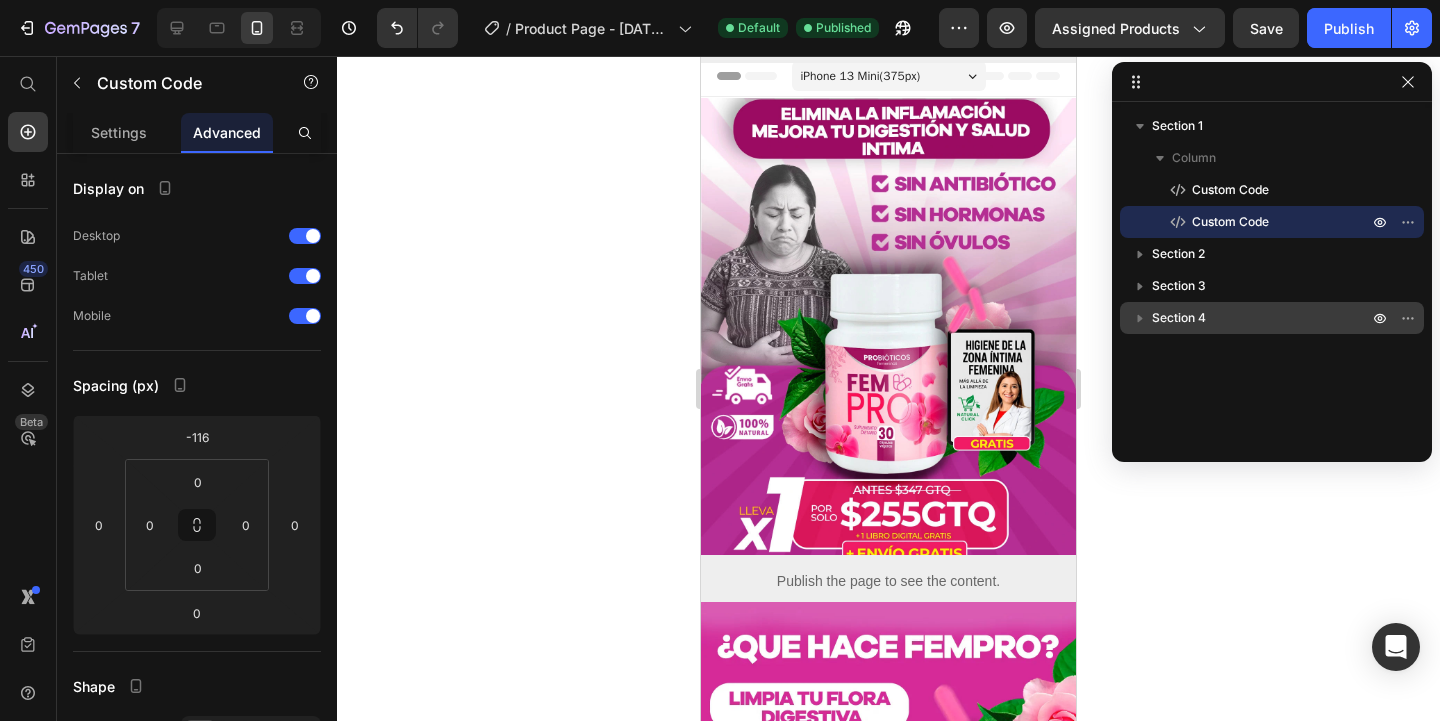 click 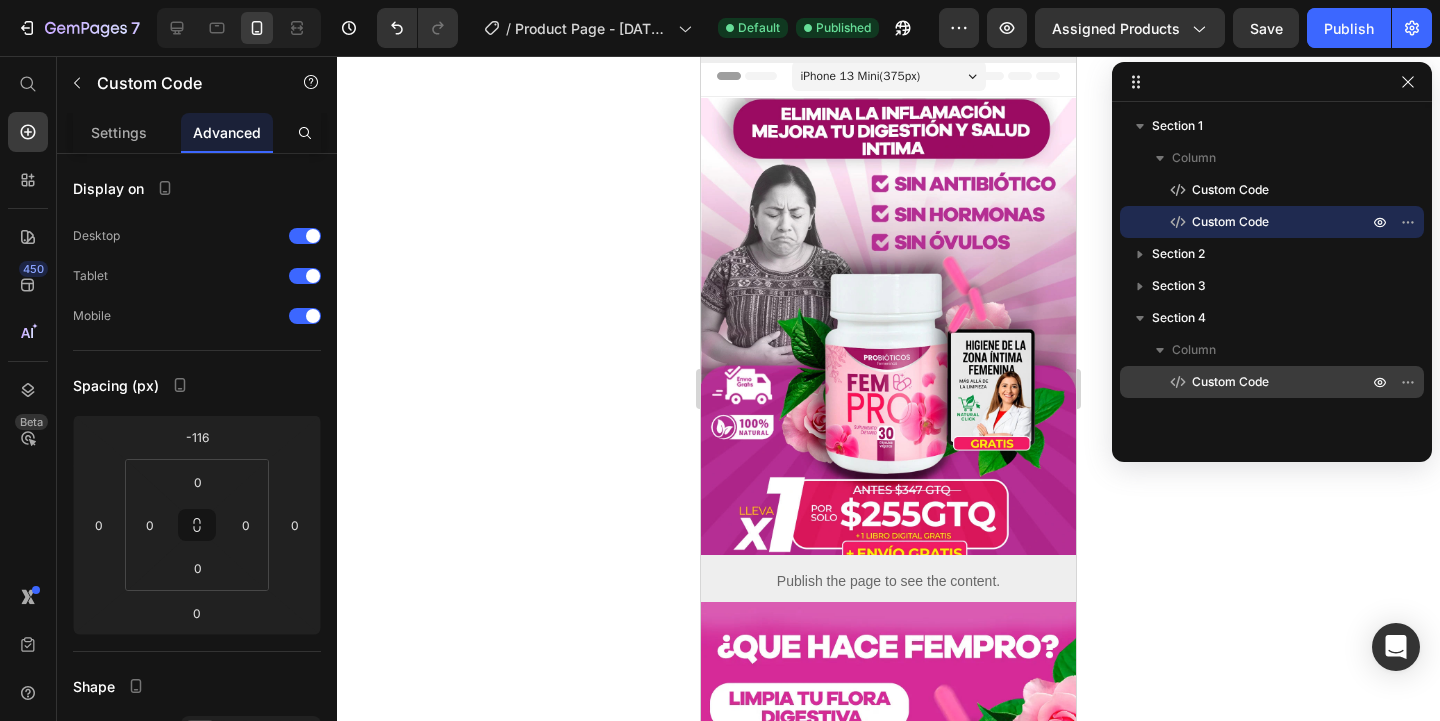 click on "Custom Code" at bounding box center [1230, 382] 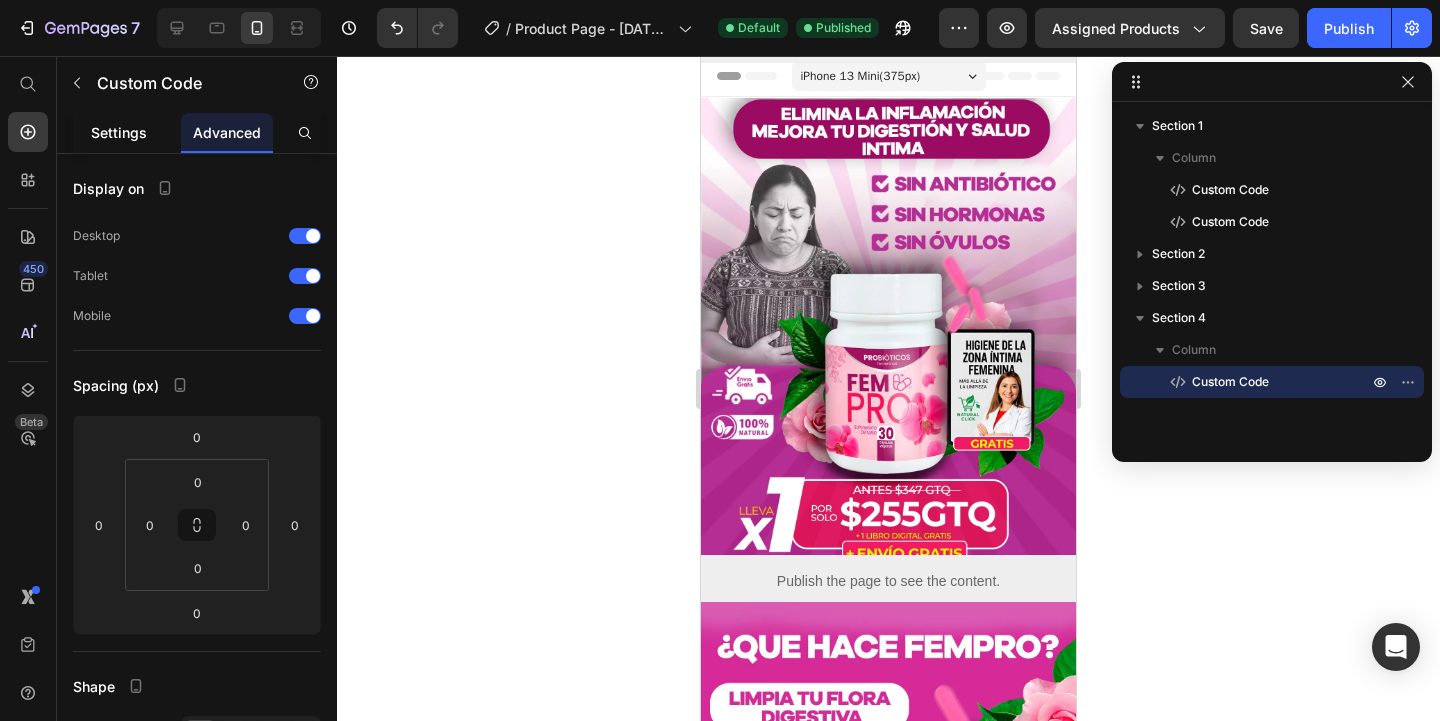 click on "Settings" 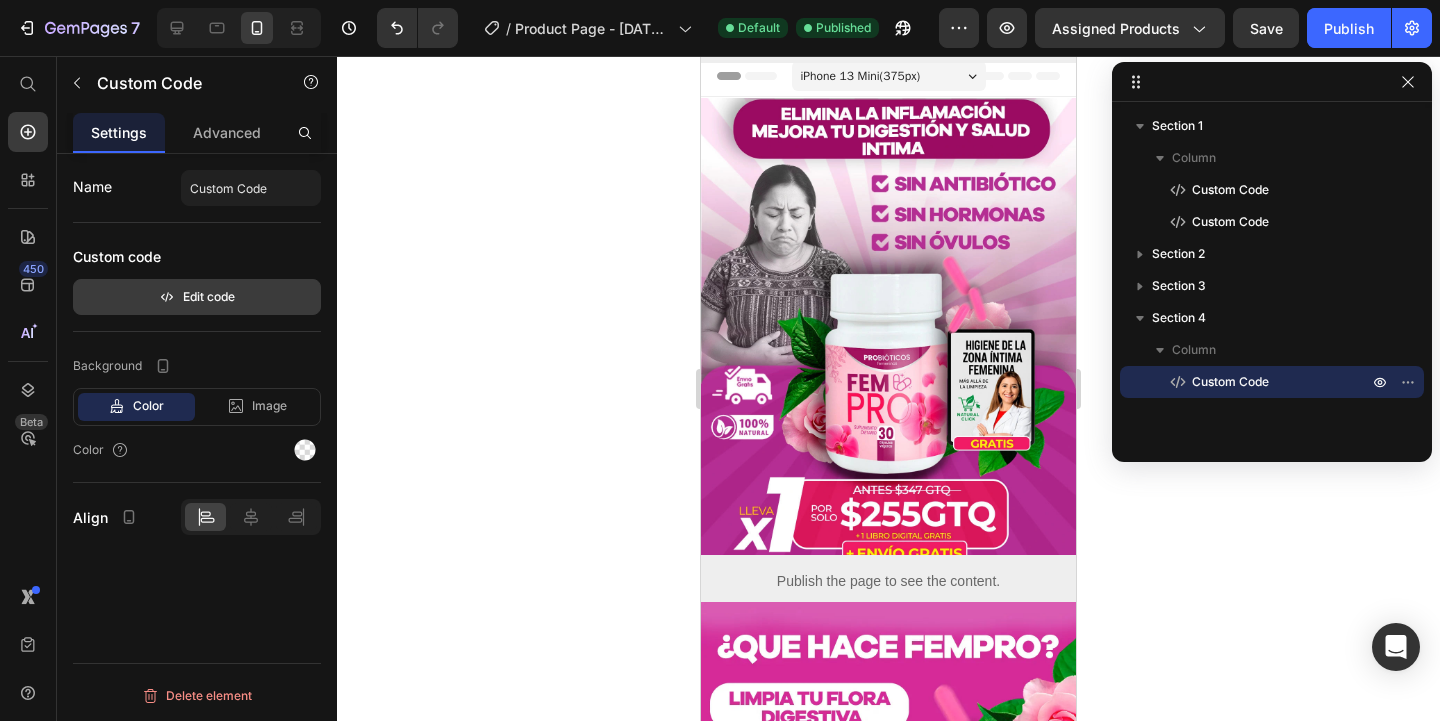 click on "Edit code" at bounding box center (197, 297) 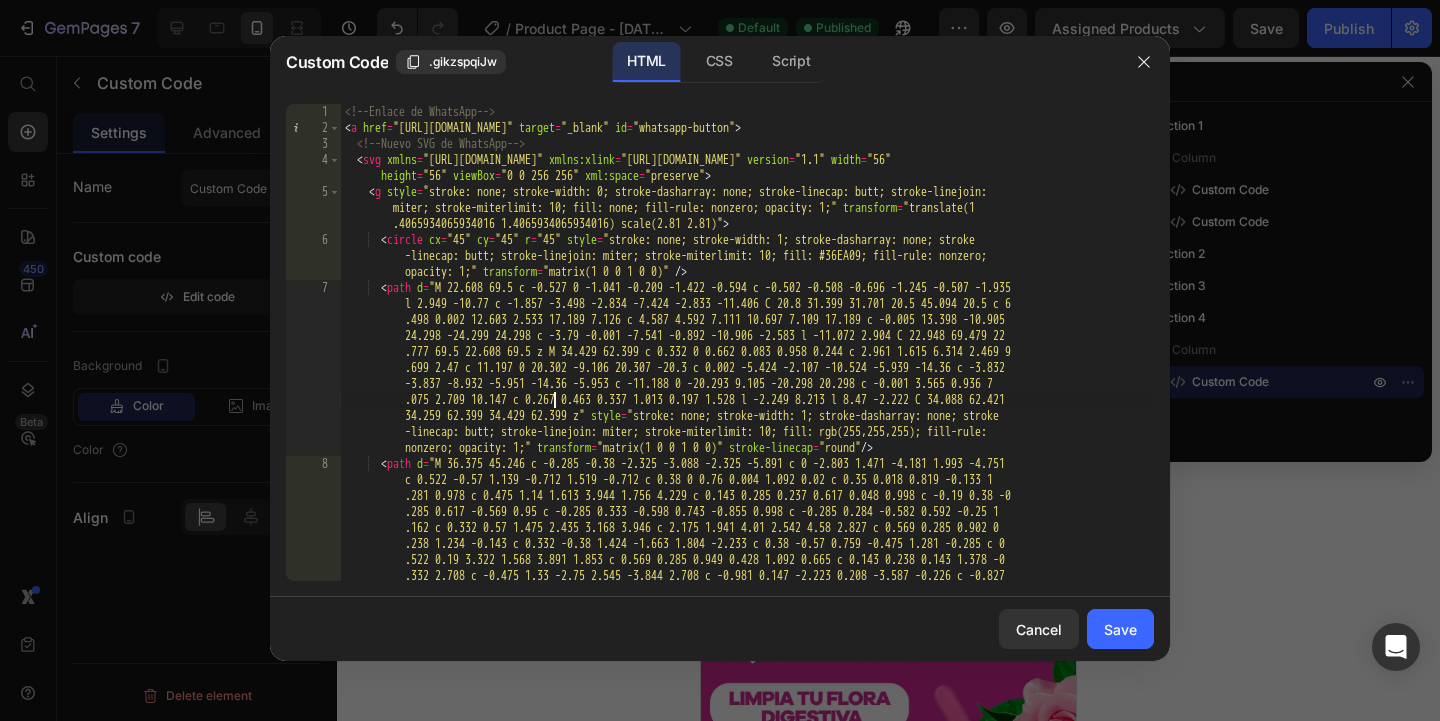 click on "<!--  Enlace de WhatsApp  --> < a   href = "[URL][DOMAIN_NAME]"   target = "_blank"   id = "whatsapp-button" >    <!--  Nuevo SVG de WhatsApp  -->    < svg   xmlns = "[URL][DOMAIN_NAME]"   xmlns:xlink = "[URL][DOMAIN_NAME]"   version = "1.1"   width = "56"          height = "56"   viewBox = "0 0 256 256"   xml:space = "preserve" >      < g   style = "stroke: none; stroke-width: 0; stroke-dasharray: none; stroke-linecap: butt; stroke-linejoin:           miter; stroke-miterlimit: 10; fill: none; fill-rule: nonzero; opacity: 1;"   transform = "translate(1          .4065934065934016 1.4065934065934016) scale(2.81 2.81)" >         < circle   cx = "45"   cy = "45"   r = "45"   style = "stroke: none; stroke-width: 1; stroke-dasharray: none; stroke            -linecap: butt; stroke-linejoin: miter; stroke-miterlimit: 10; fill: #36EA09; fill-rule: nonzero;             opacity: 1;"   transform = "matrix(1 0 0 1 0 0)"   />         < path   d =" at bounding box center [747, 446] 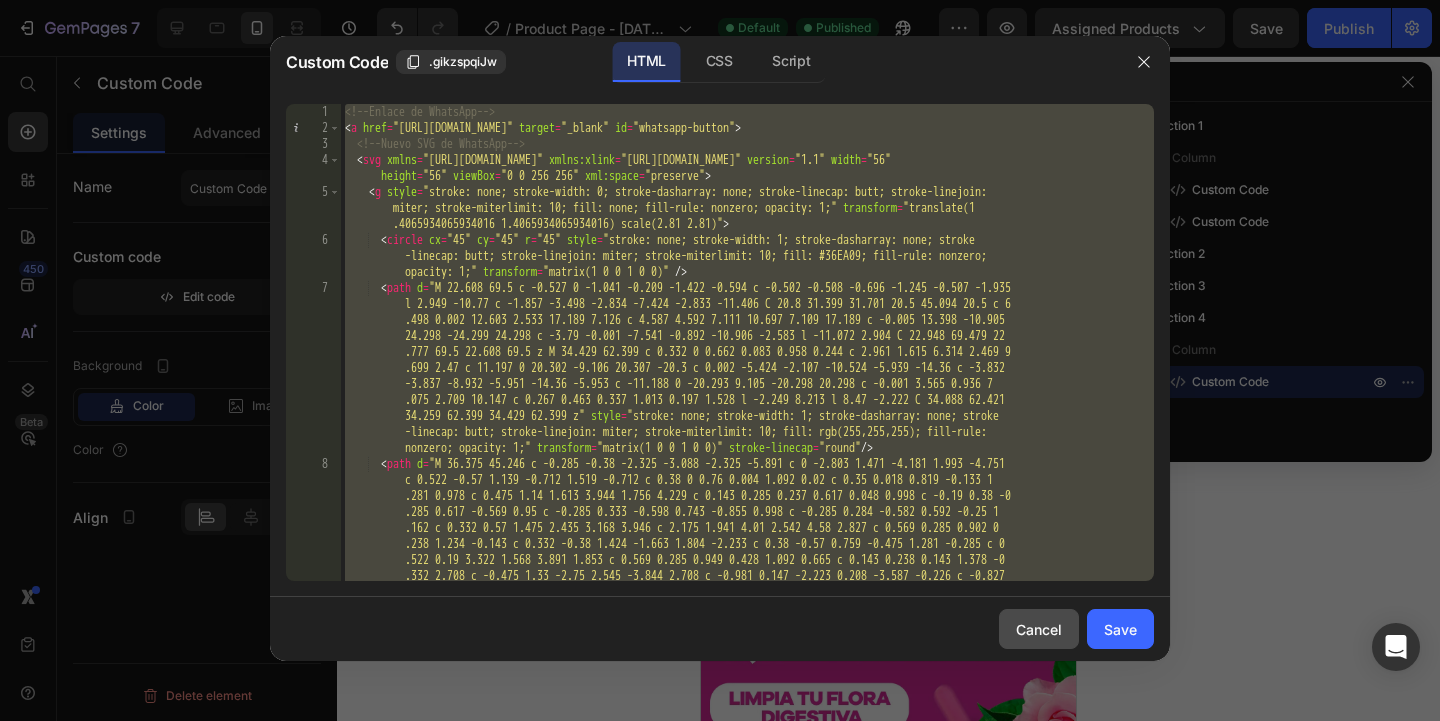 click on "Cancel" 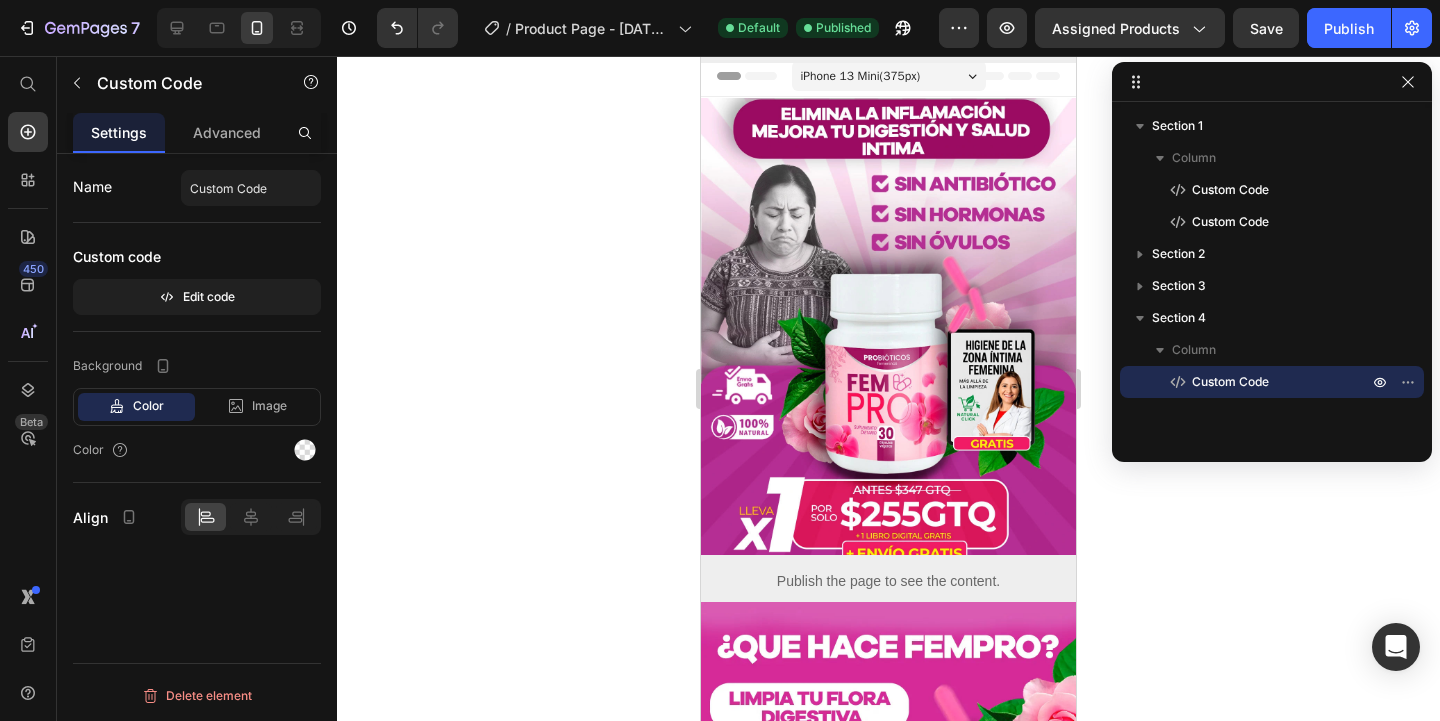 click on "Custom Code" at bounding box center [1230, 382] 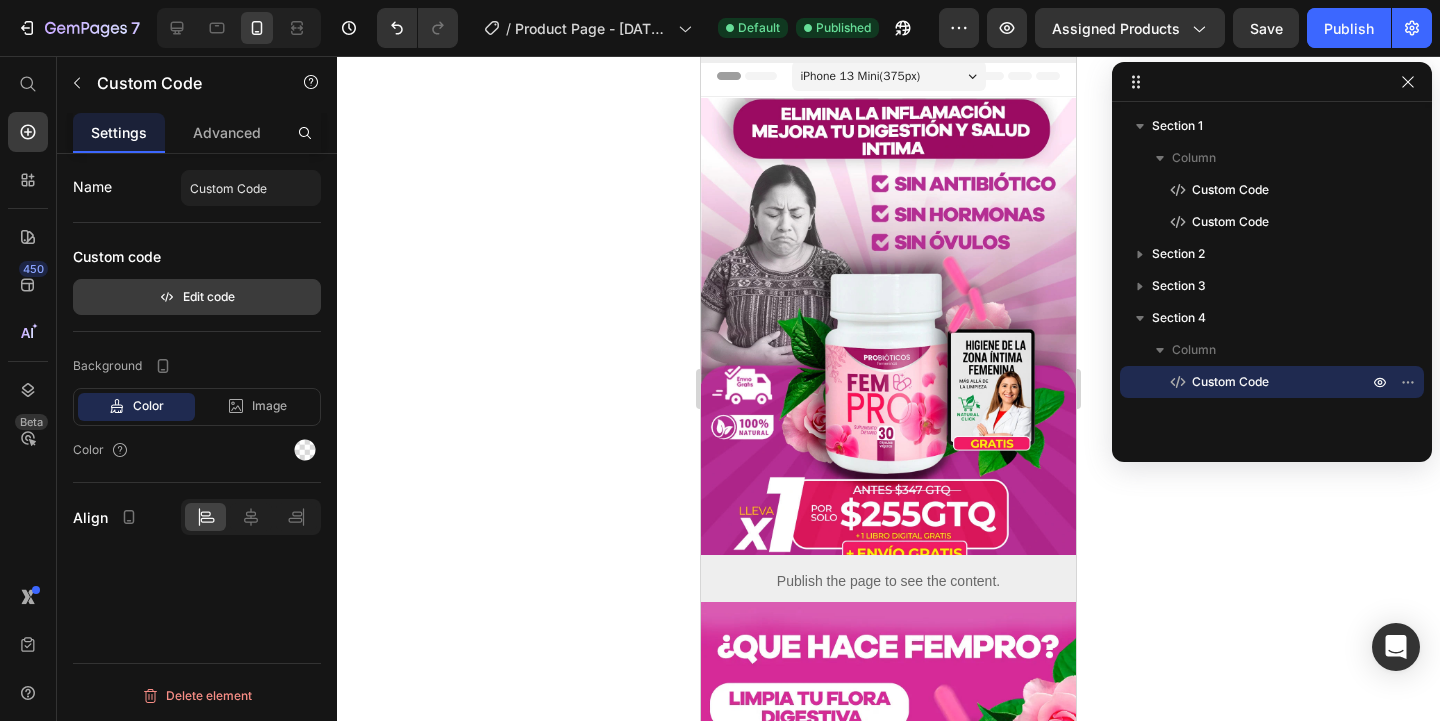click on "Edit code" at bounding box center [197, 297] 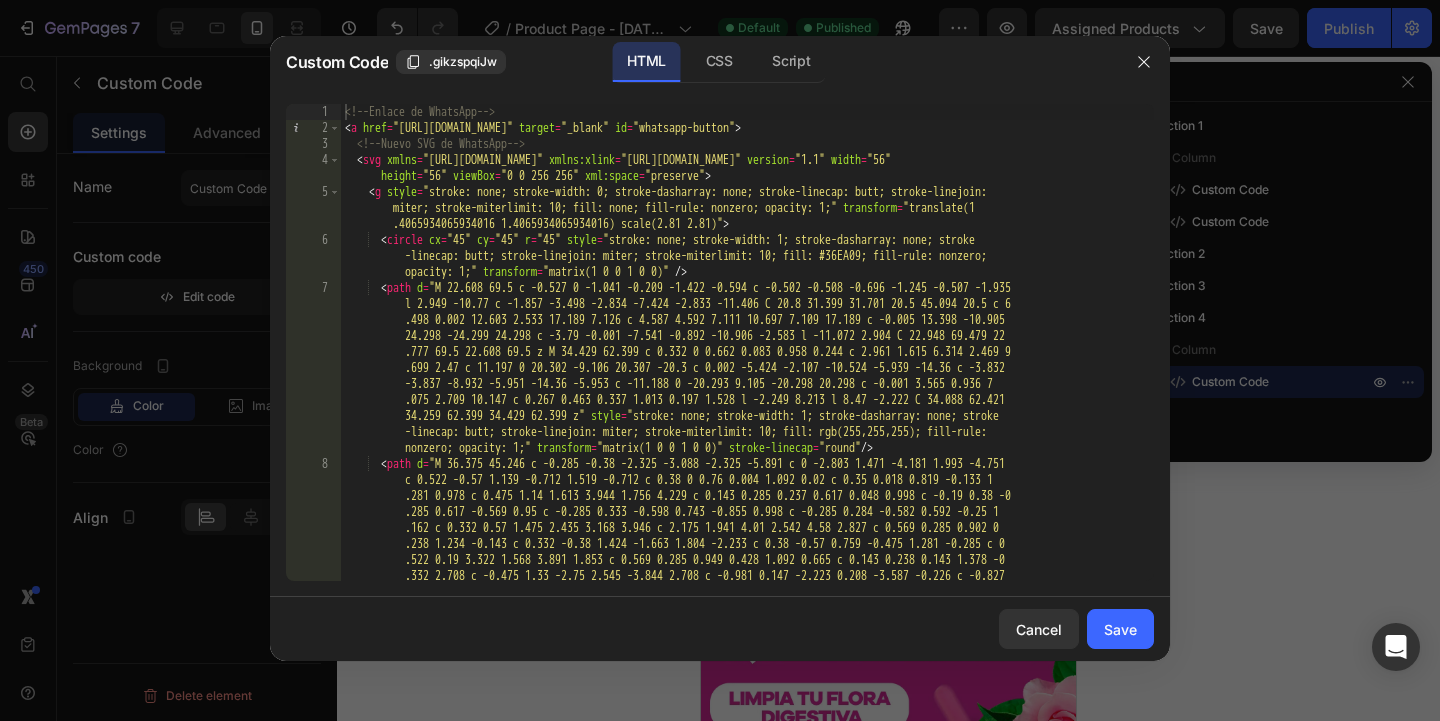 click on "<!--  Enlace de WhatsApp  --> < a   href = "[URL][DOMAIN_NAME]"   target = "_blank"   id = "whatsapp-button" >    <!--  Nuevo SVG de WhatsApp  -->    < svg   xmlns = "[URL][DOMAIN_NAME]"   xmlns:xlink = "[URL][DOMAIN_NAME]"   version = "1.1"   width = "56"          height = "56"   viewBox = "0 0 256 256"   xml:space = "preserve" >      < g   style = "stroke: none; stroke-width: 0; stroke-dasharray: none; stroke-linecap: butt; stroke-linejoin:           miter; stroke-miterlimit: 10; fill: none; fill-rule: nonzero; opacity: 1;"   transform = "translate(1          .4065934065934016 1.4065934065934016) scale(2.81 2.81)" >         < circle   cx = "45"   cy = "45"   r = "45"   style = "stroke: none; stroke-width: 1; stroke-dasharray: none; stroke            -linecap: butt; stroke-linejoin: miter; stroke-miterlimit: 10; fill: #36EA09; fill-rule: nonzero;             opacity: 1;"   transform = "matrix(1 0 0 1 0 0)"   />         < path   d =" at bounding box center (747, 446) 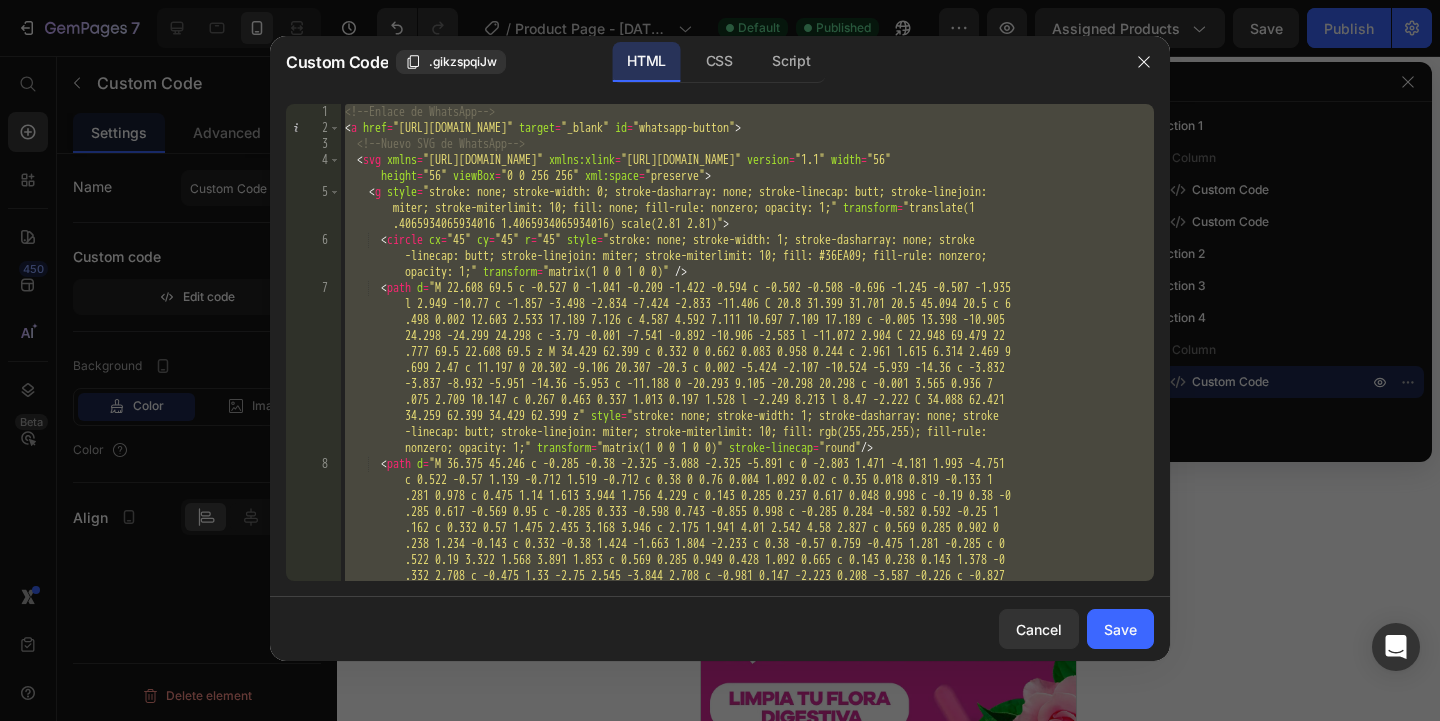 paste on "tyle>" 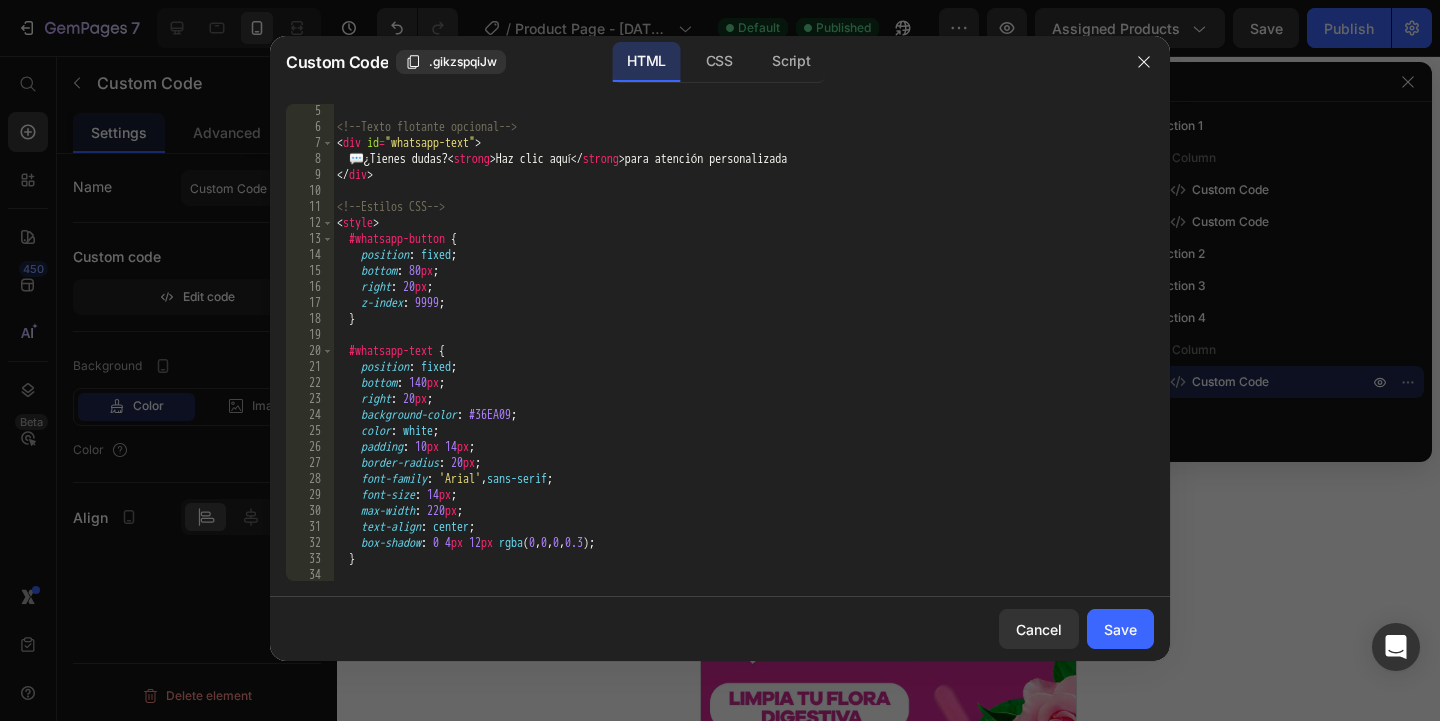 scroll, scrollTop: 0, scrollLeft: 0, axis: both 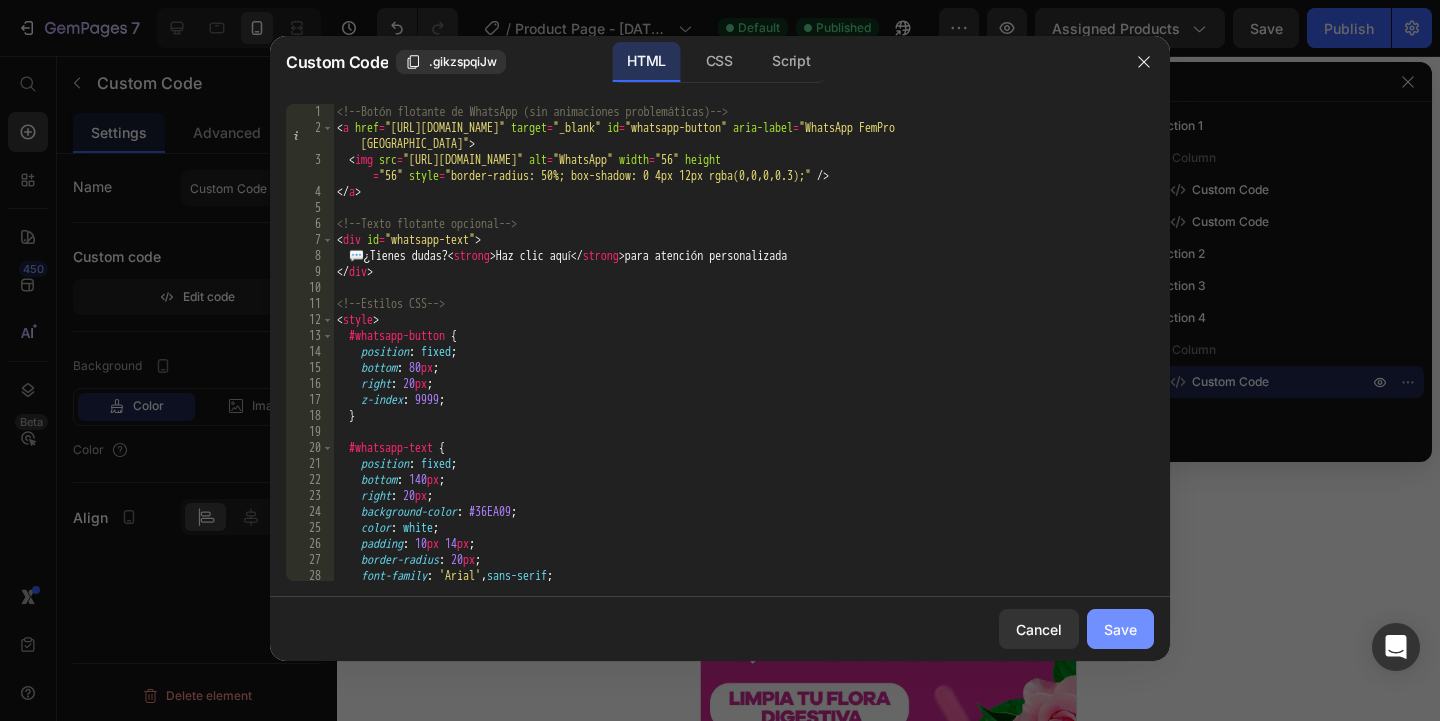click on "Save" 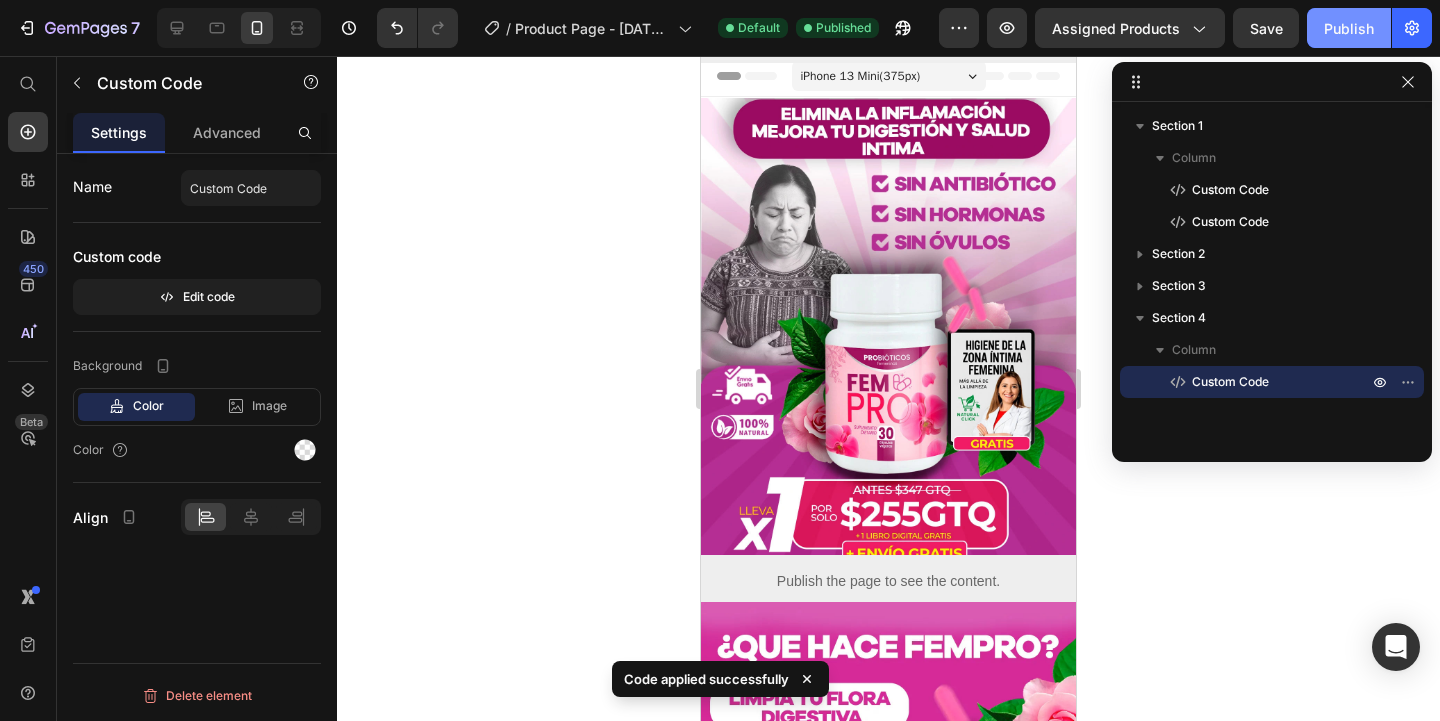 click on "Publish" at bounding box center [1349, 28] 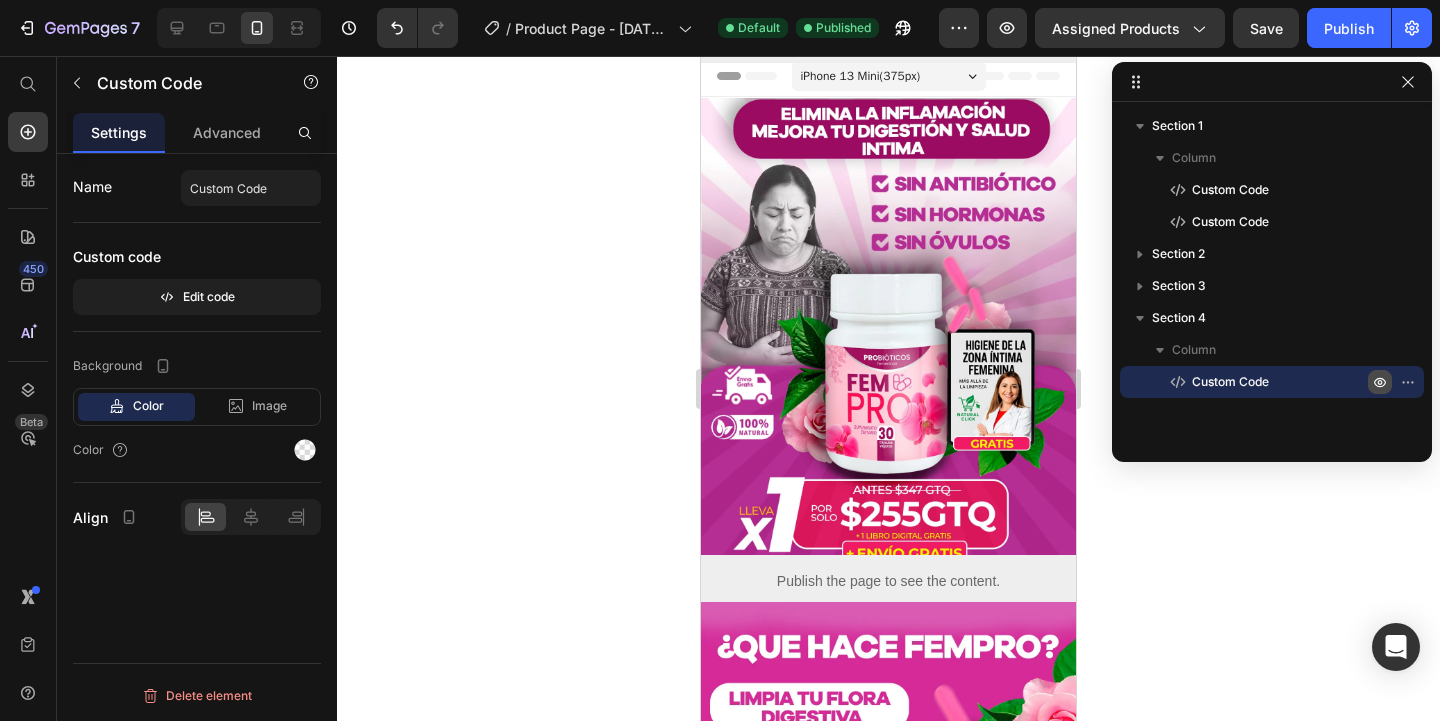 click 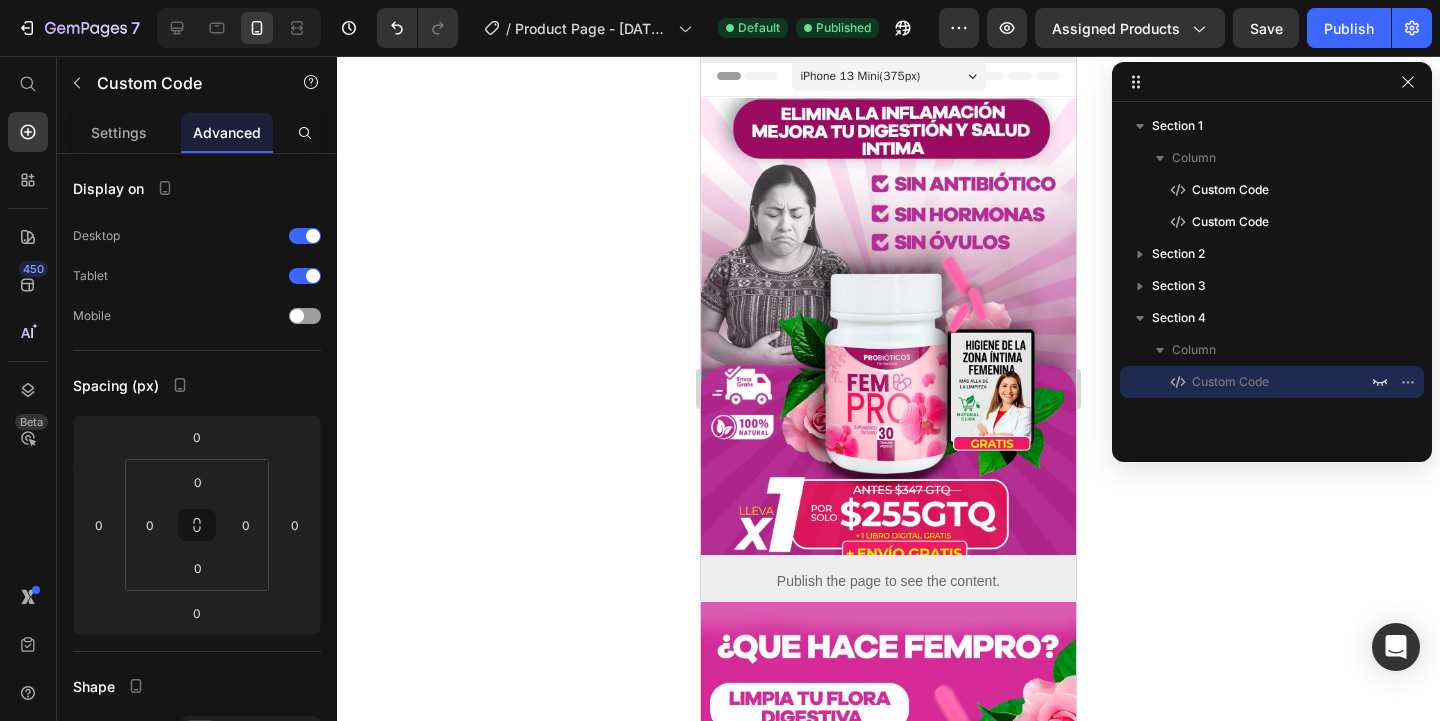 click 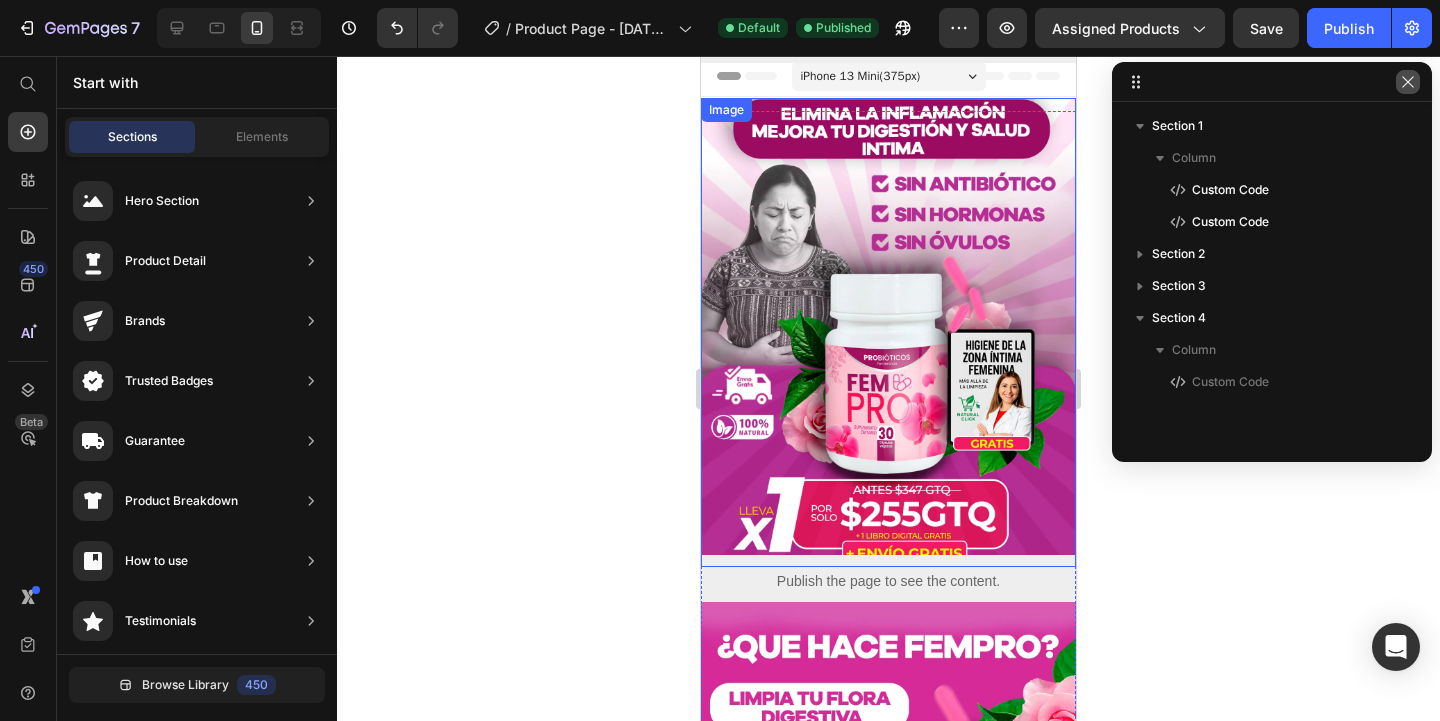 click 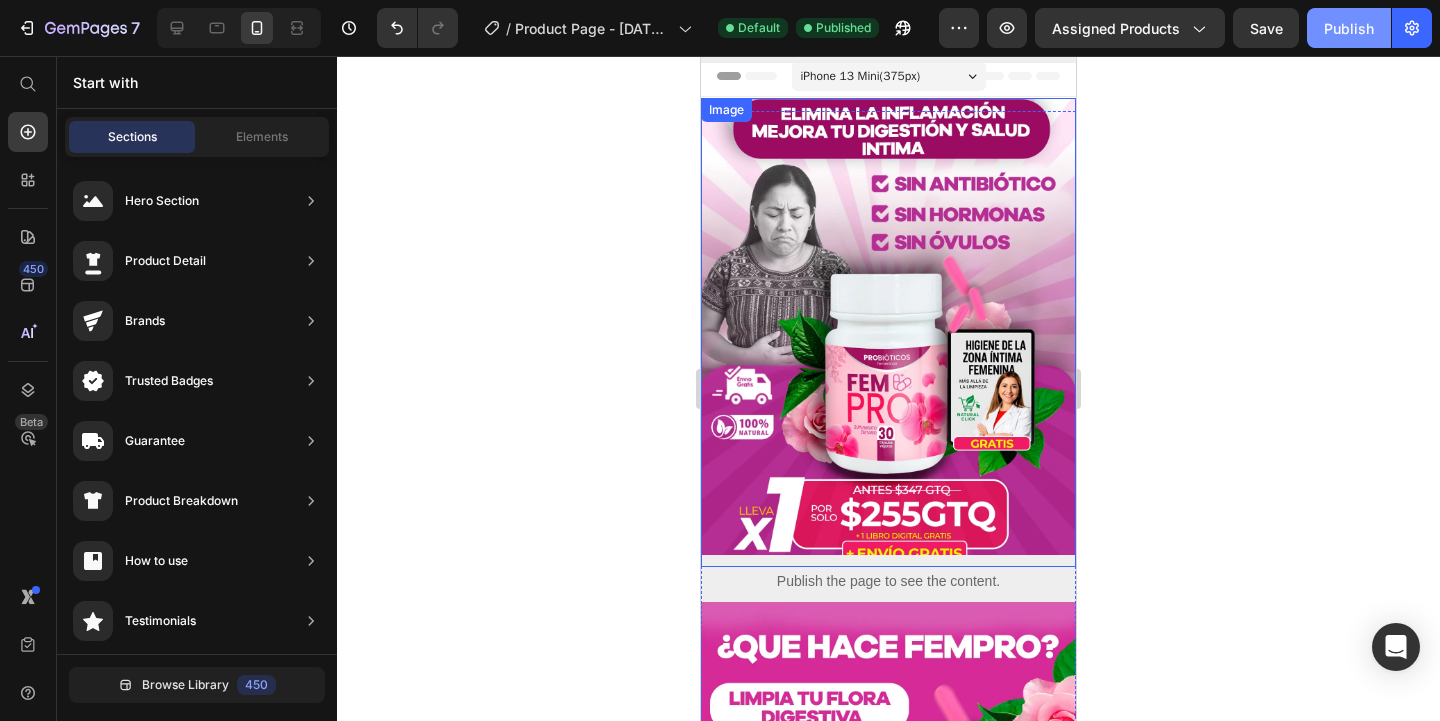 click on "Publish" at bounding box center [1349, 28] 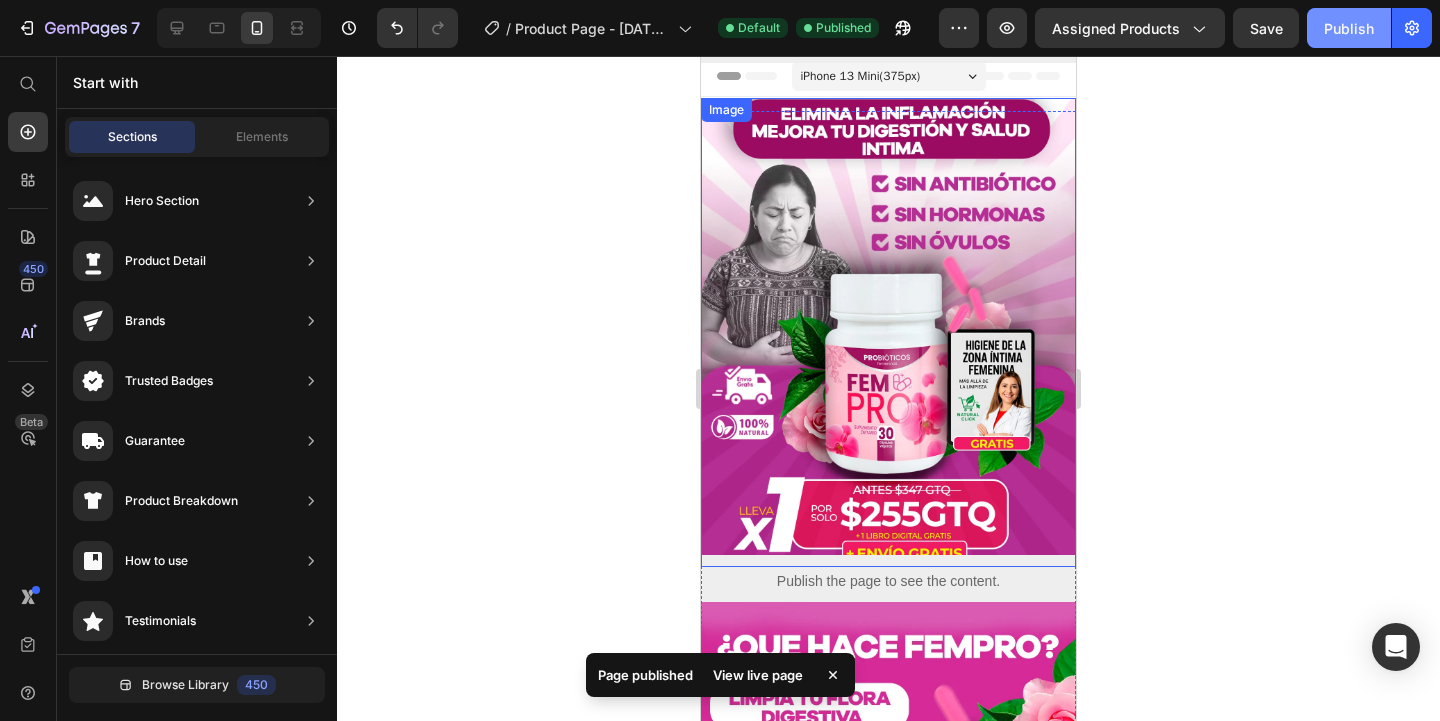 click on "Publish" at bounding box center (1349, 28) 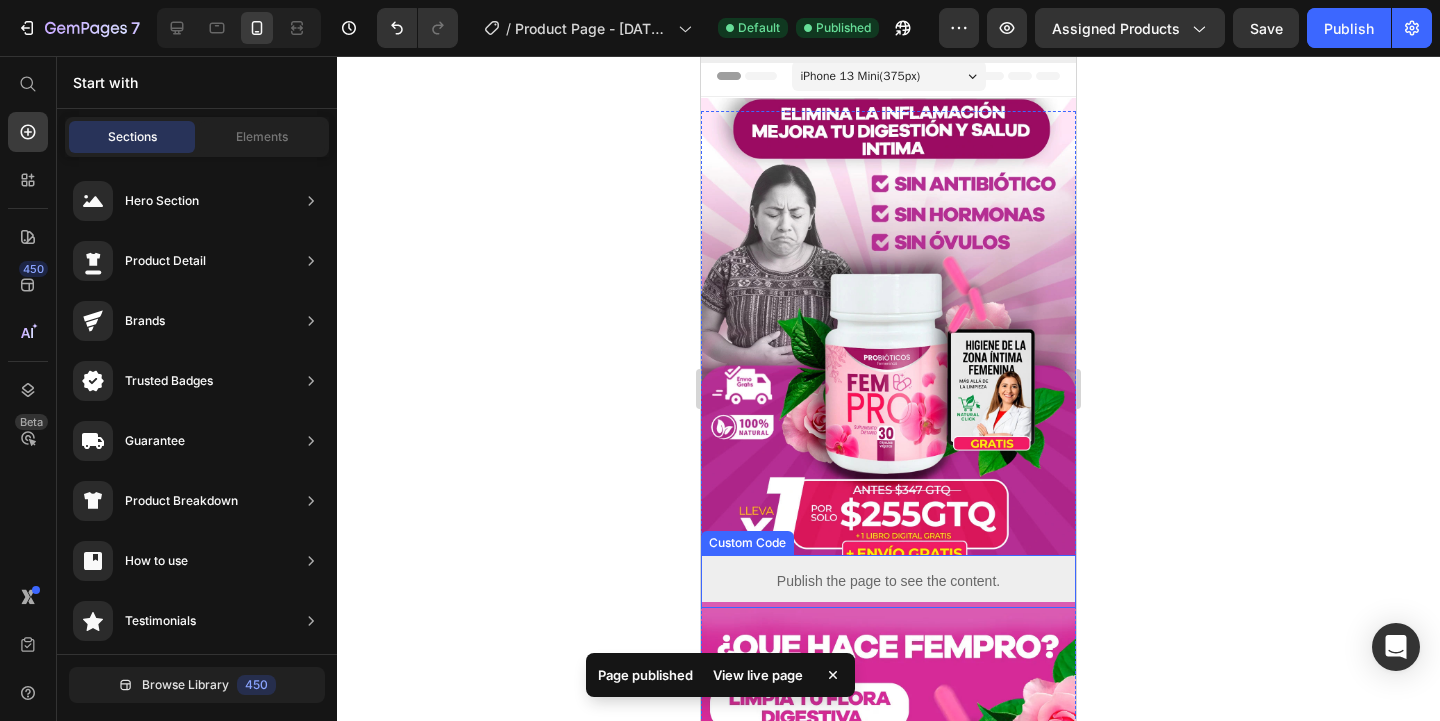 click on "Publish the page to see the content." at bounding box center [888, 581] 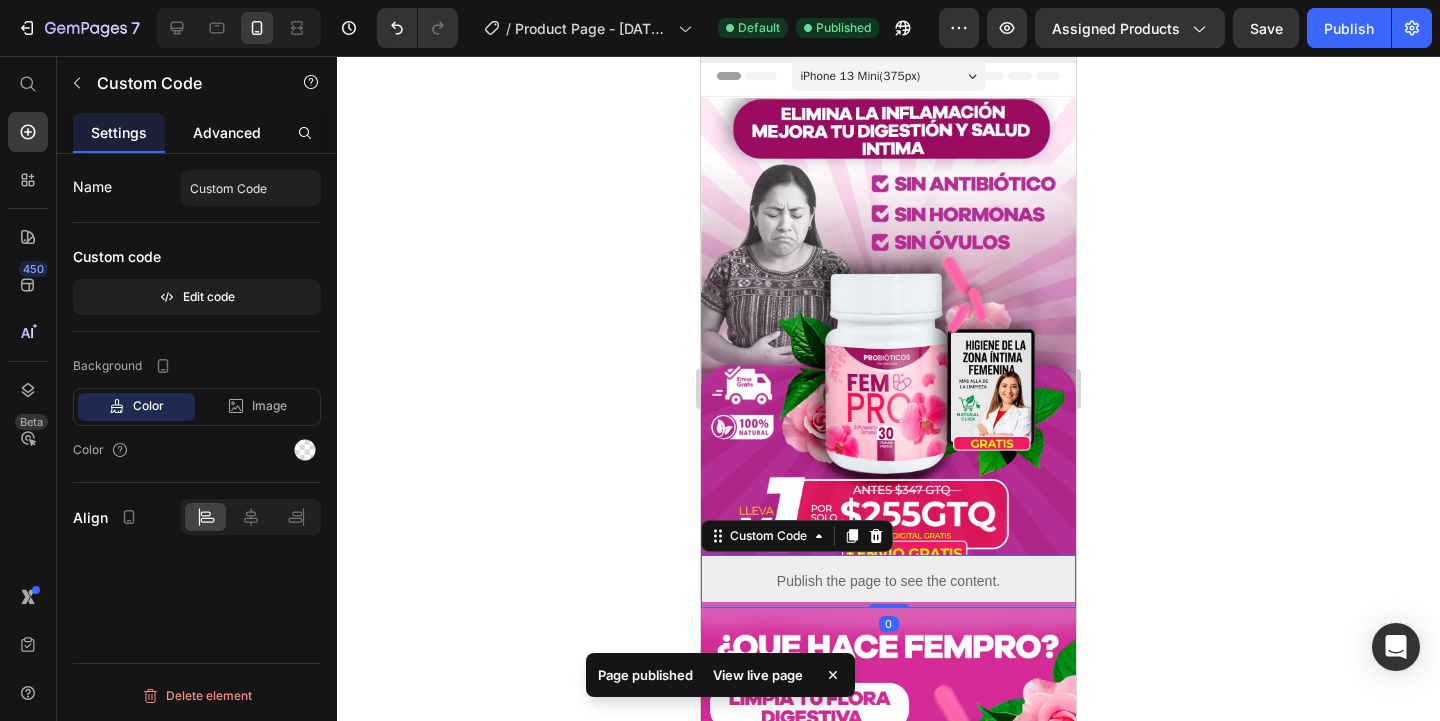 click on "Advanced" at bounding box center [227, 132] 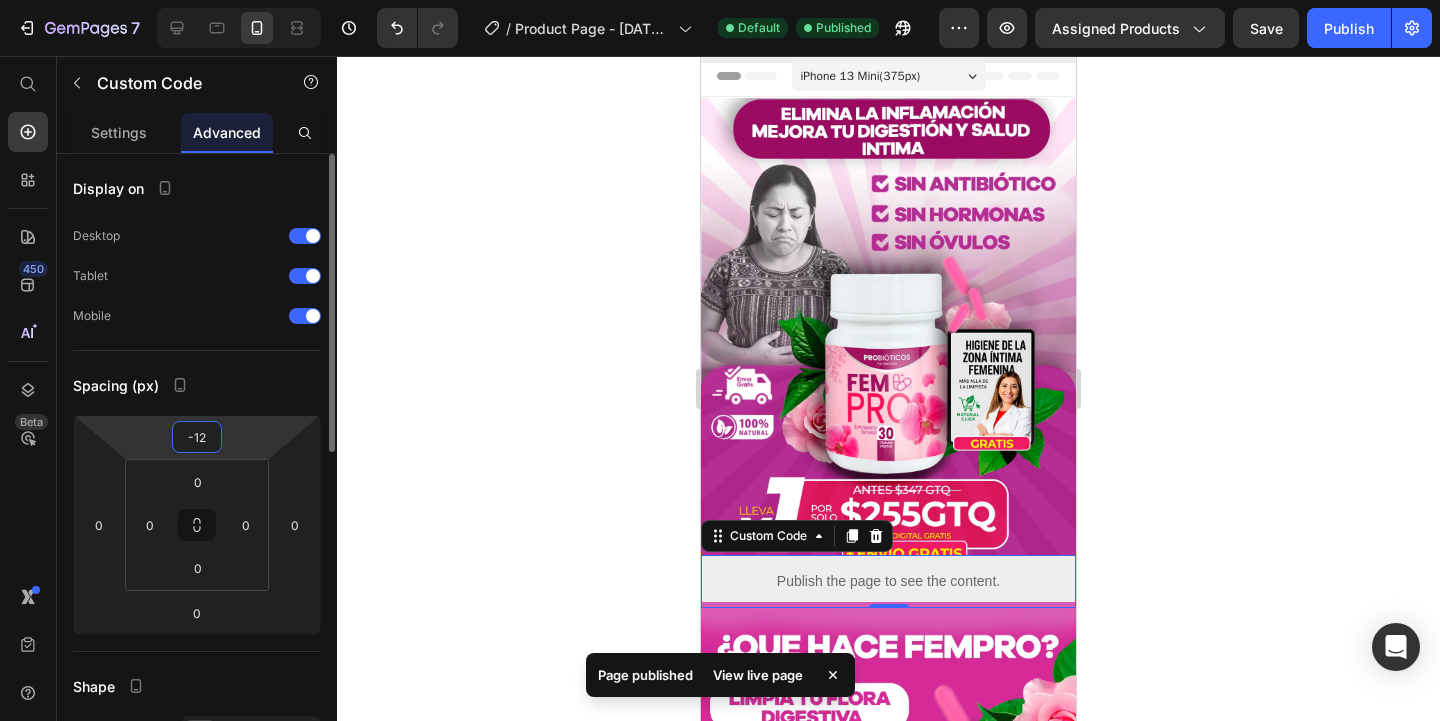 click on "-12" at bounding box center [197, 437] 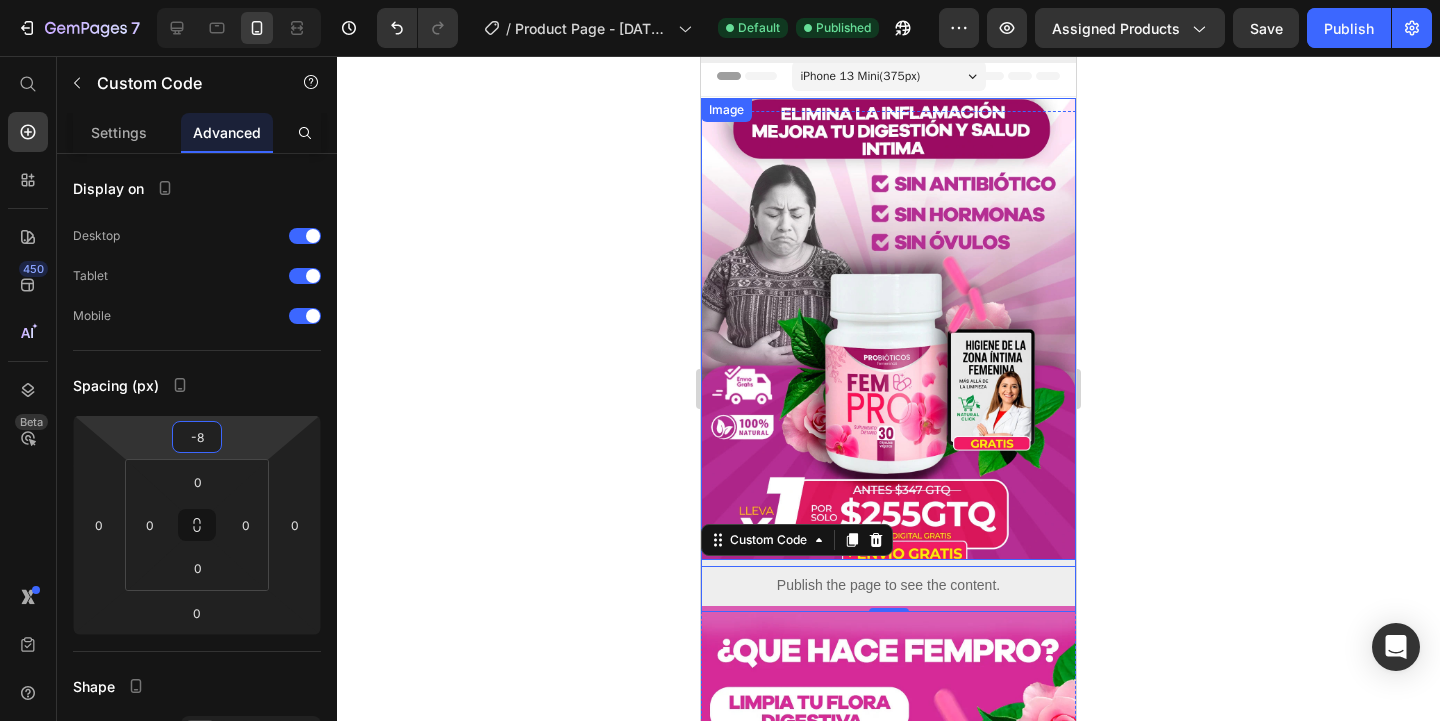 type on "-7" 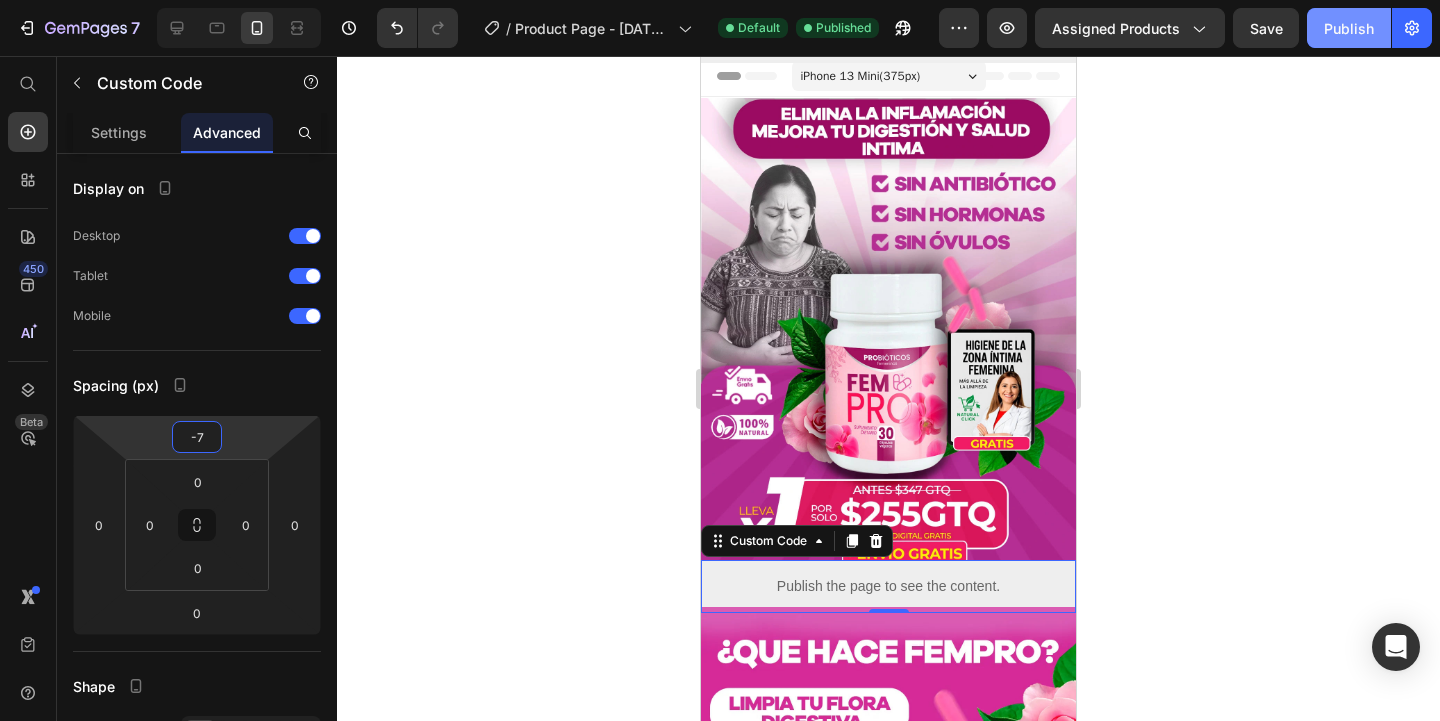 click on "Publish" at bounding box center [1349, 28] 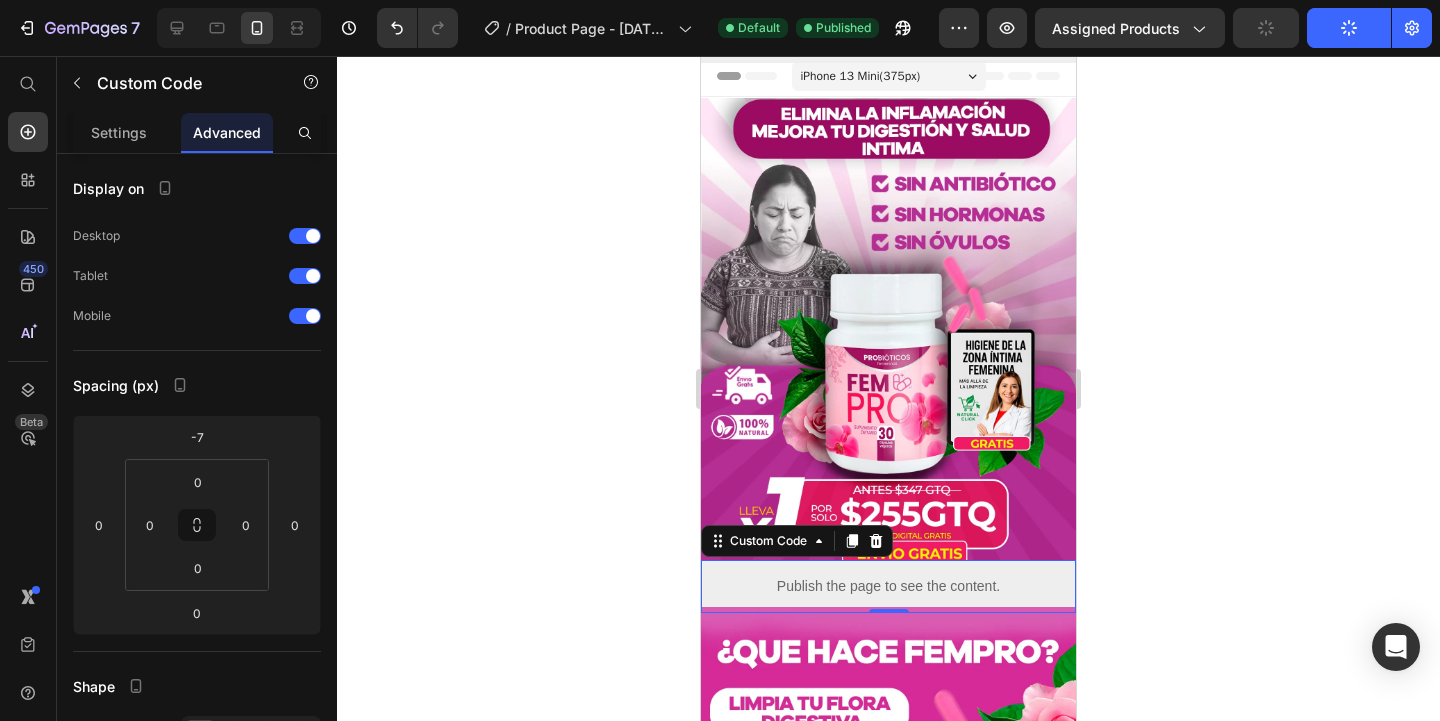 click on "Publish" 